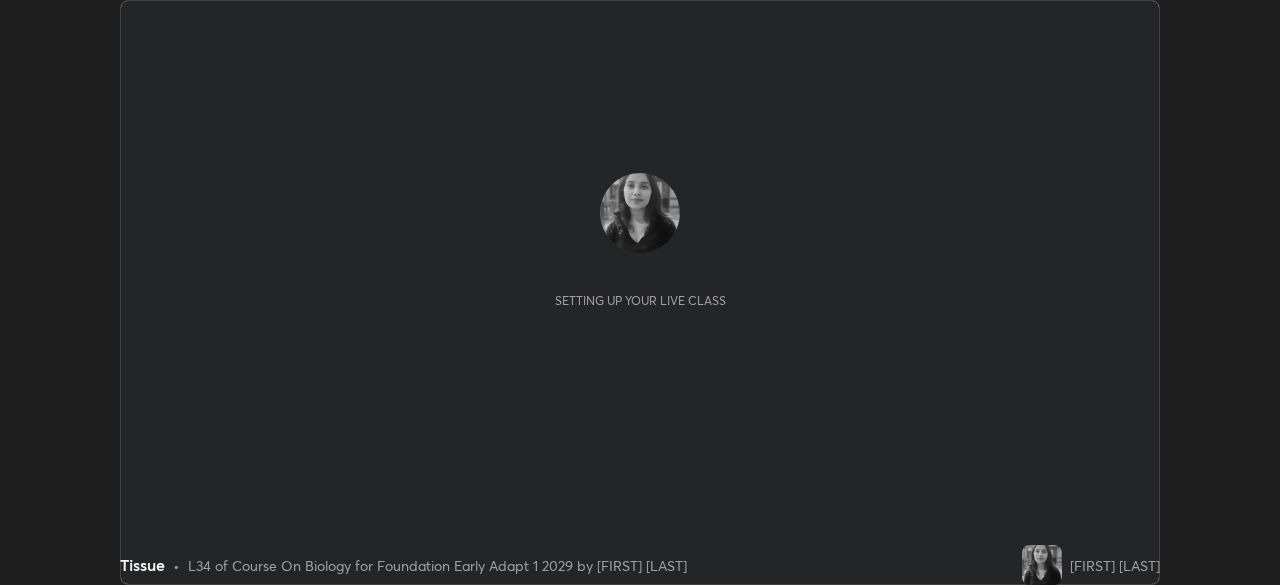 scroll, scrollTop: 0, scrollLeft: 0, axis: both 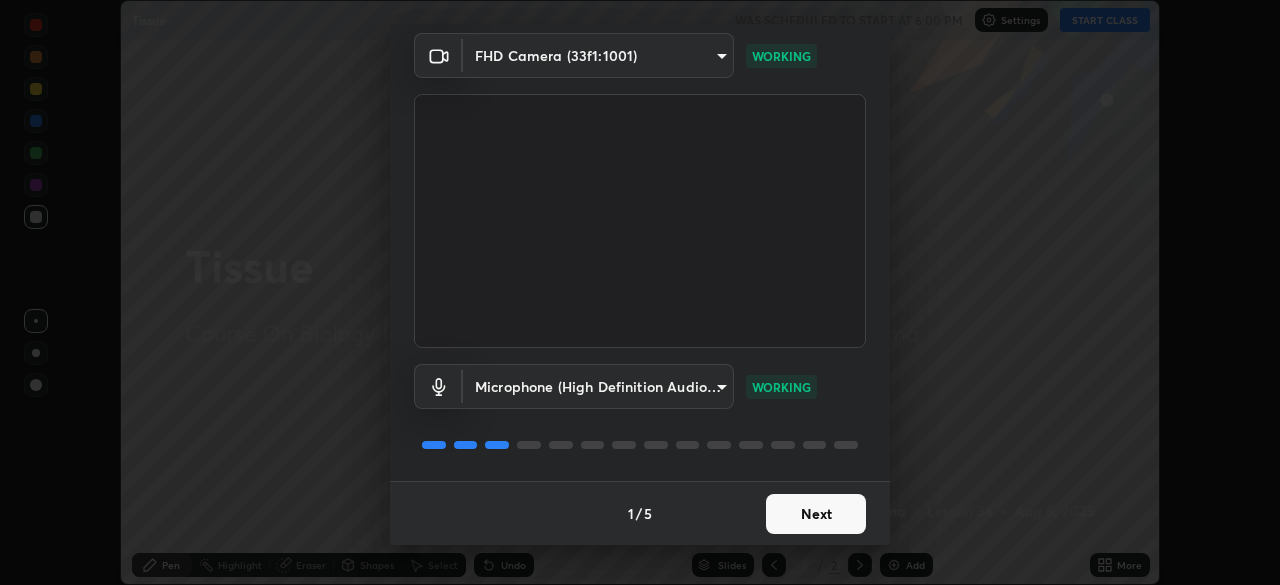 click on "Next" at bounding box center [816, 514] 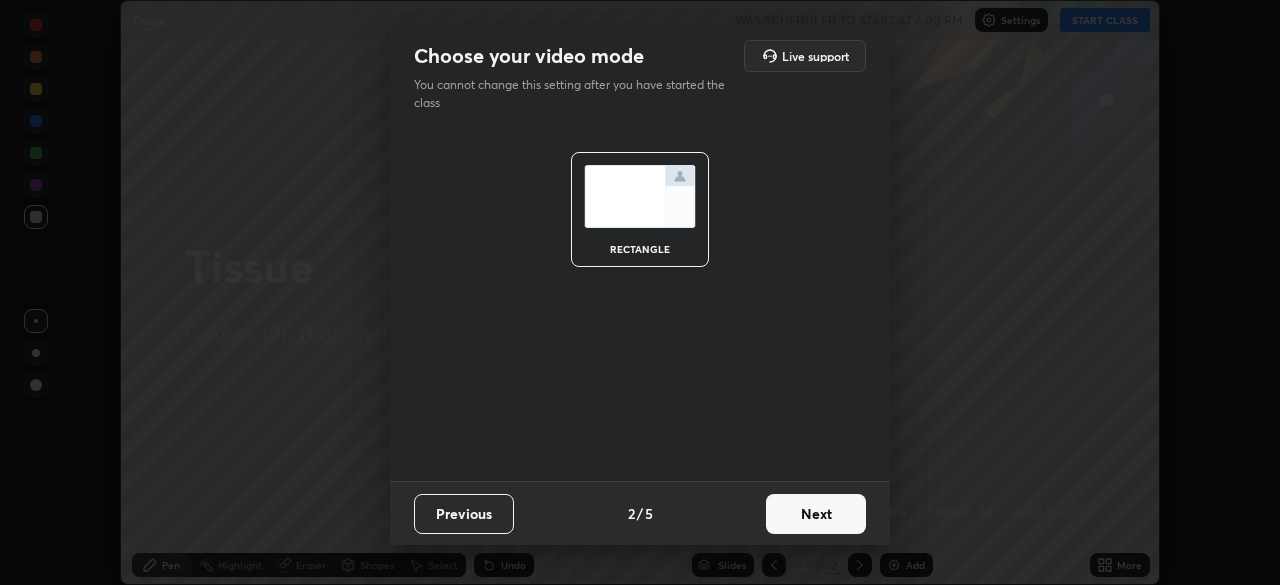 scroll, scrollTop: 0, scrollLeft: 0, axis: both 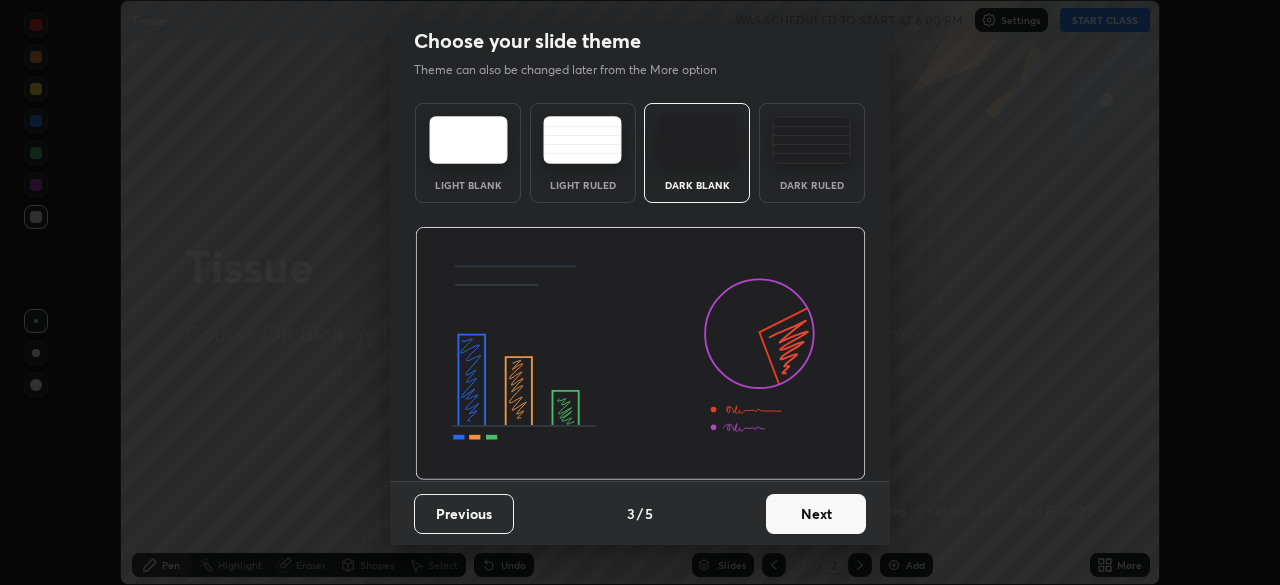 click on "Next" at bounding box center [816, 514] 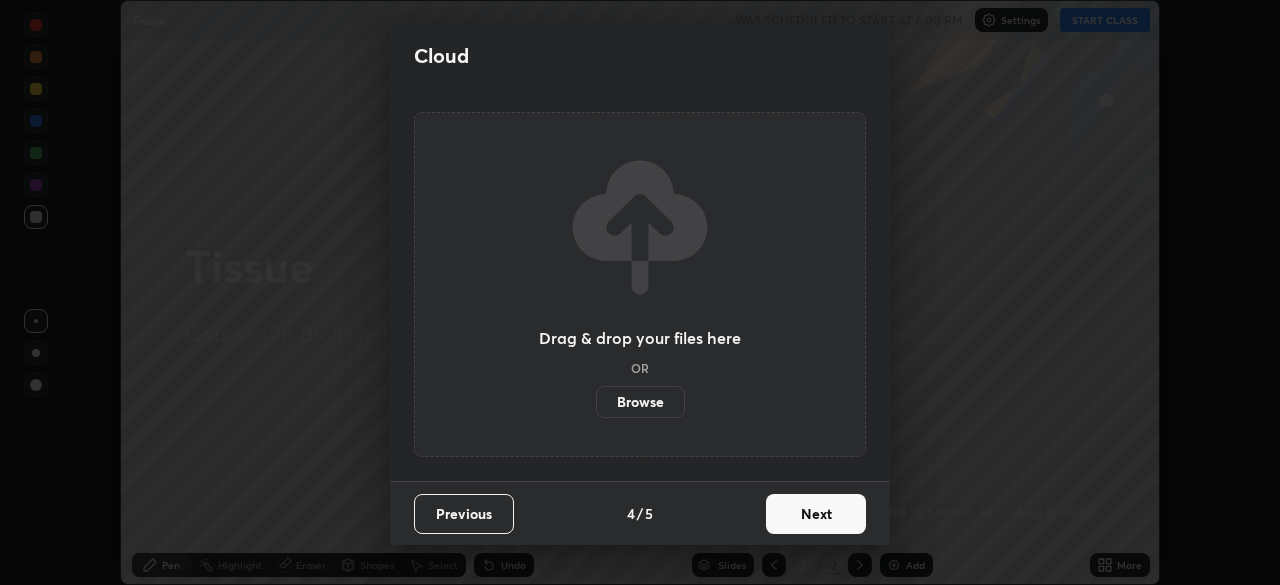 click on "Next" at bounding box center [816, 514] 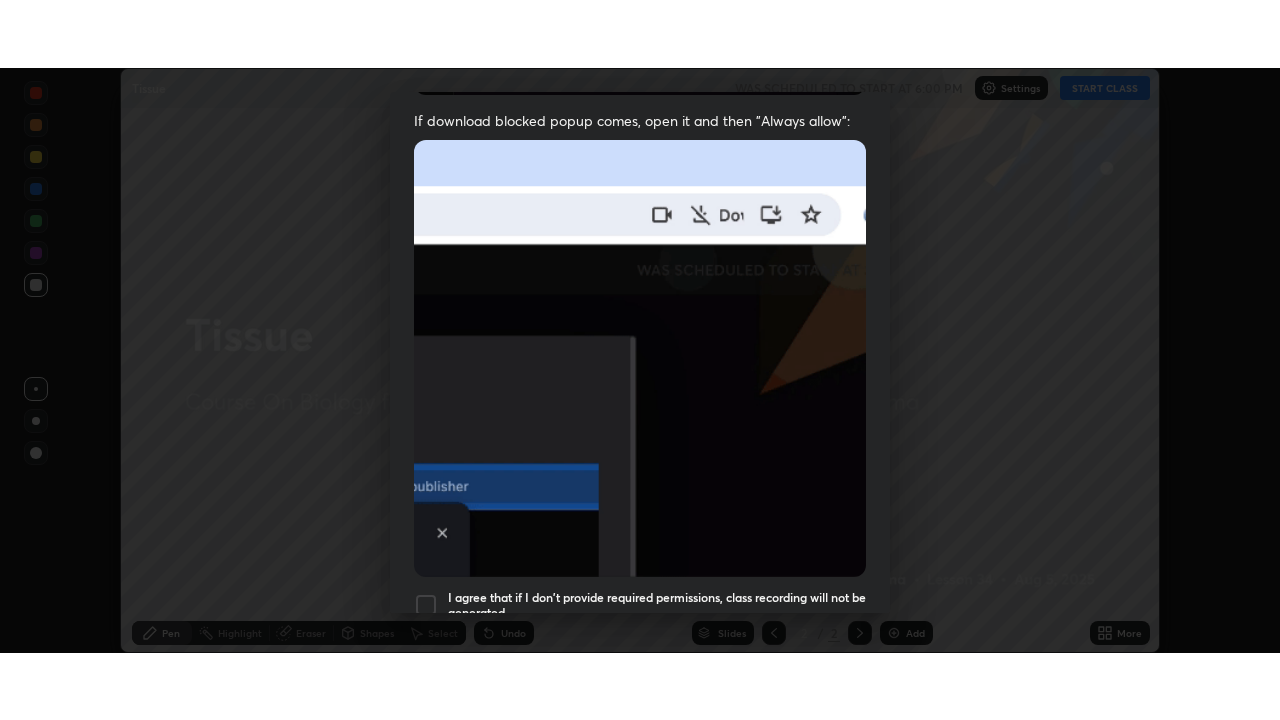 scroll, scrollTop: 479, scrollLeft: 0, axis: vertical 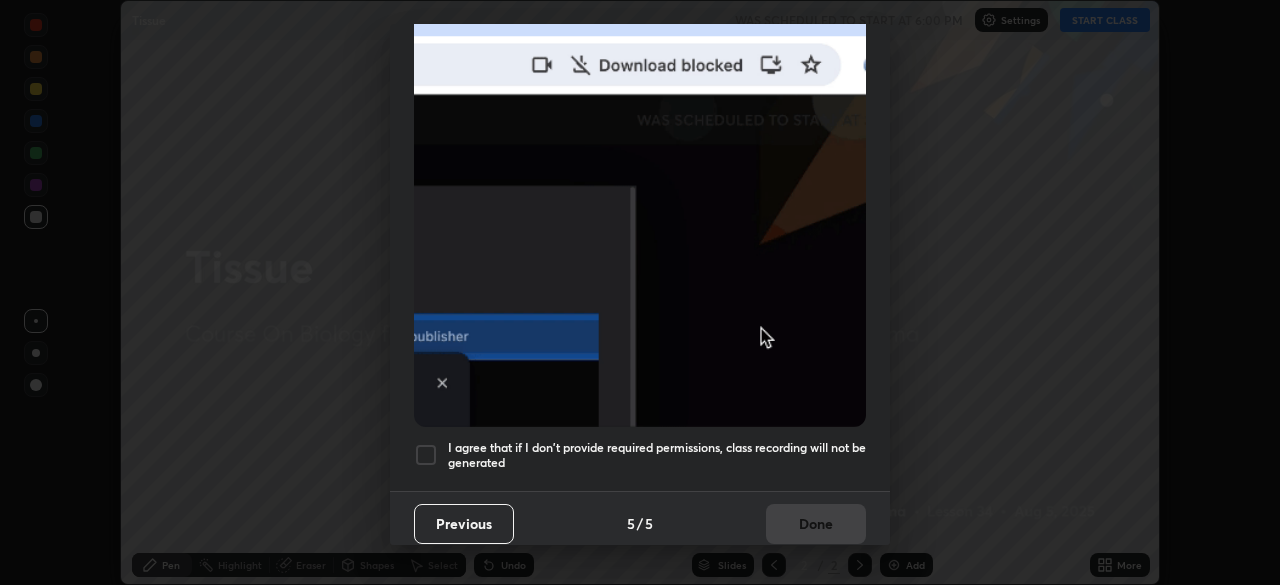 click at bounding box center (426, 455) 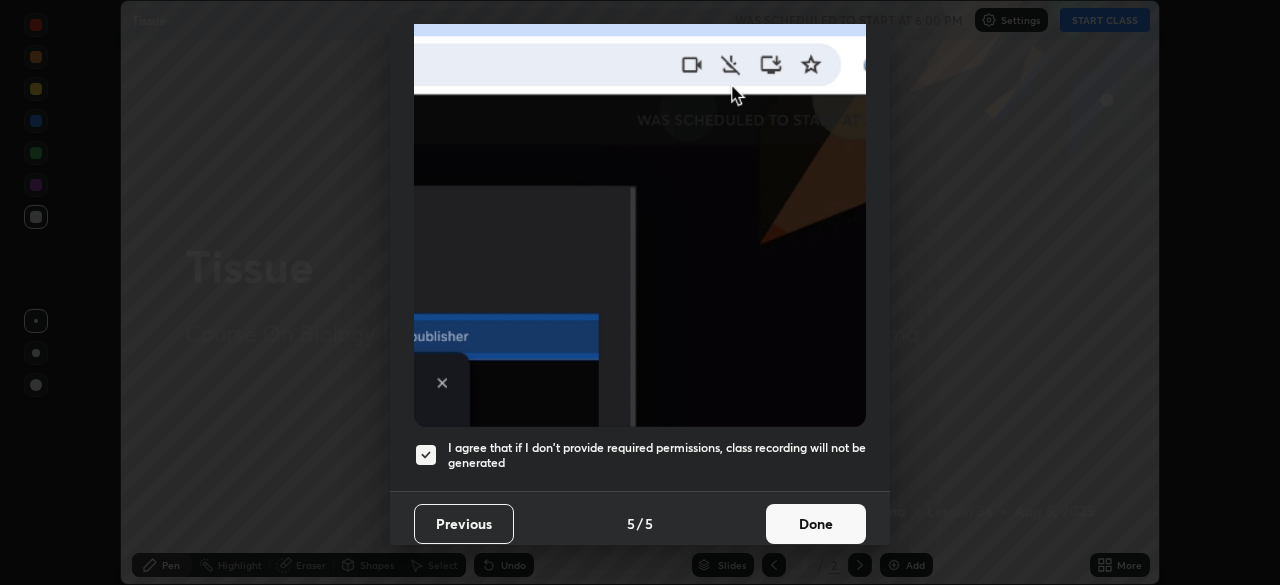 click on "Done" at bounding box center [816, 524] 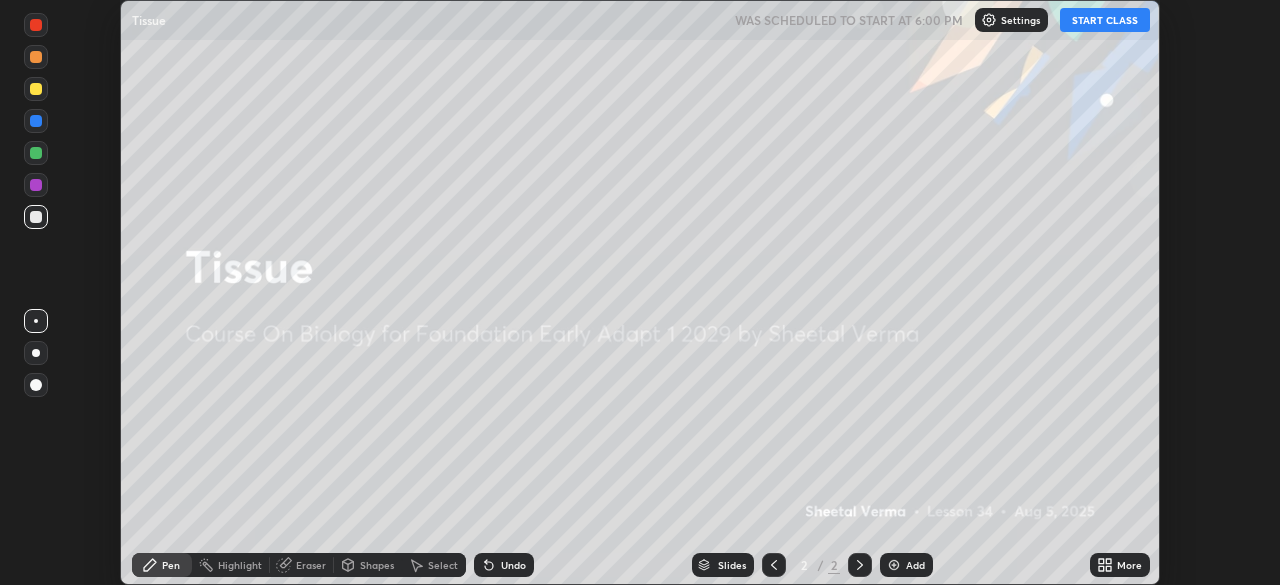 click on "START CLASS" at bounding box center (1105, 20) 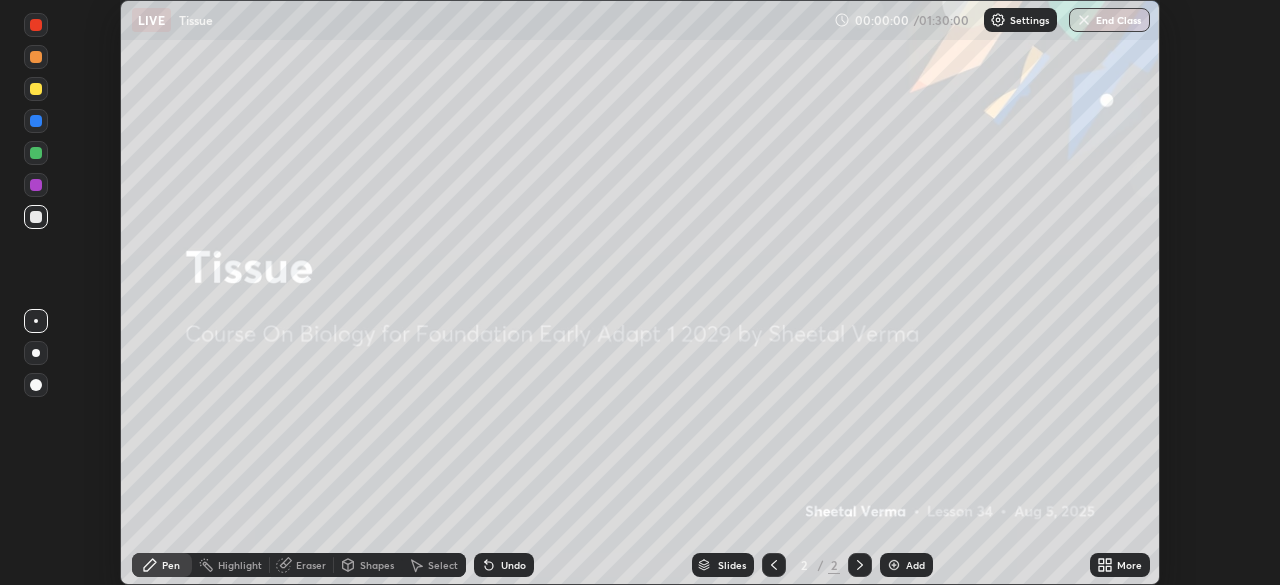 click 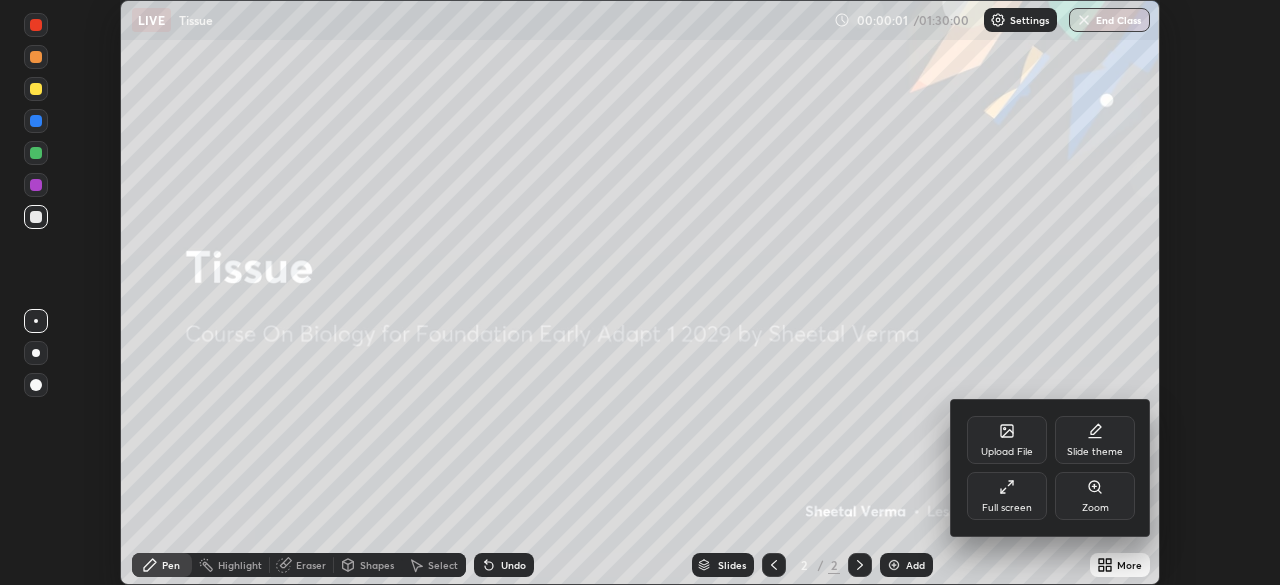 click 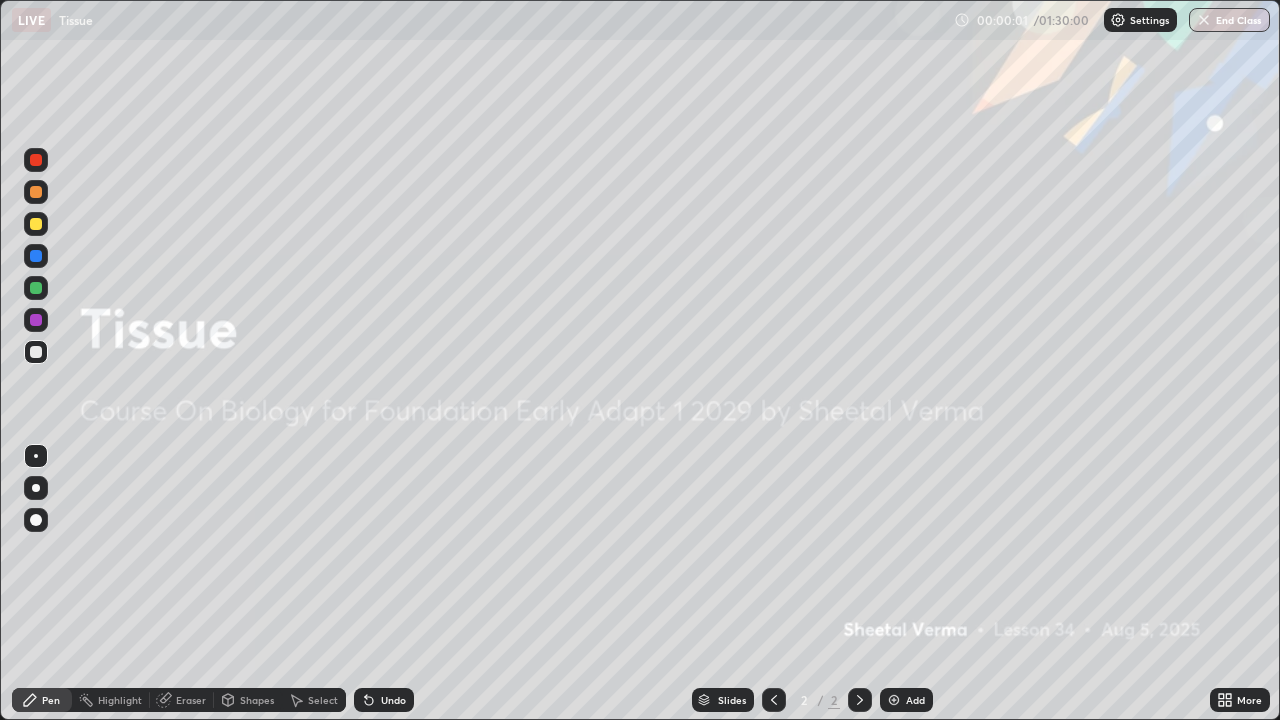 scroll, scrollTop: 99280, scrollLeft: 98720, axis: both 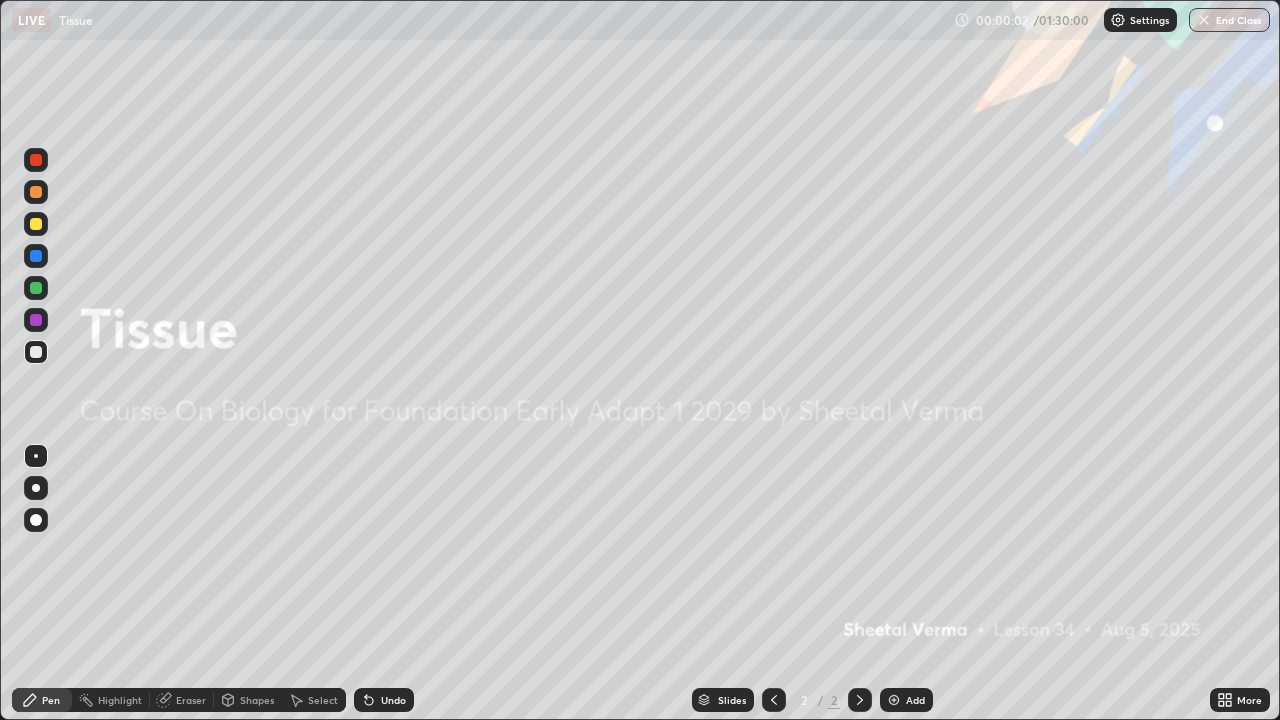 click on "Add" at bounding box center [915, 700] 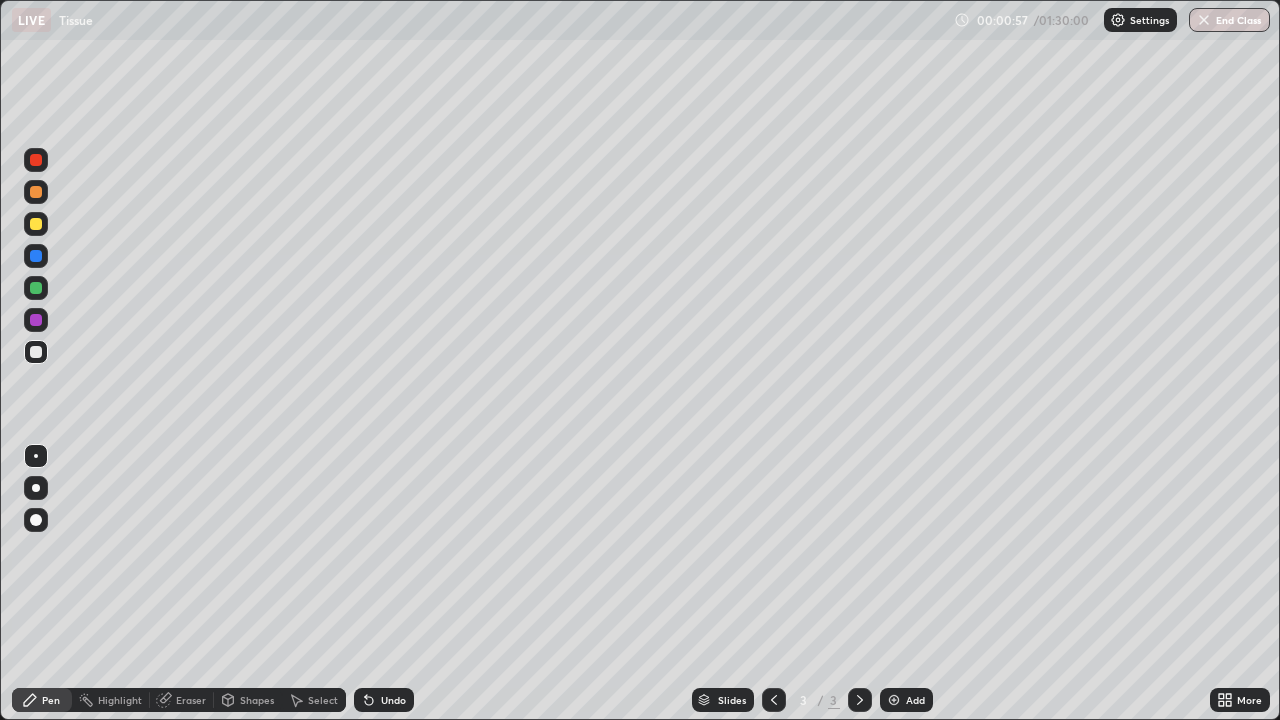 click at bounding box center [36, 352] 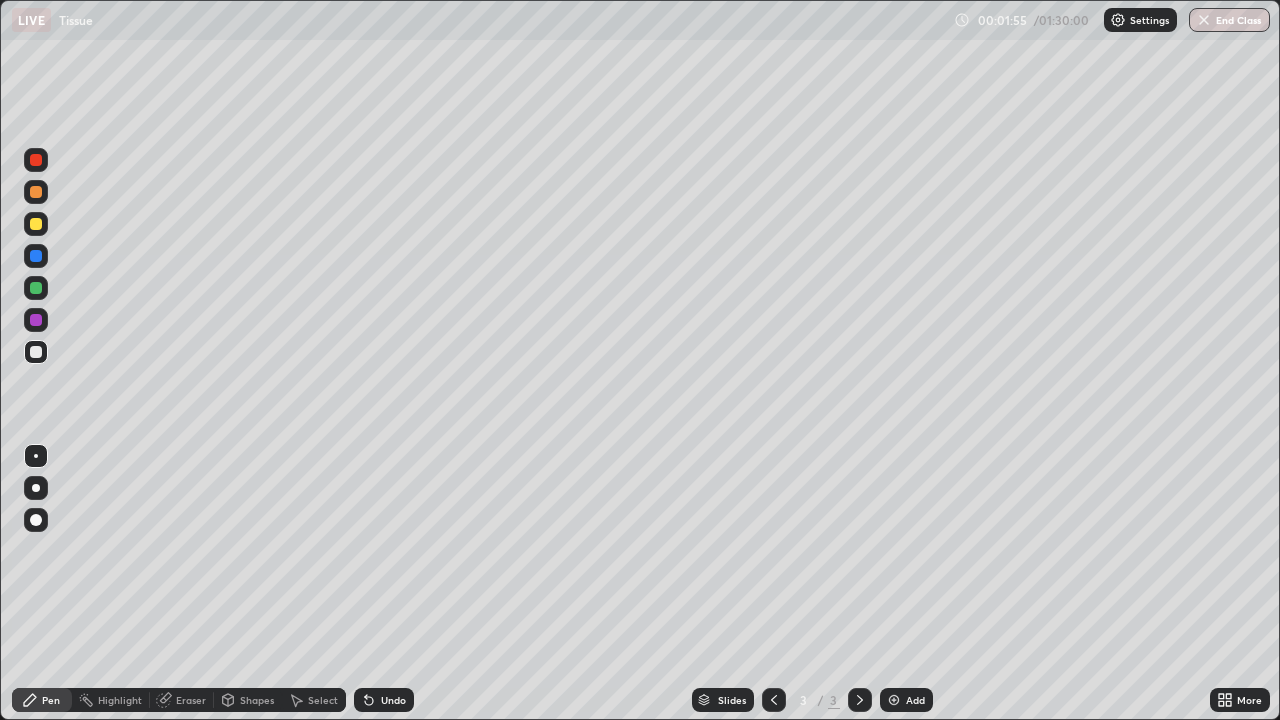 click at bounding box center (36, 224) 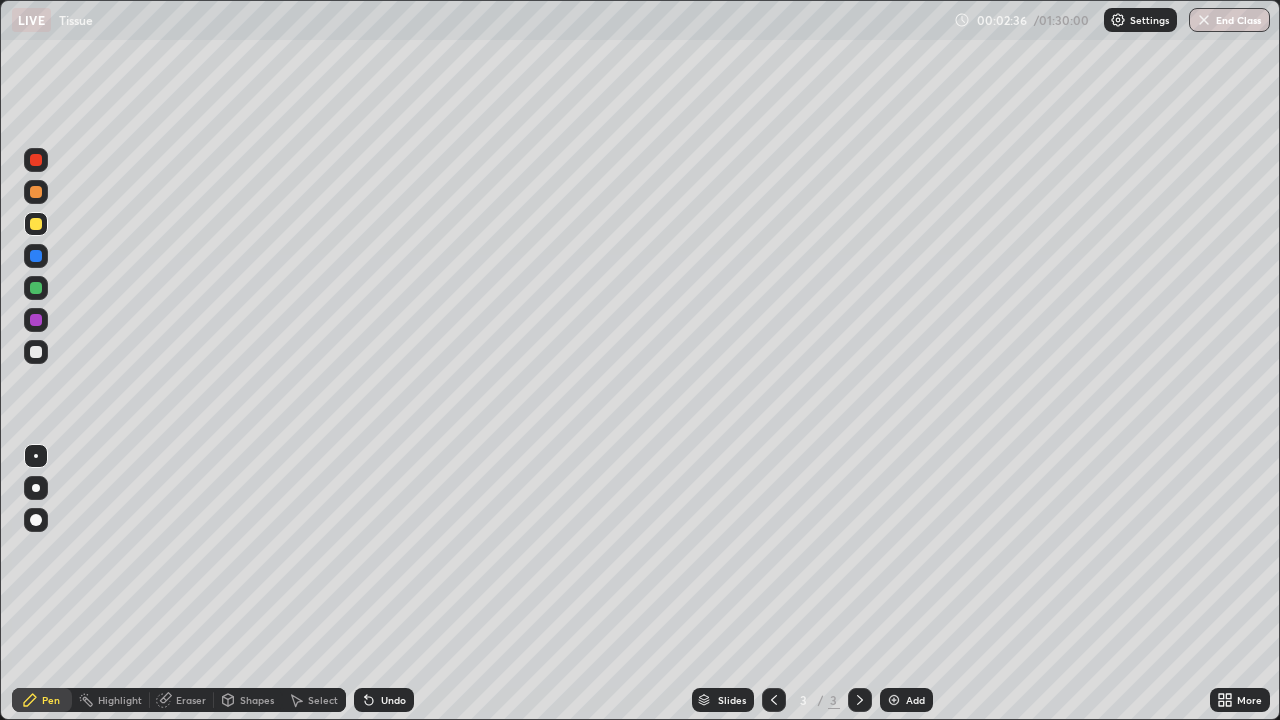 click at bounding box center [36, 160] 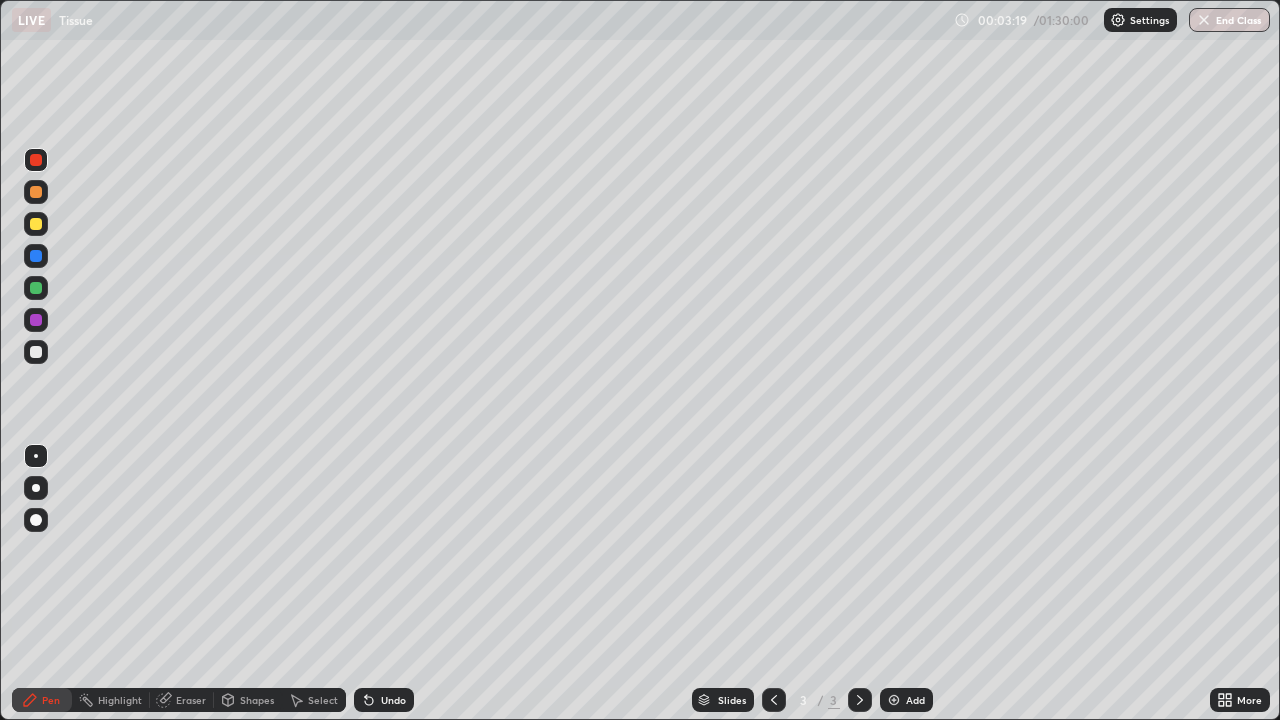 click on "Undo" at bounding box center (393, 700) 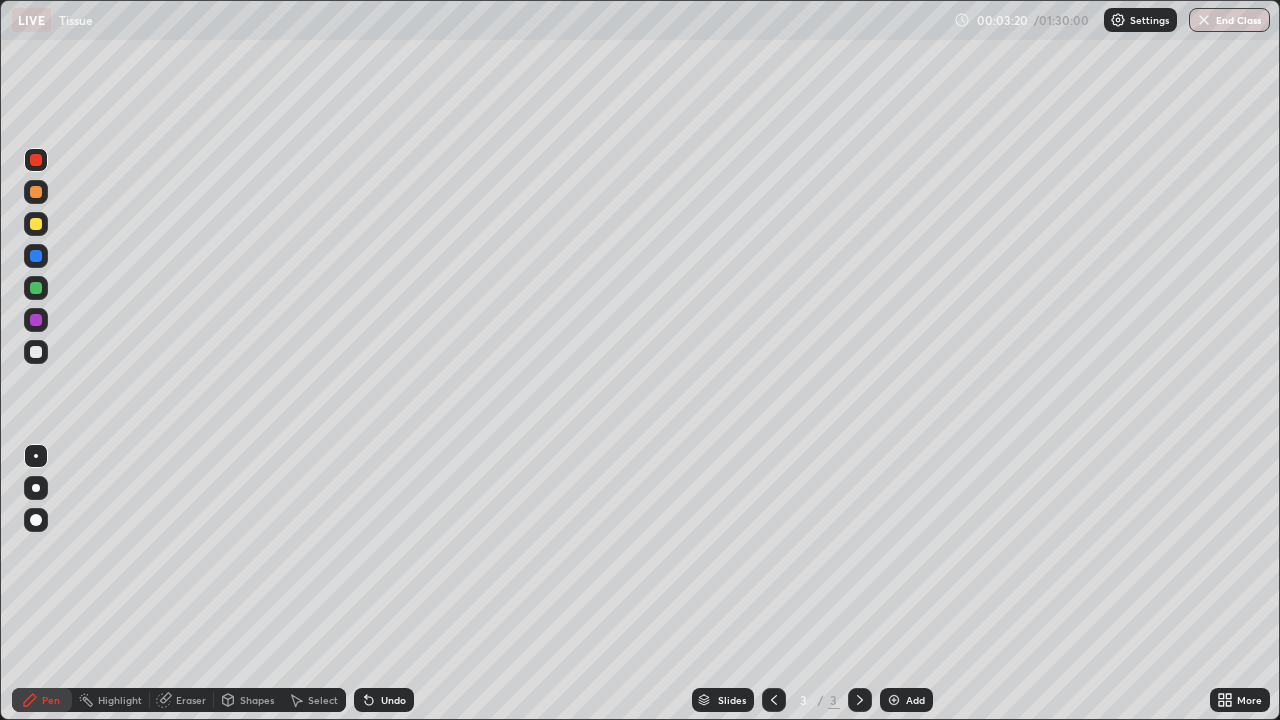 click on "Undo" at bounding box center (393, 700) 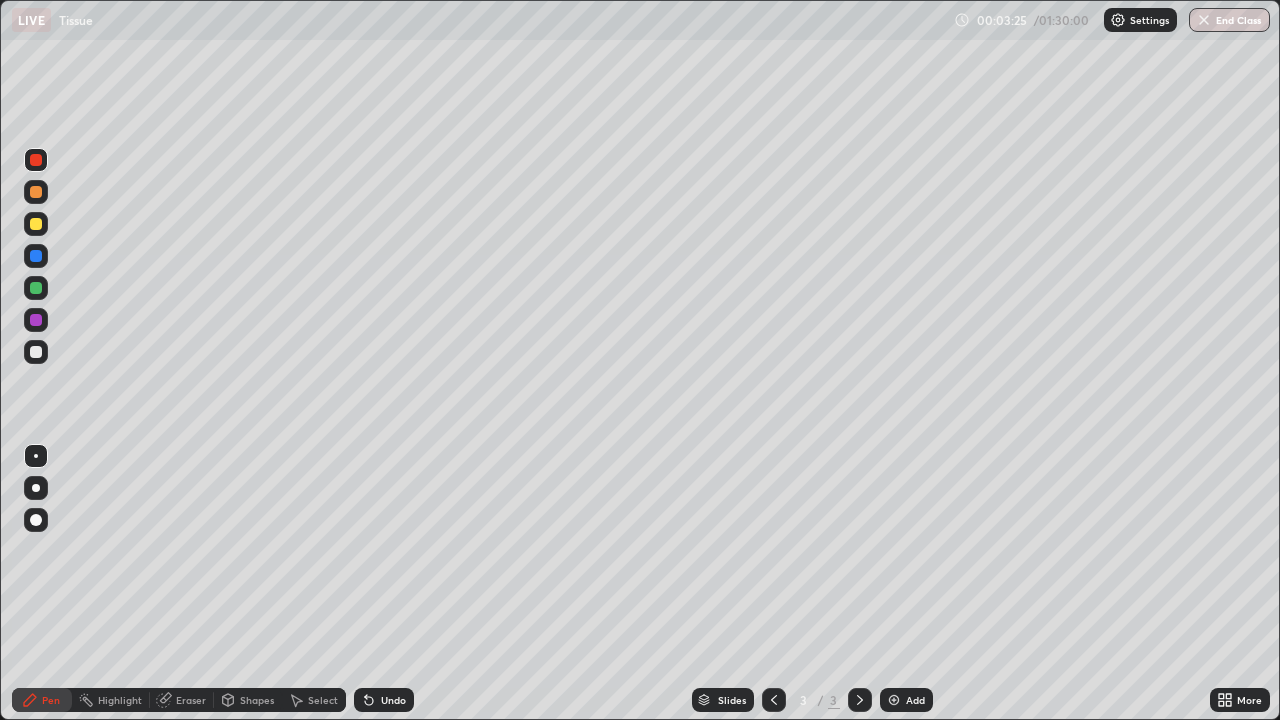 click on "Undo" at bounding box center (393, 700) 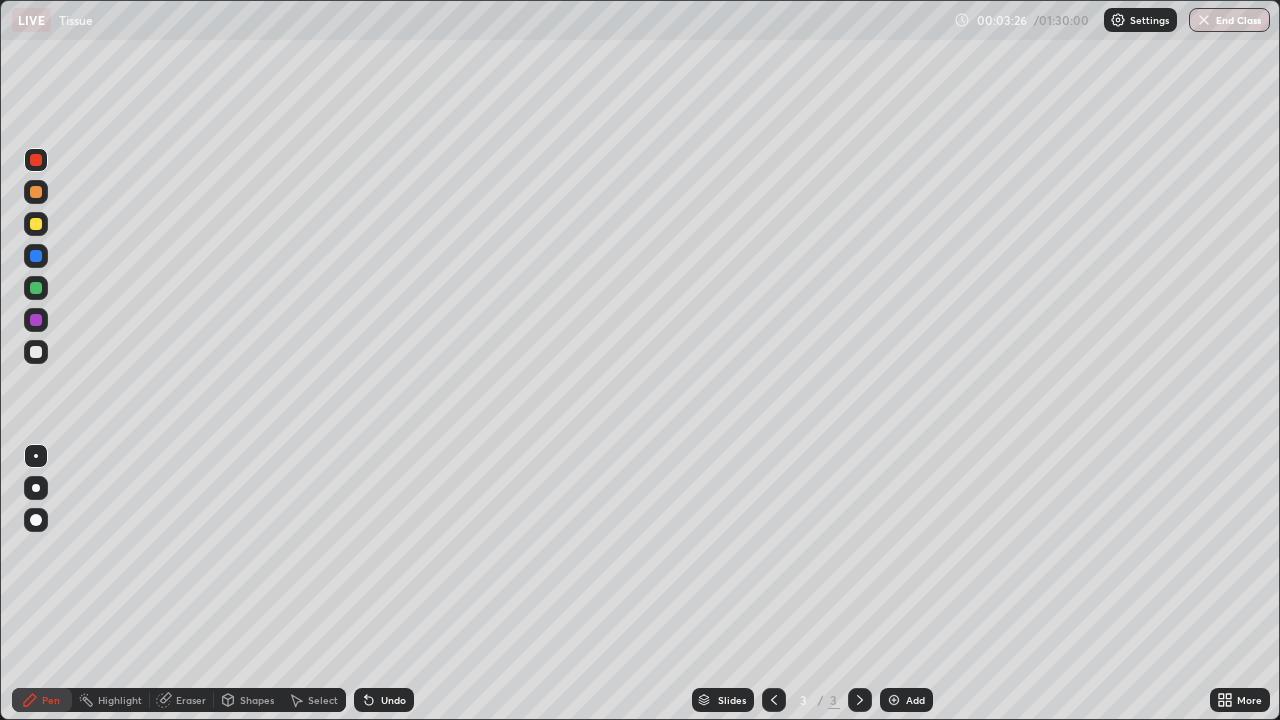 click on "Undo" at bounding box center [384, 700] 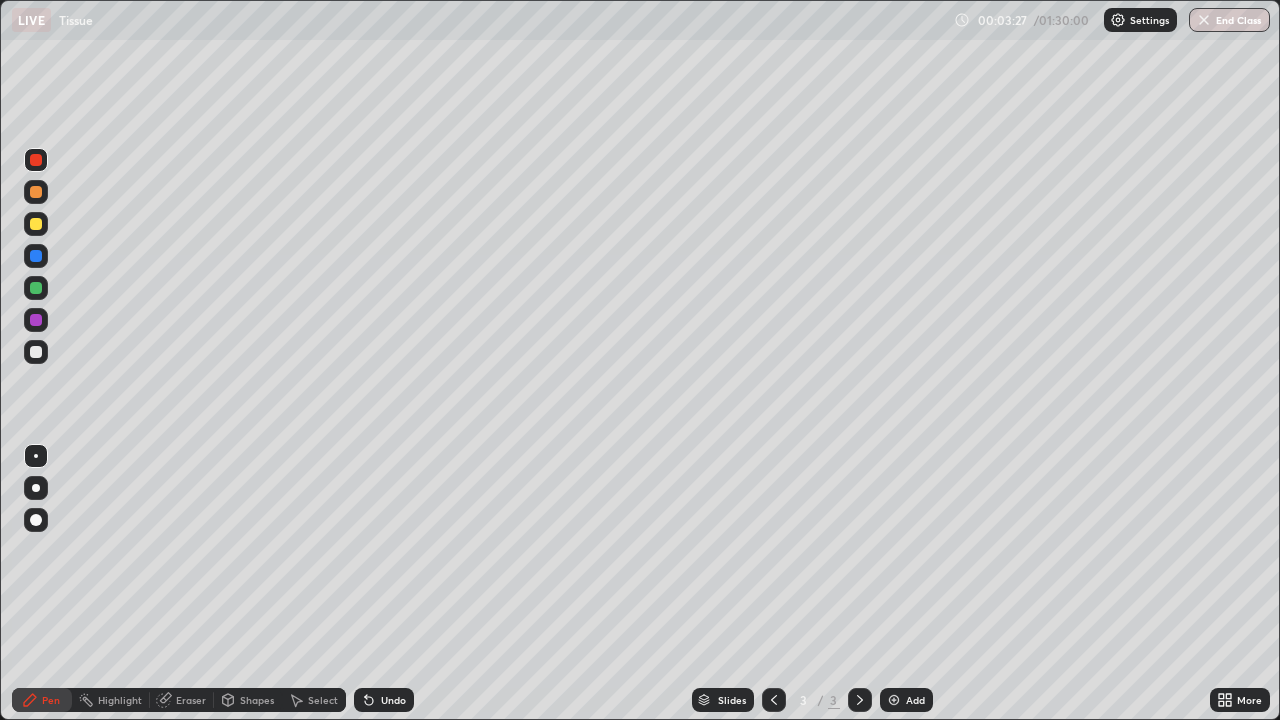 click 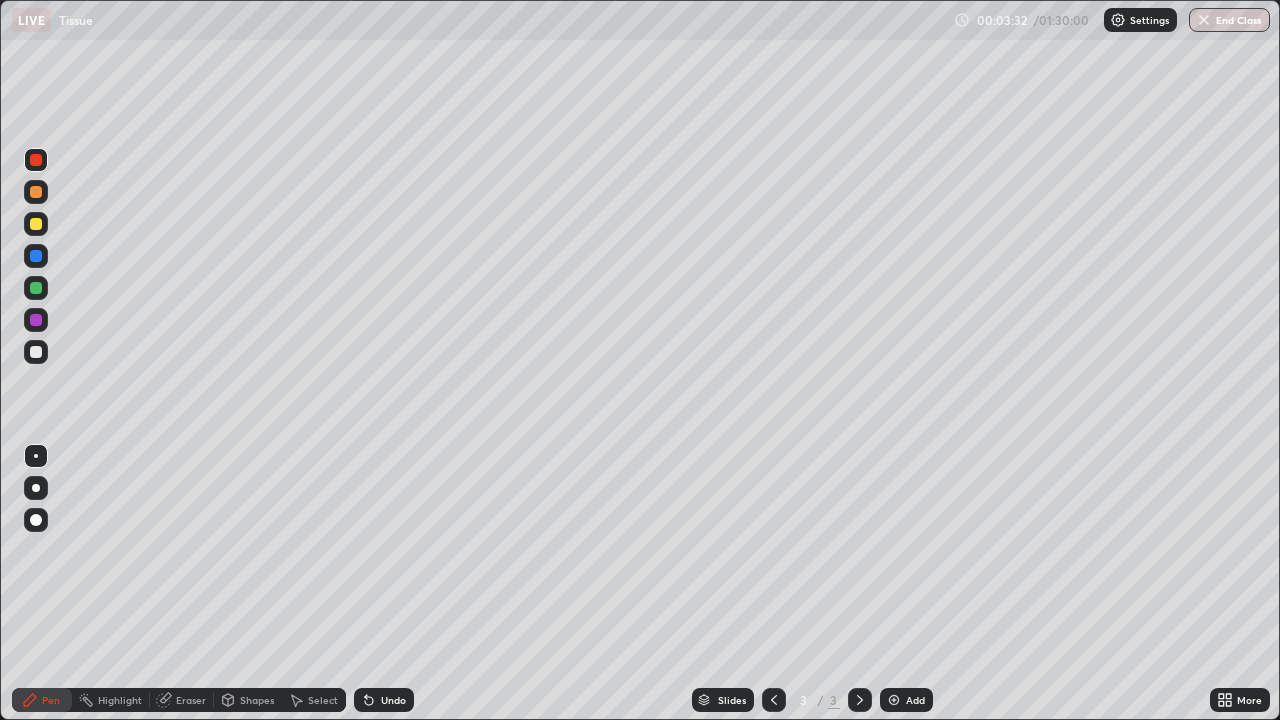 click on "Undo" at bounding box center (384, 700) 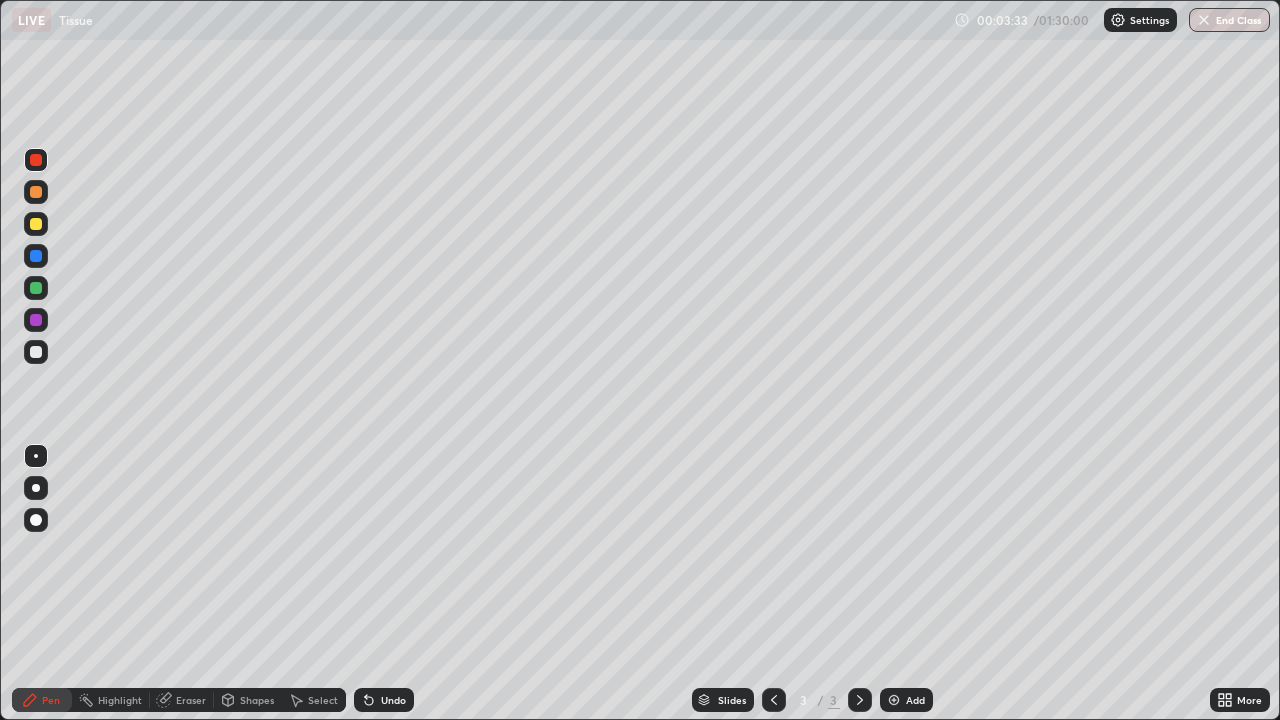 click on "Undo" at bounding box center (393, 700) 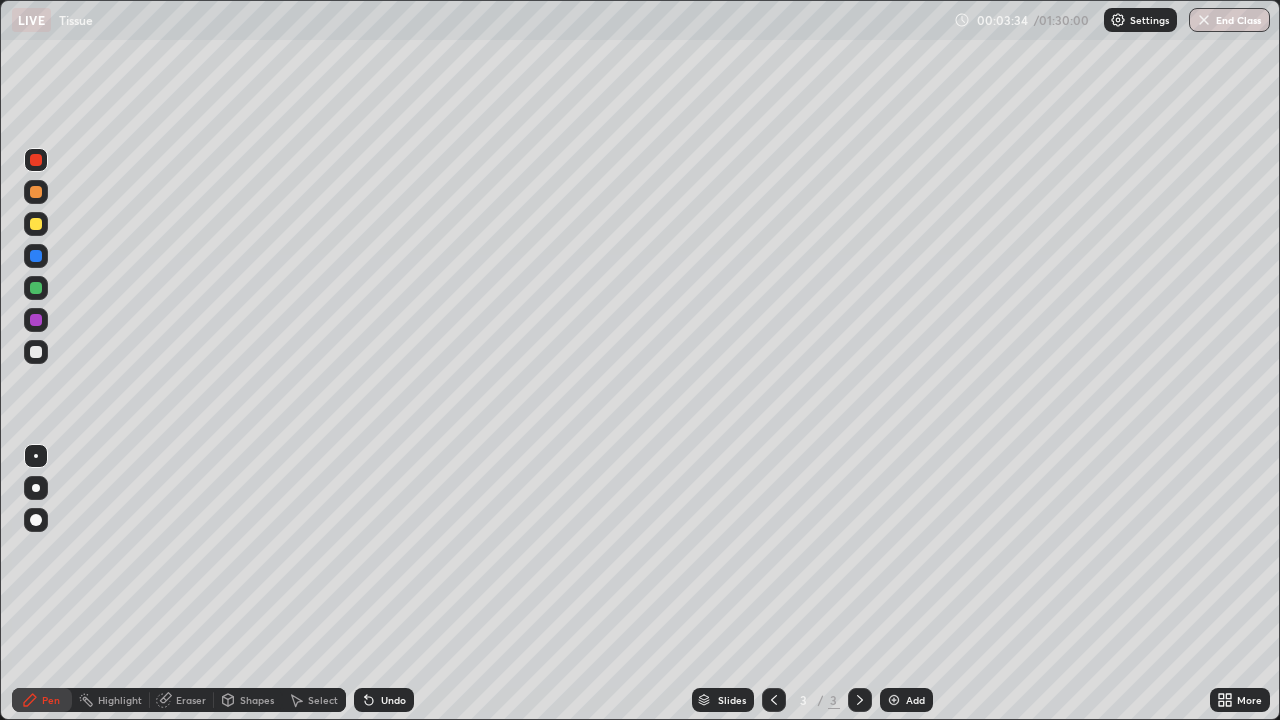 click on "Undo" at bounding box center (393, 700) 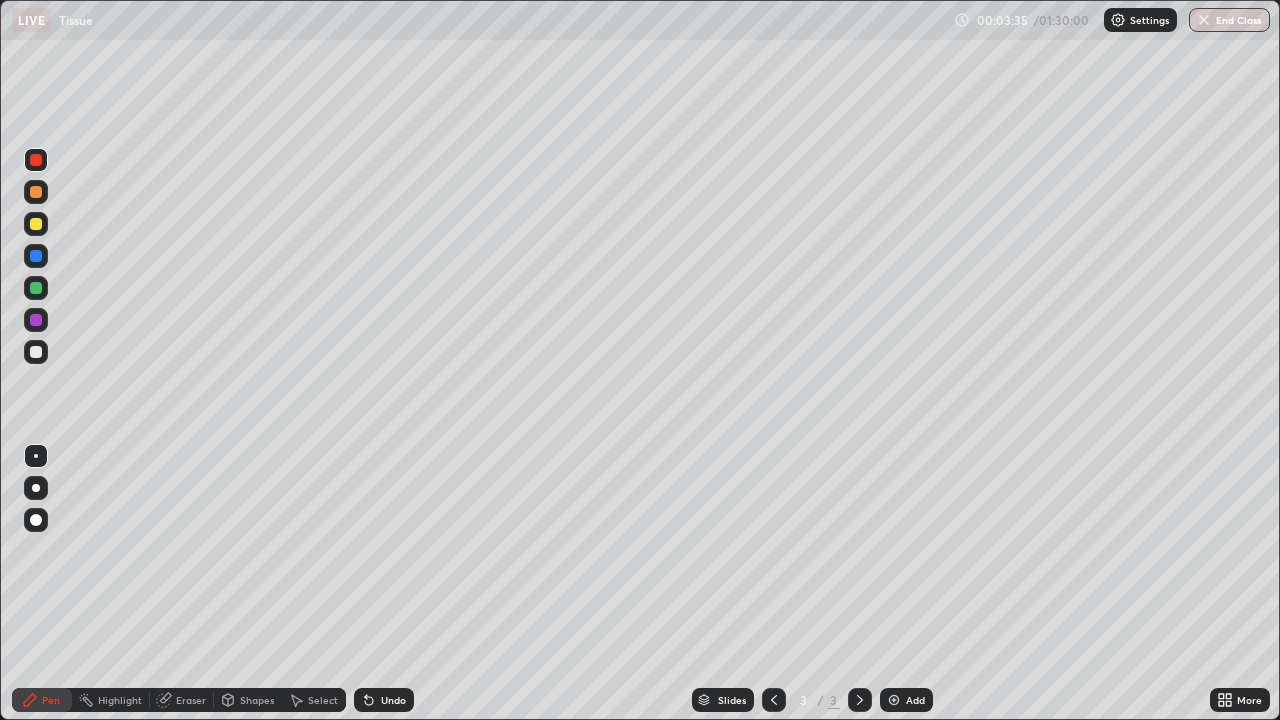 click on "Pen" at bounding box center [51, 700] 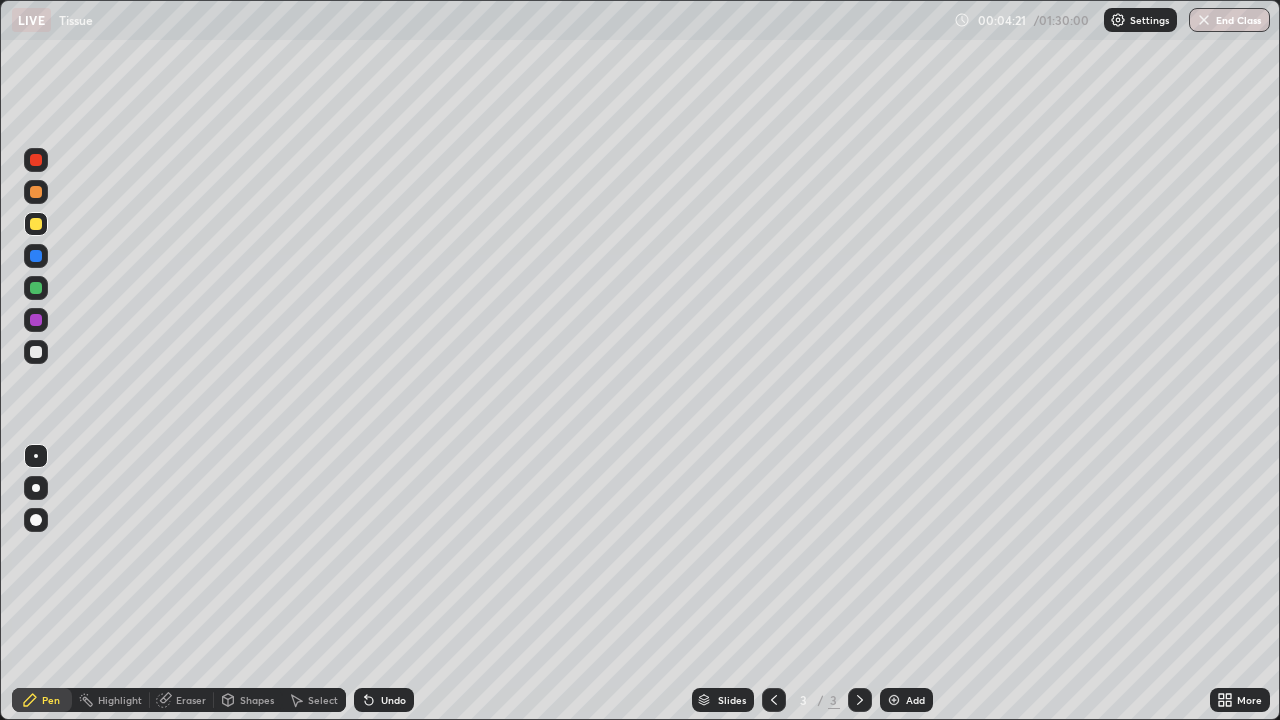 click at bounding box center (36, 352) 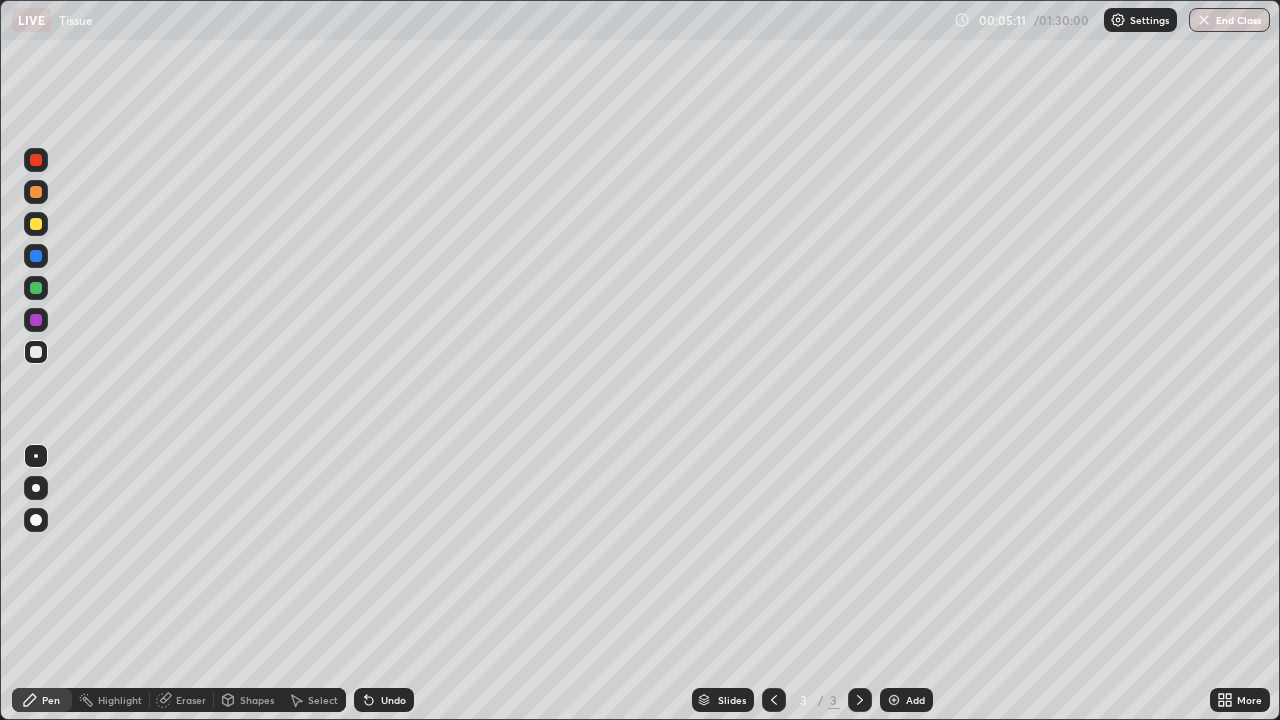click at bounding box center (36, 160) 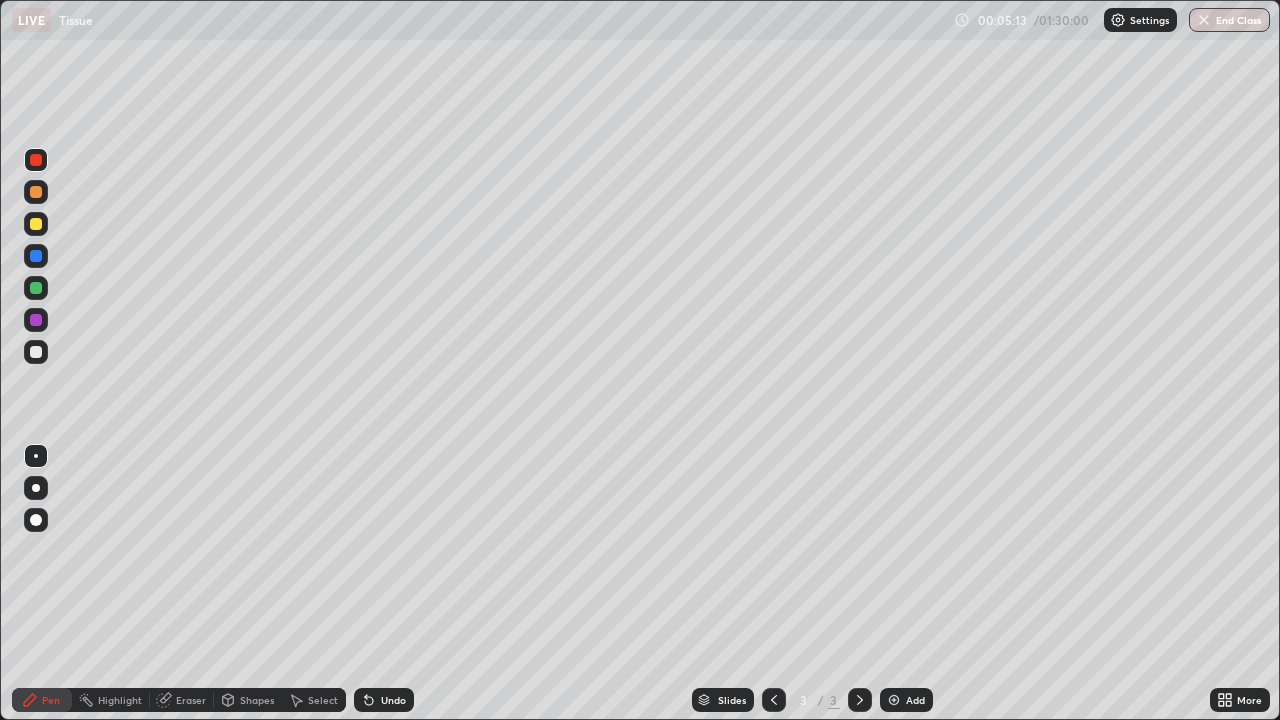 click on "Eraser" at bounding box center [191, 700] 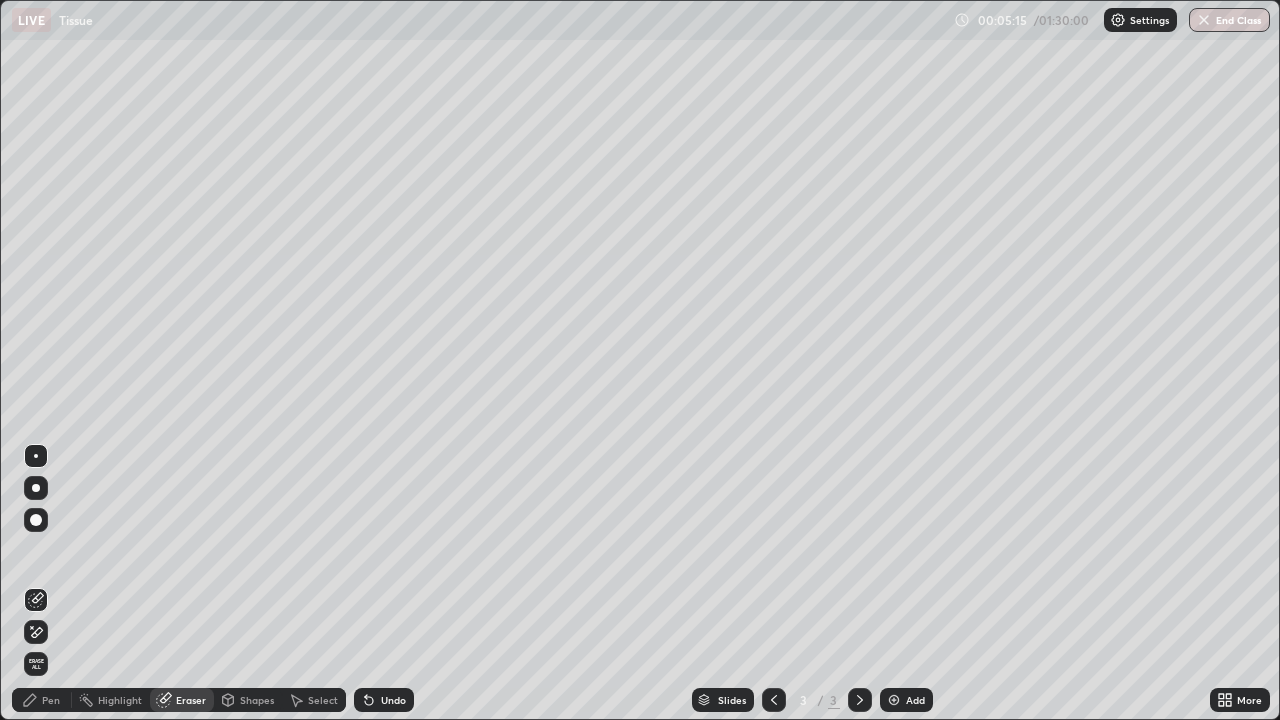 click on "Shapes" at bounding box center [248, 700] 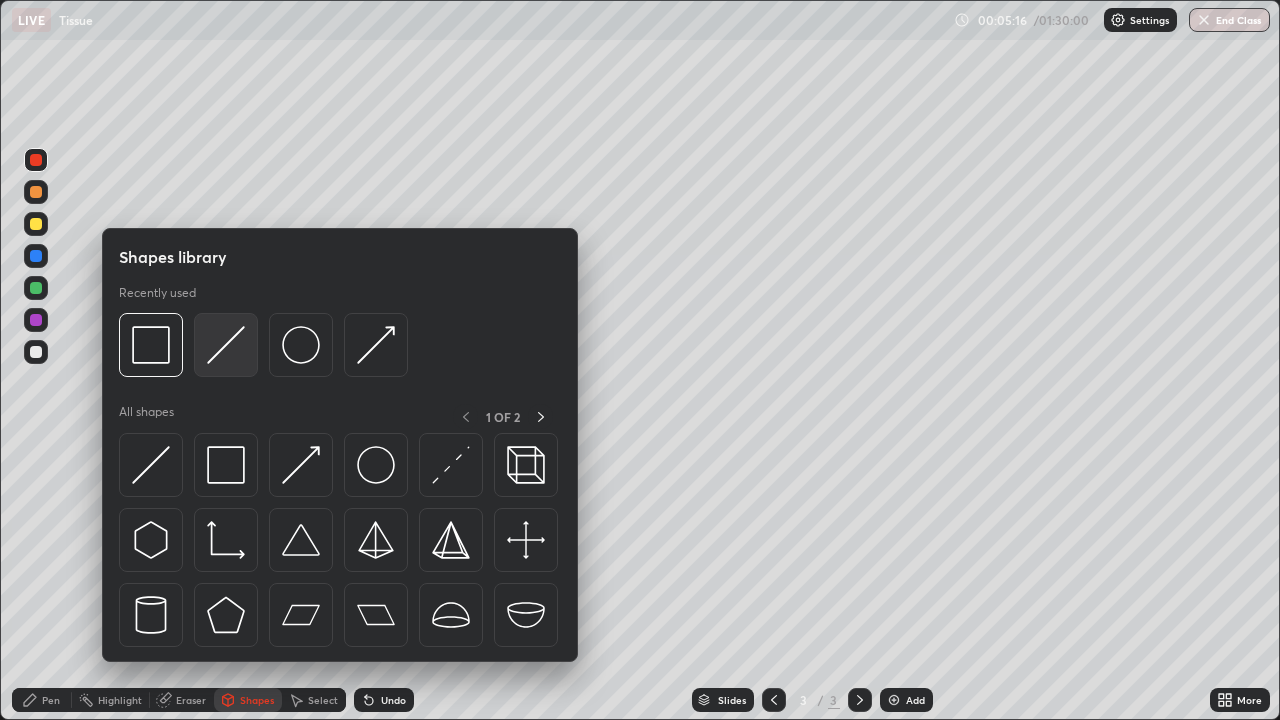 click at bounding box center (226, 345) 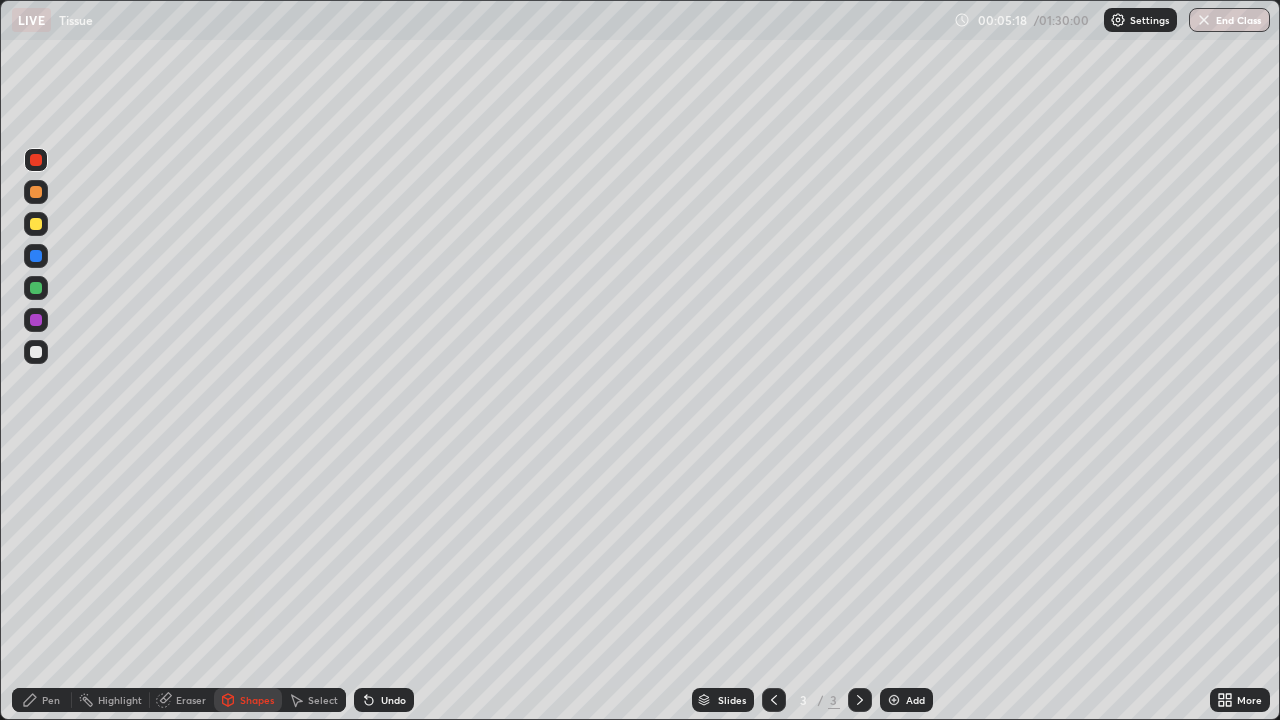click at bounding box center [36, 224] 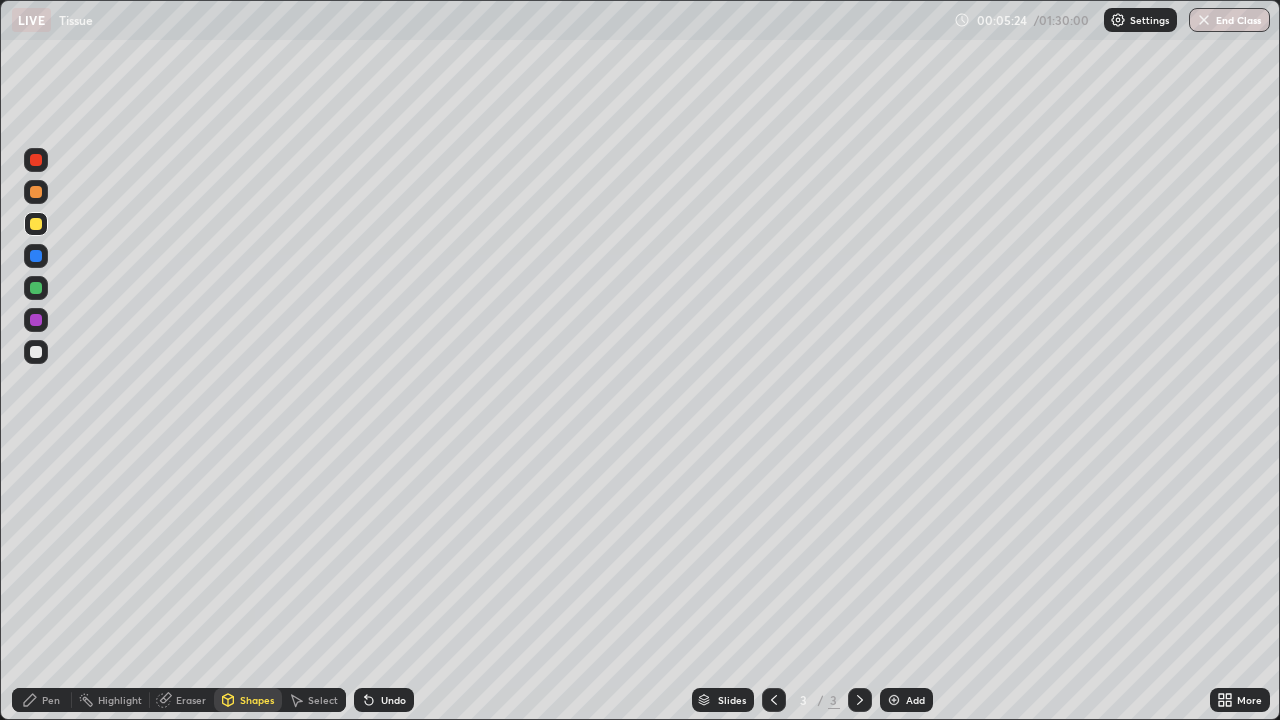 click on "Pen" at bounding box center (51, 700) 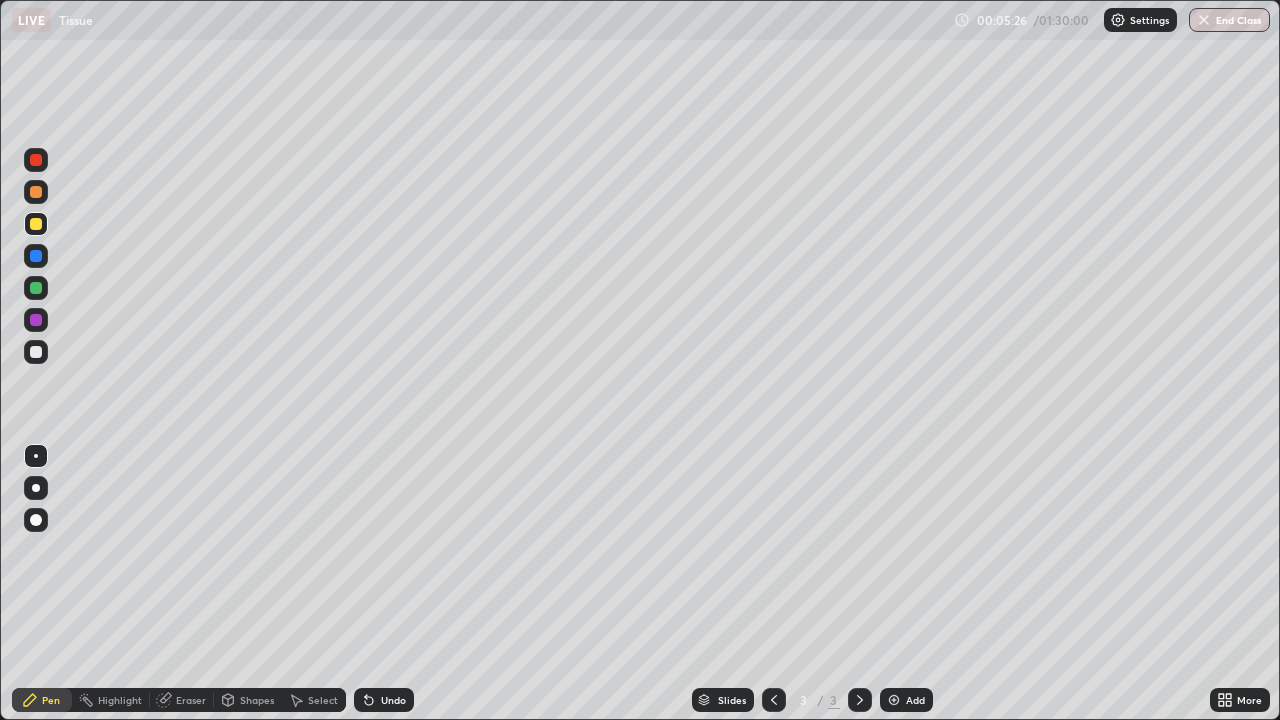 click at bounding box center (36, 320) 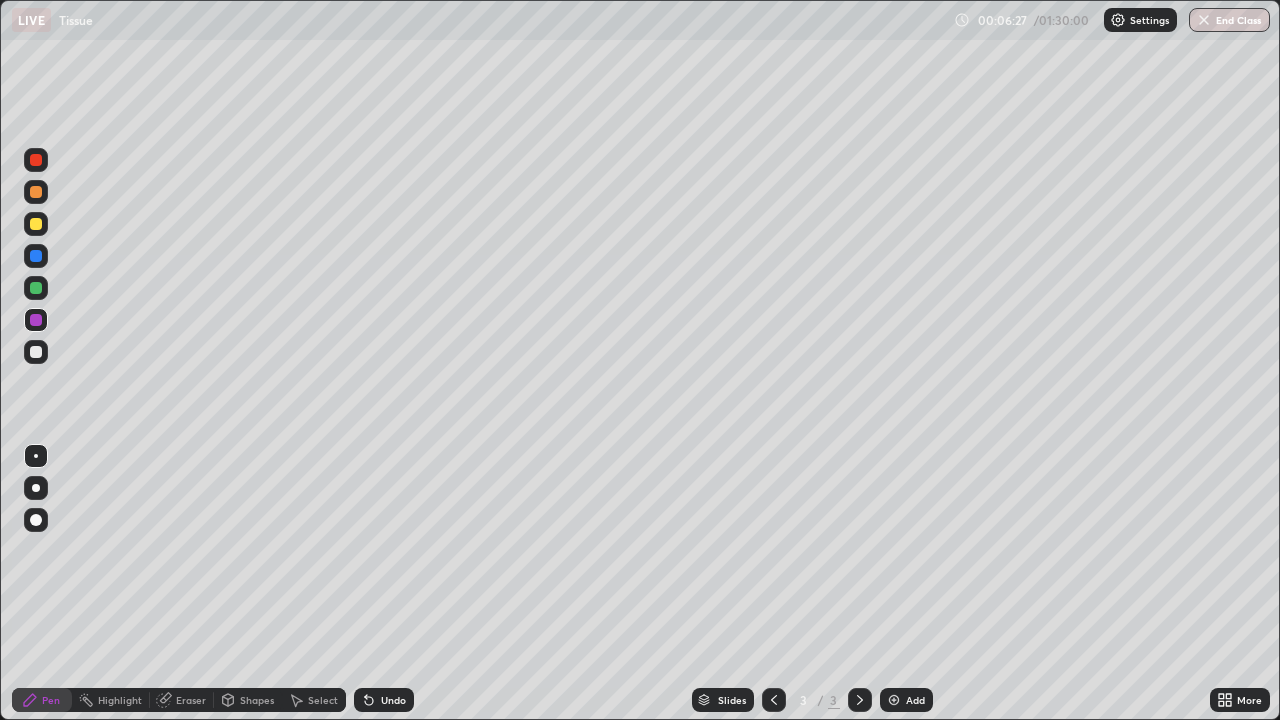 click at bounding box center [36, 160] 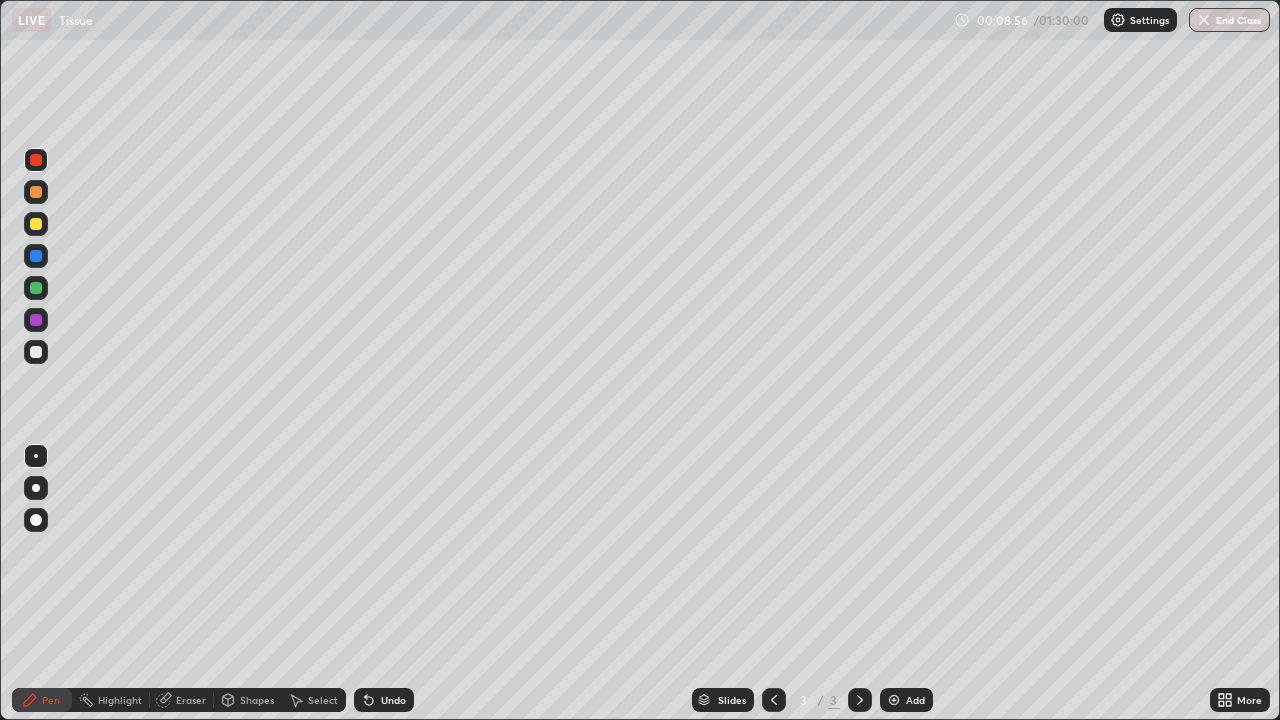 click on "Eraser" at bounding box center [182, 700] 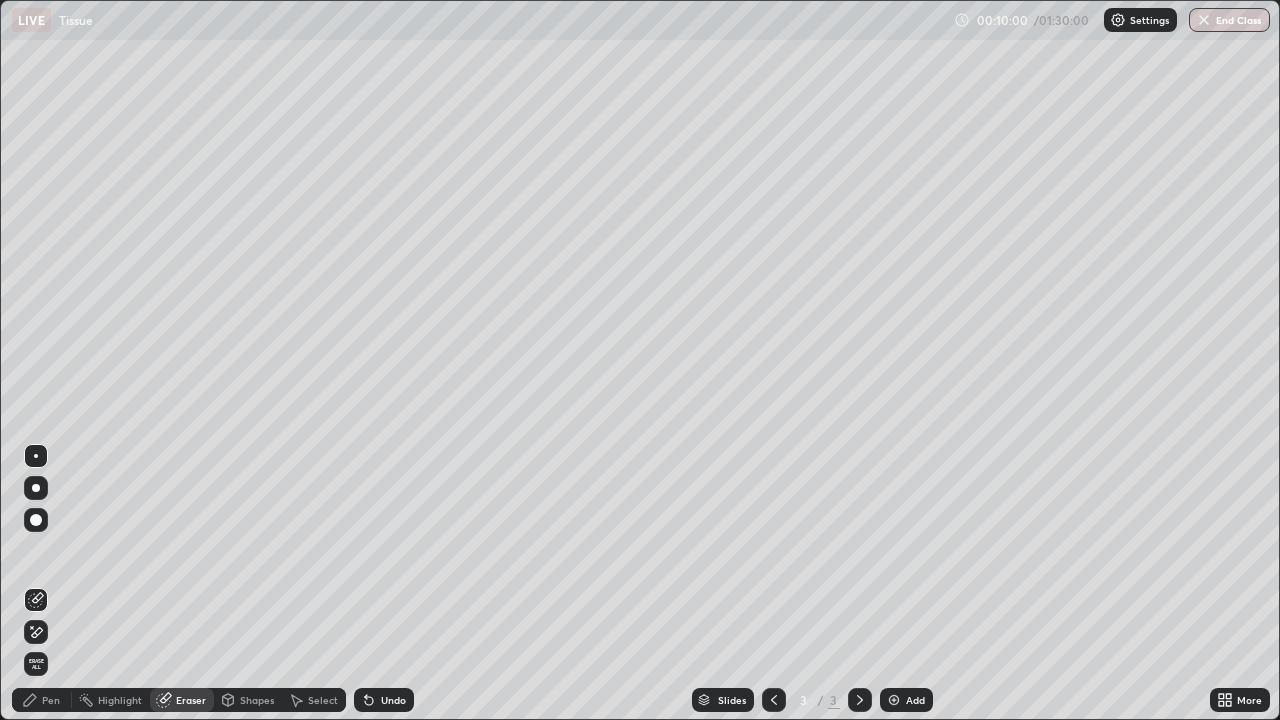 click on "Pen" at bounding box center [42, 700] 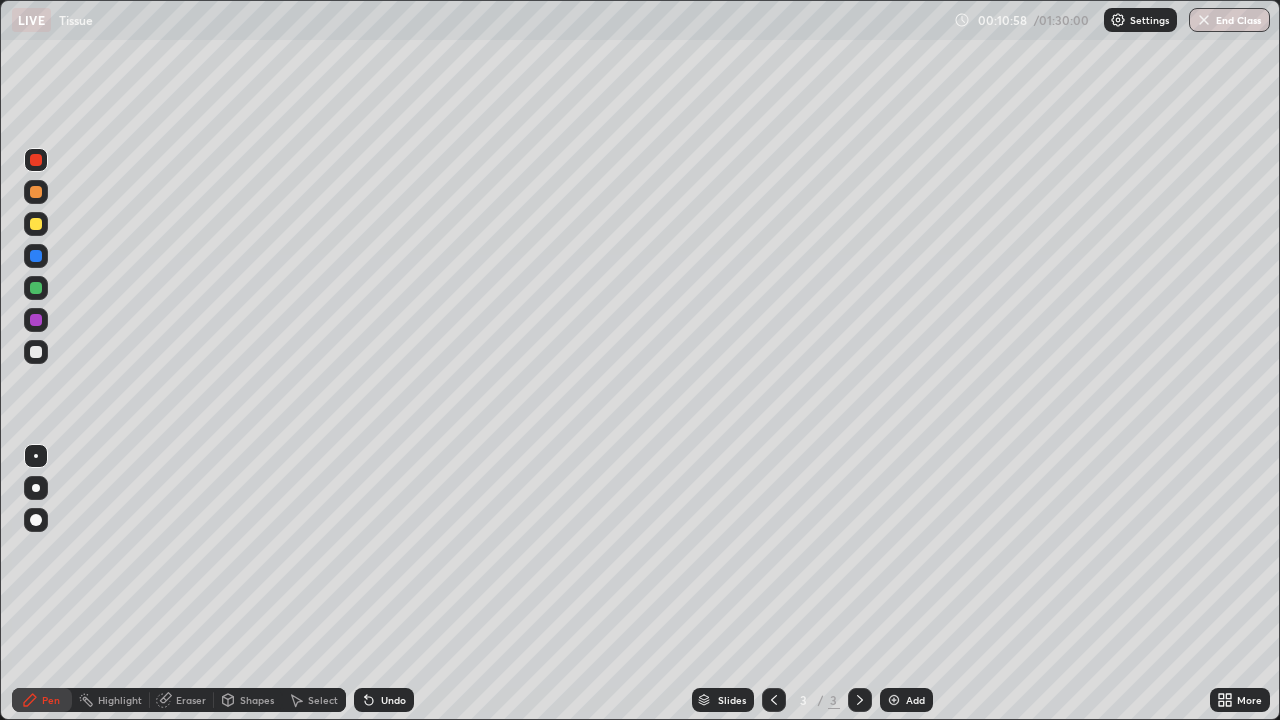 click at bounding box center (36, 352) 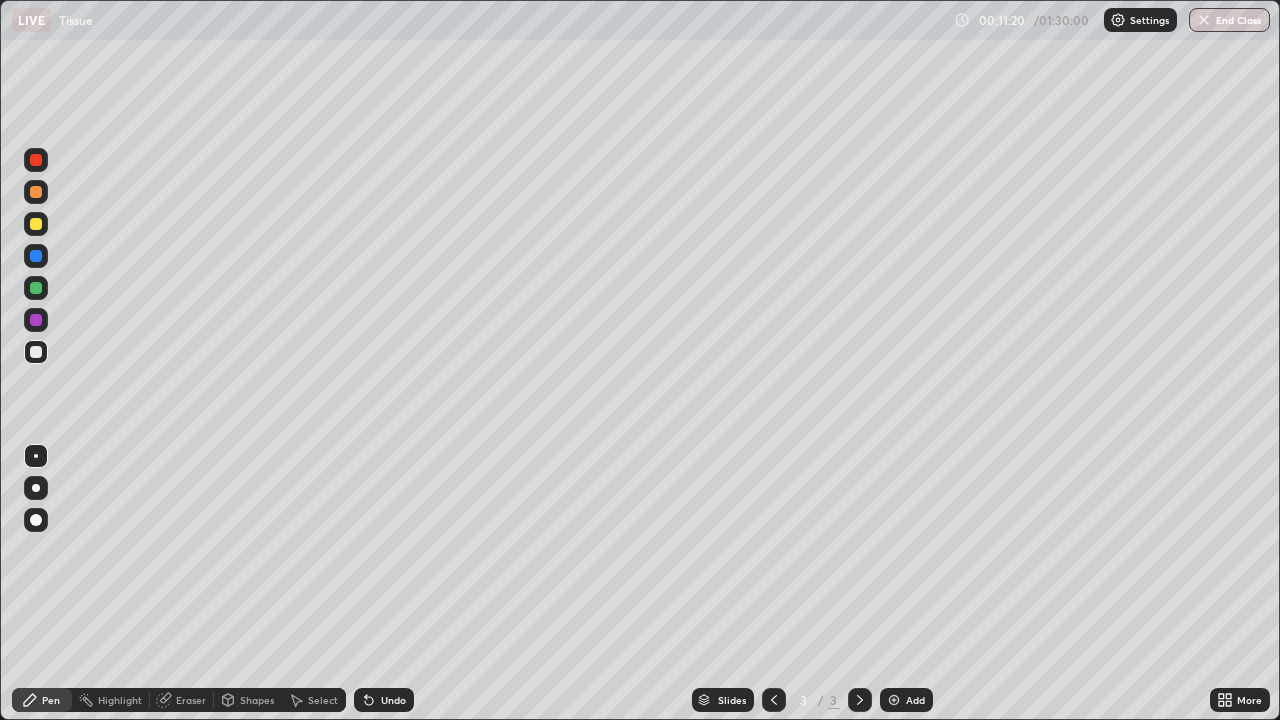 click at bounding box center [36, 352] 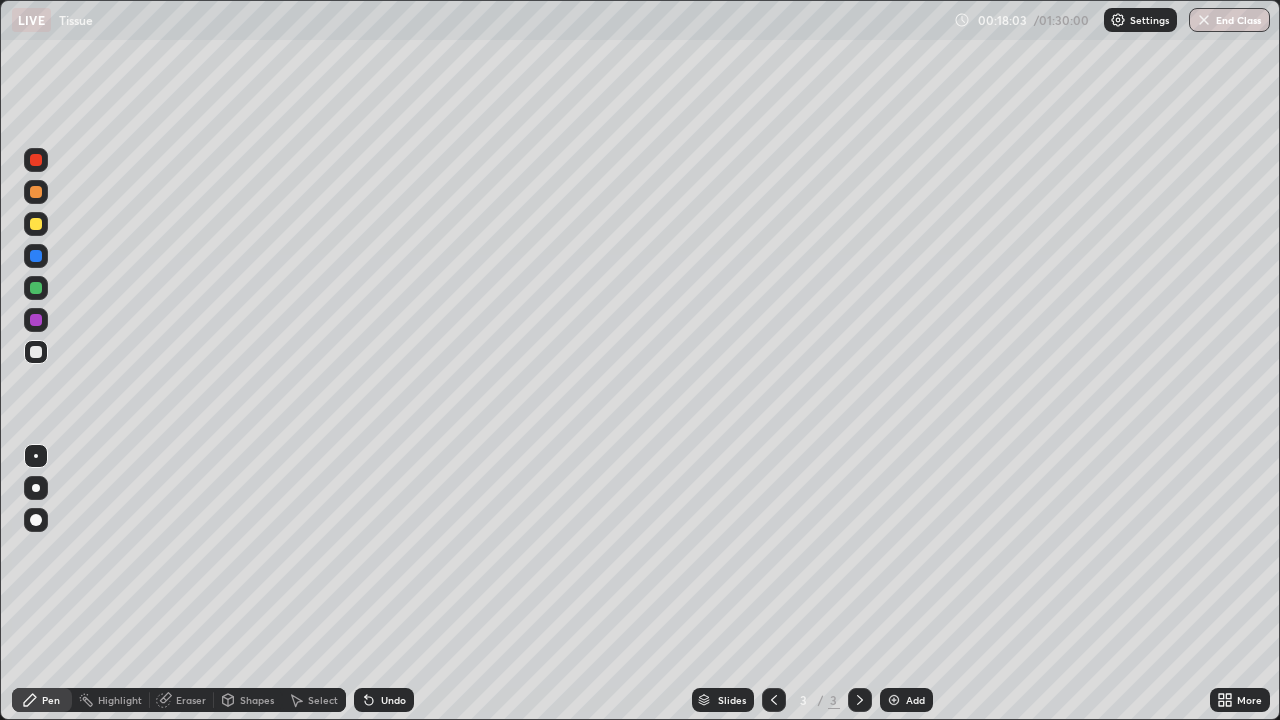 click on "Add" at bounding box center [915, 700] 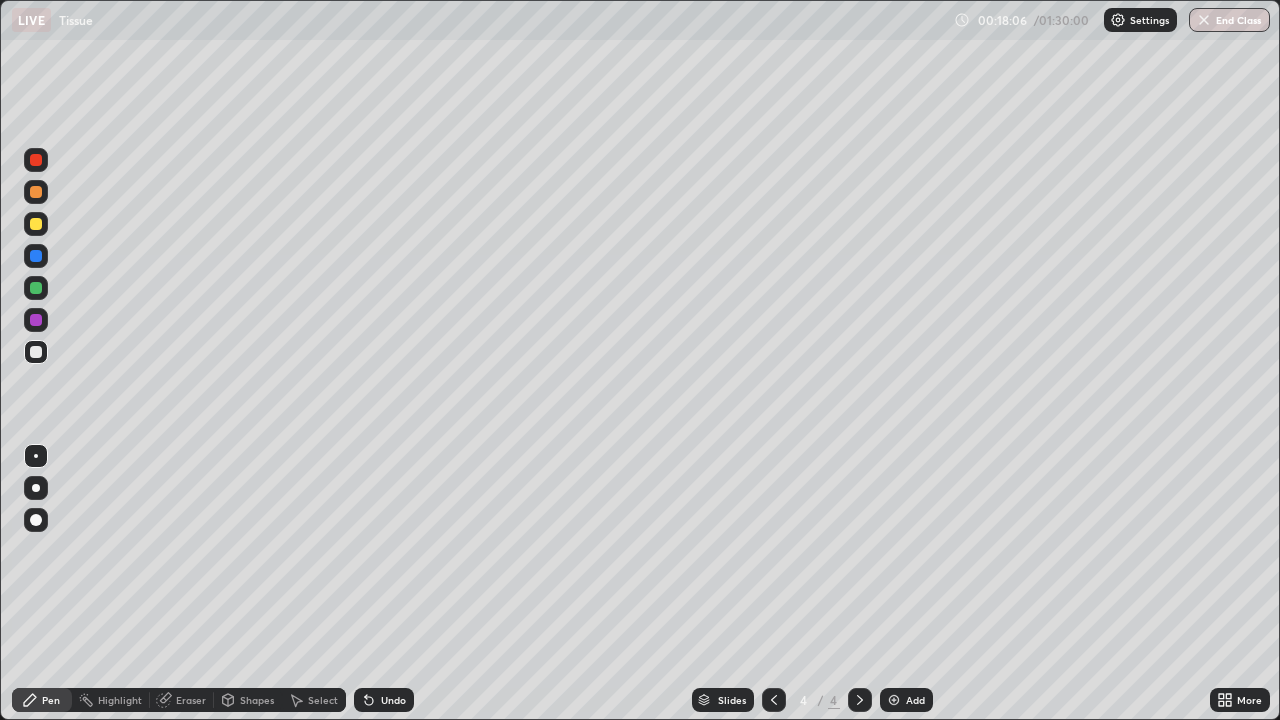 click at bounding box center (36, 352) 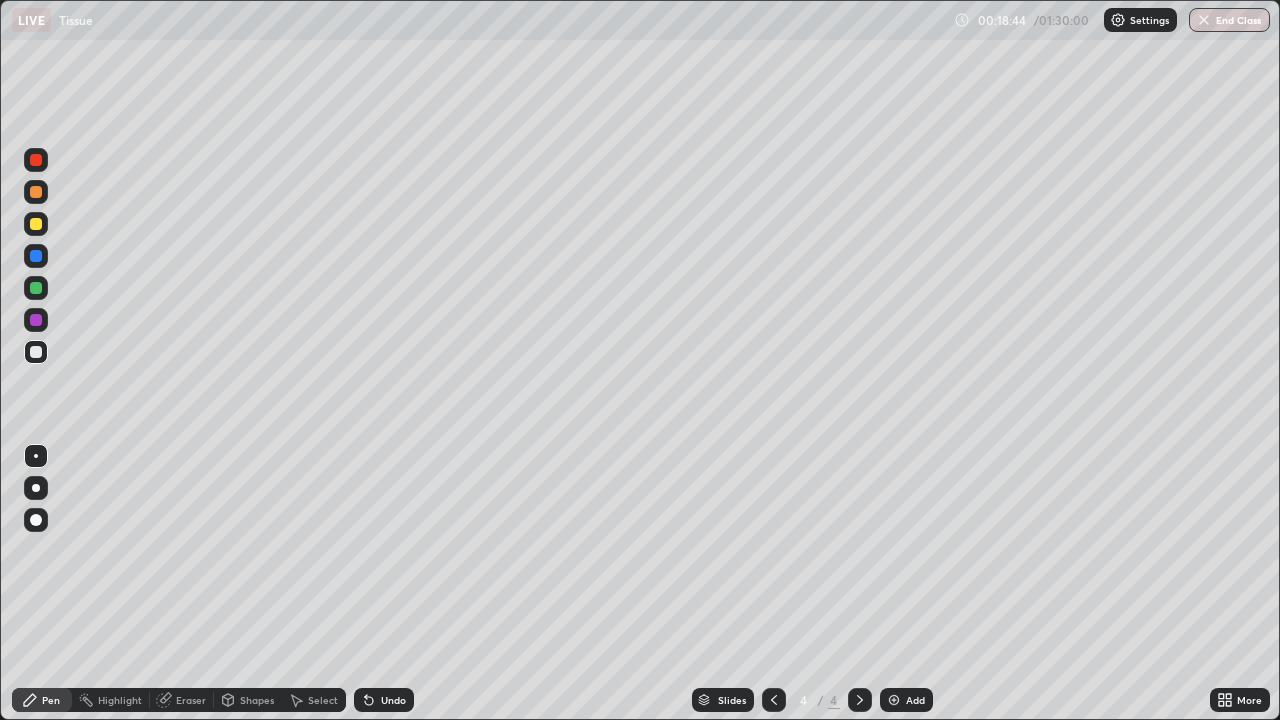 click at bounding box center (36, 224) 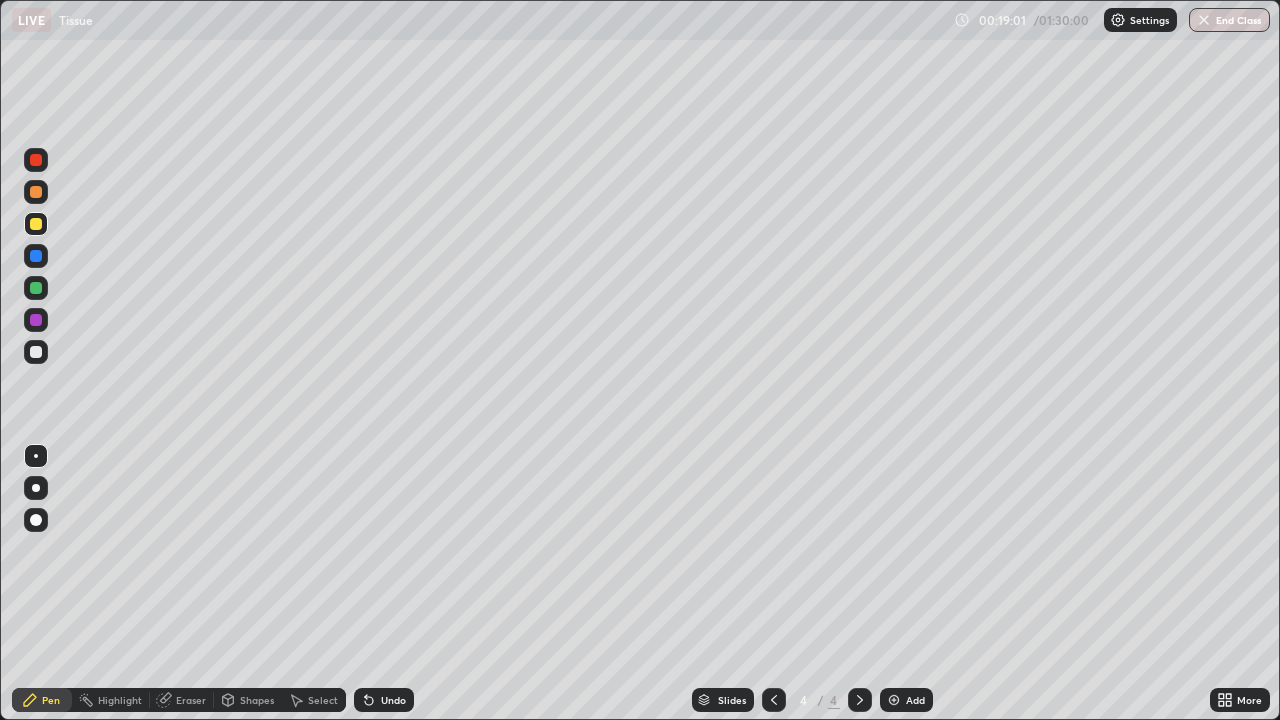 click on "Eraser" at bounding box center [191, 700] 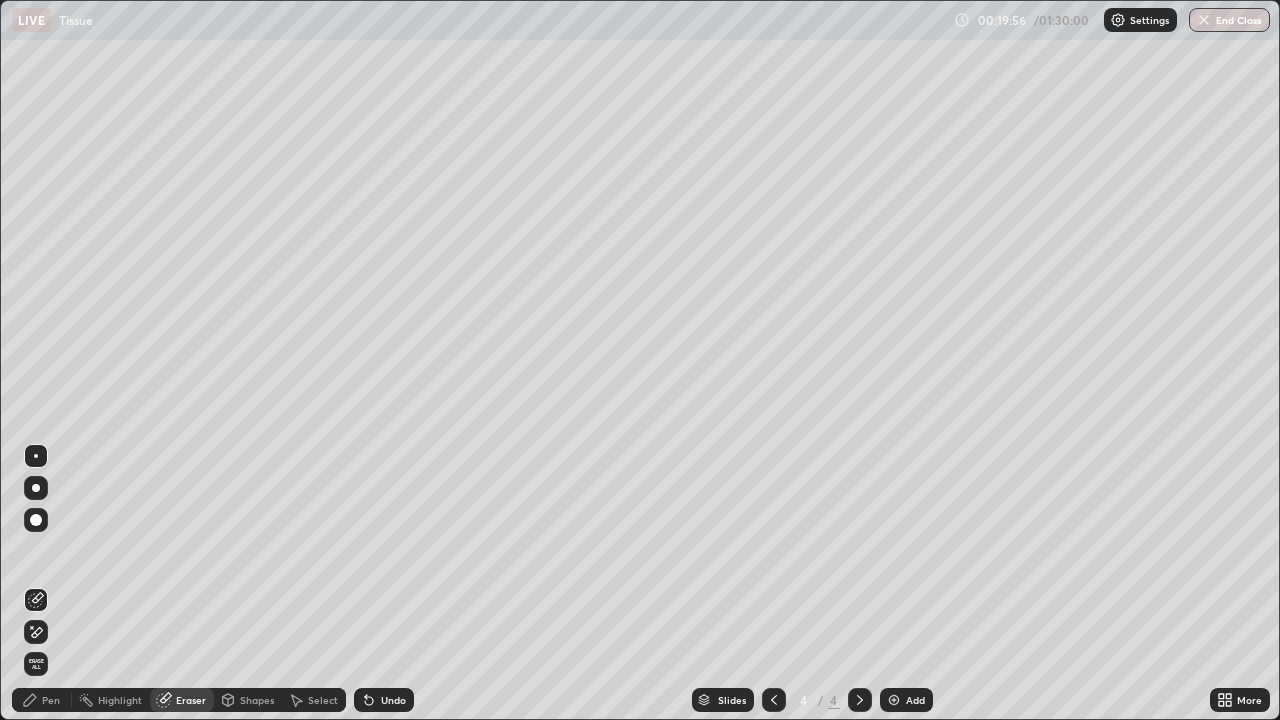 click on "Pen" at bounding box center (42, 700) 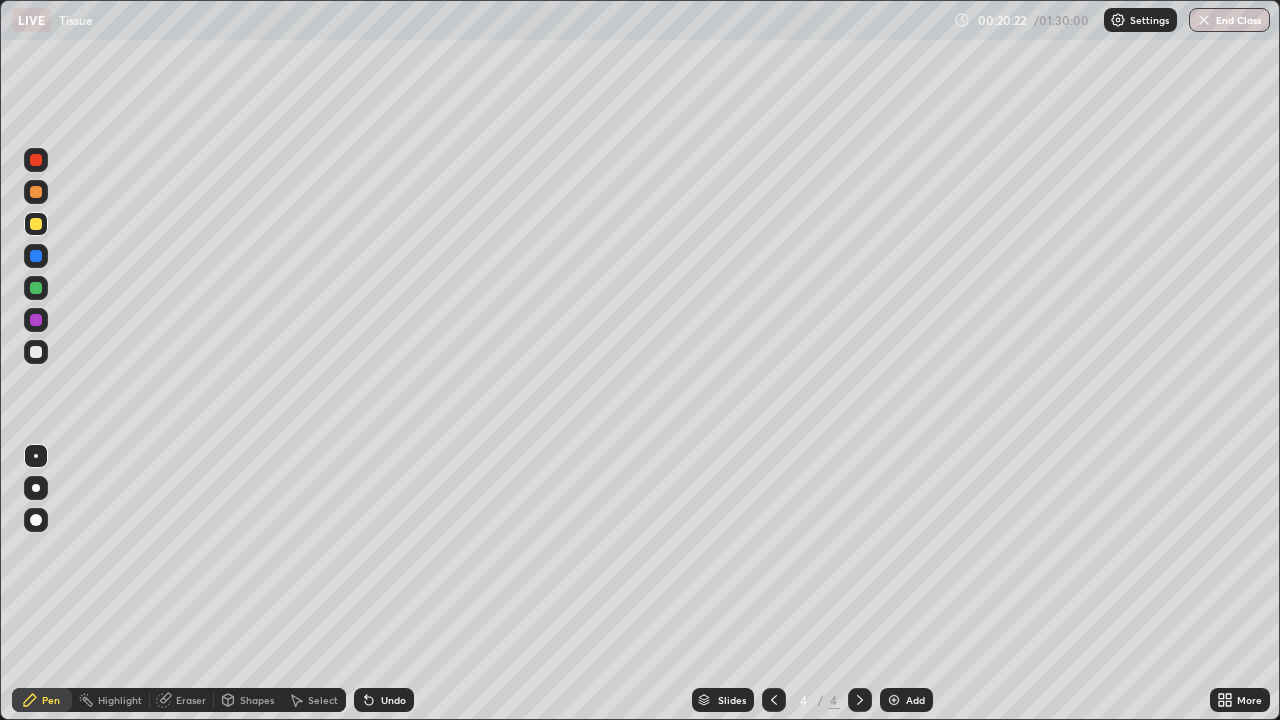 click 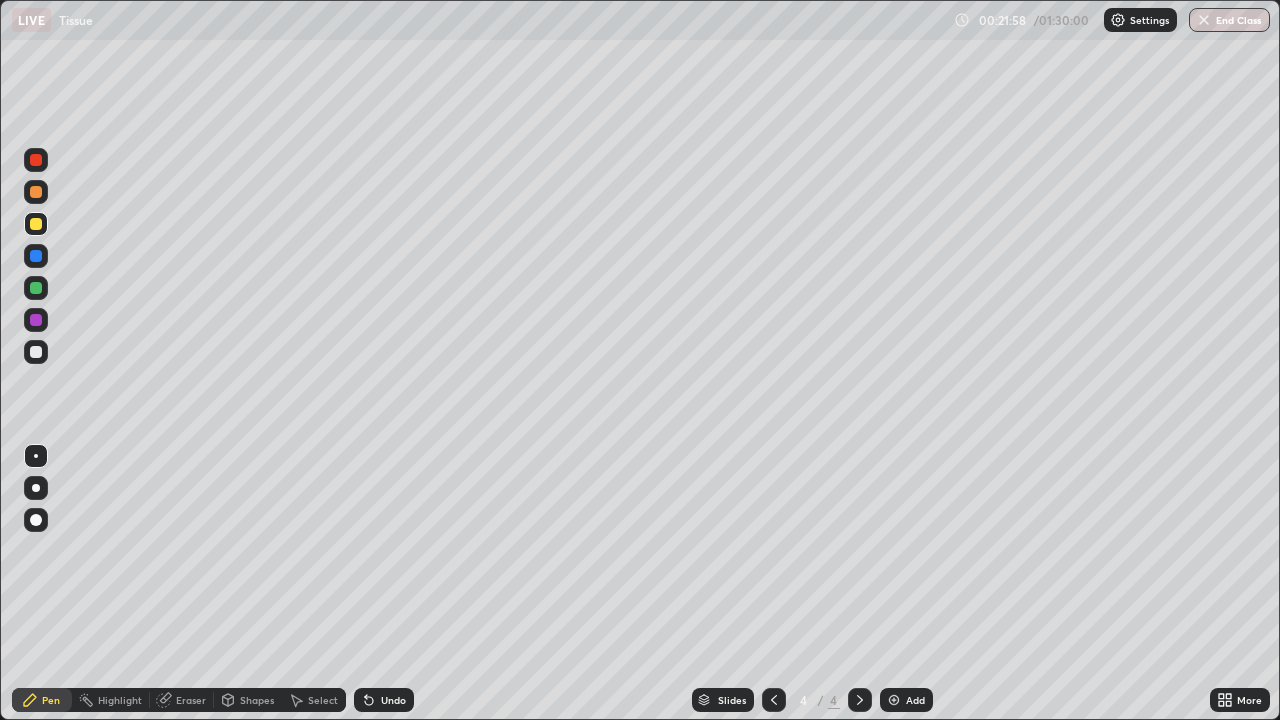 click on "Eraser" at bounding box center [191, 700] 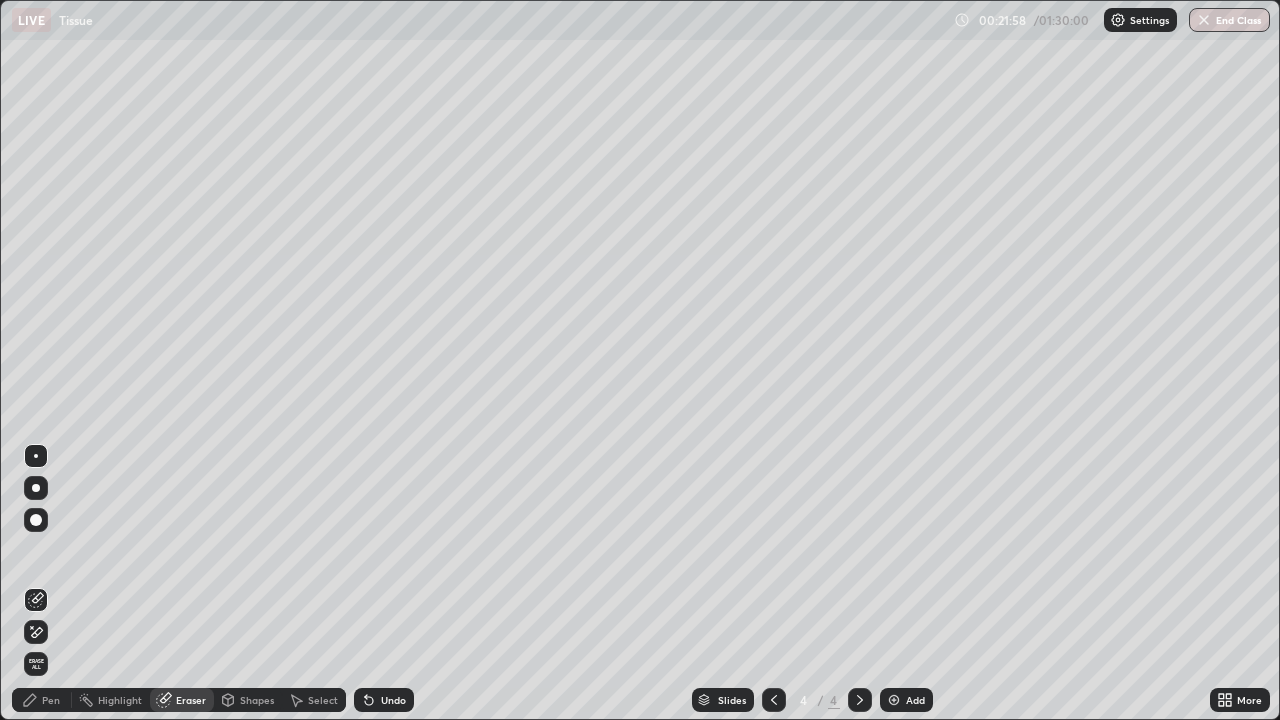 click at bounding box center (36, 632) 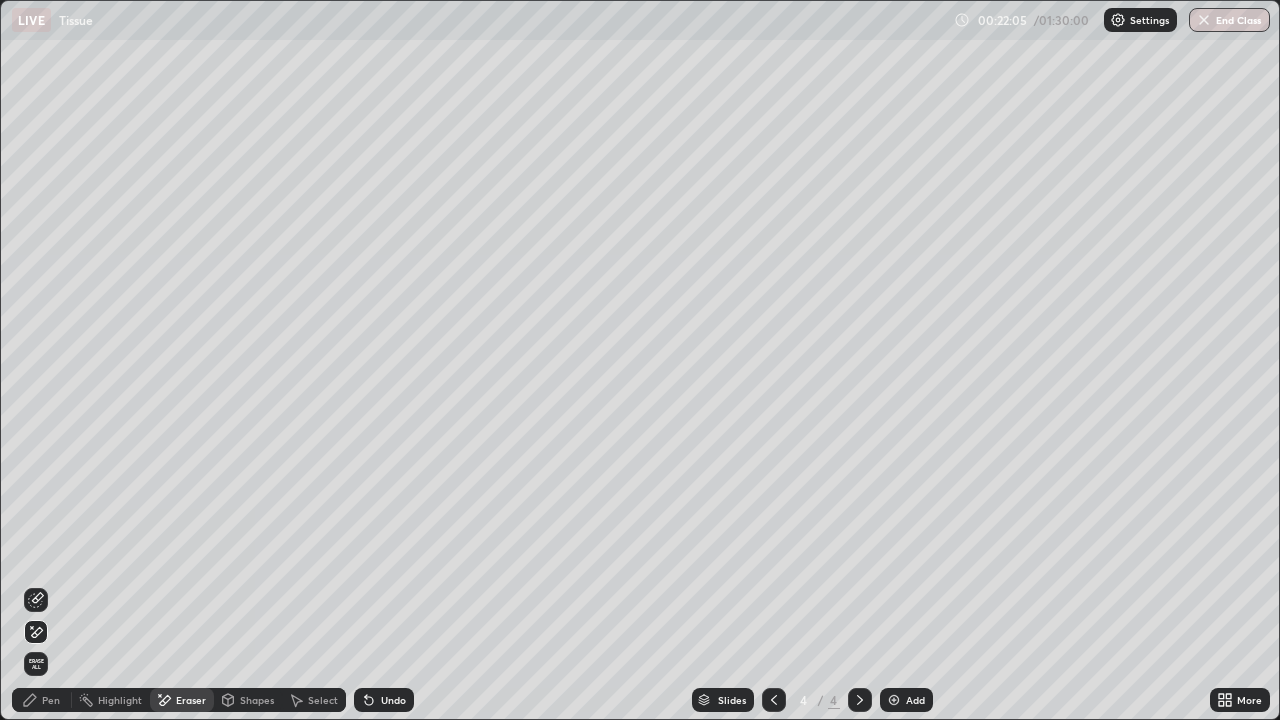click on "Pen" at bounding box center (51, 700) 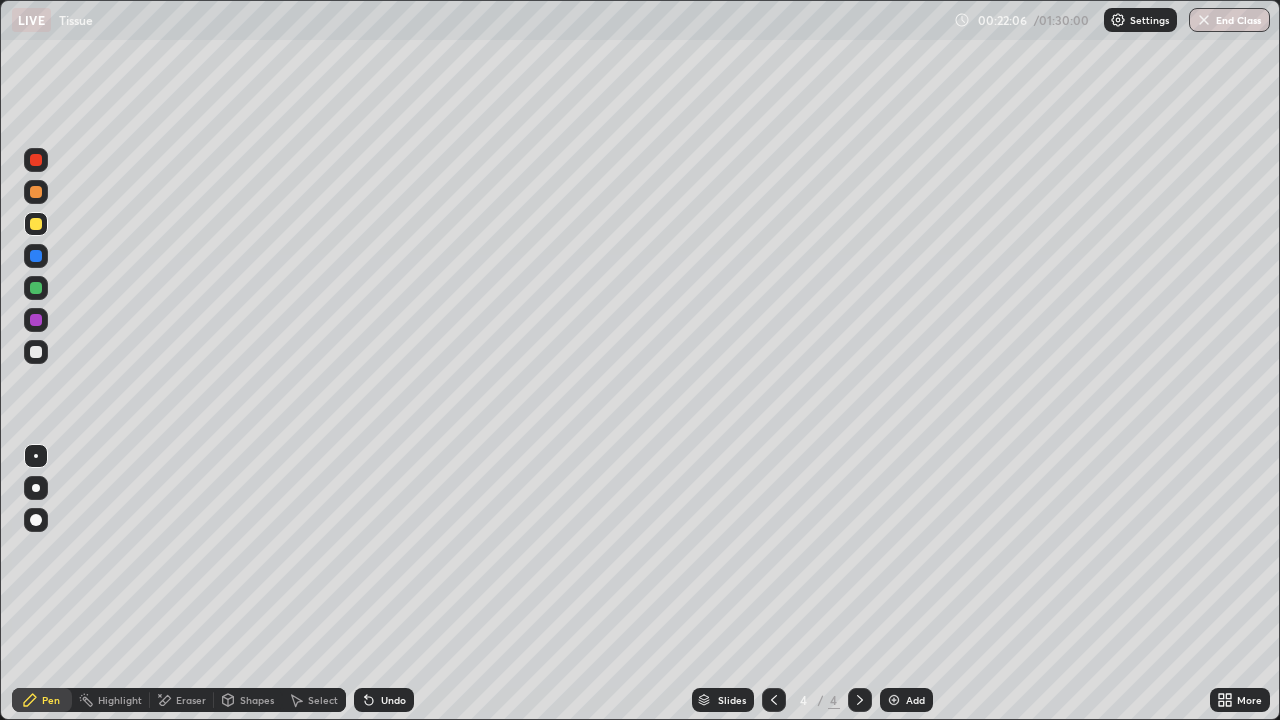 click at bounding box center (36, 224) 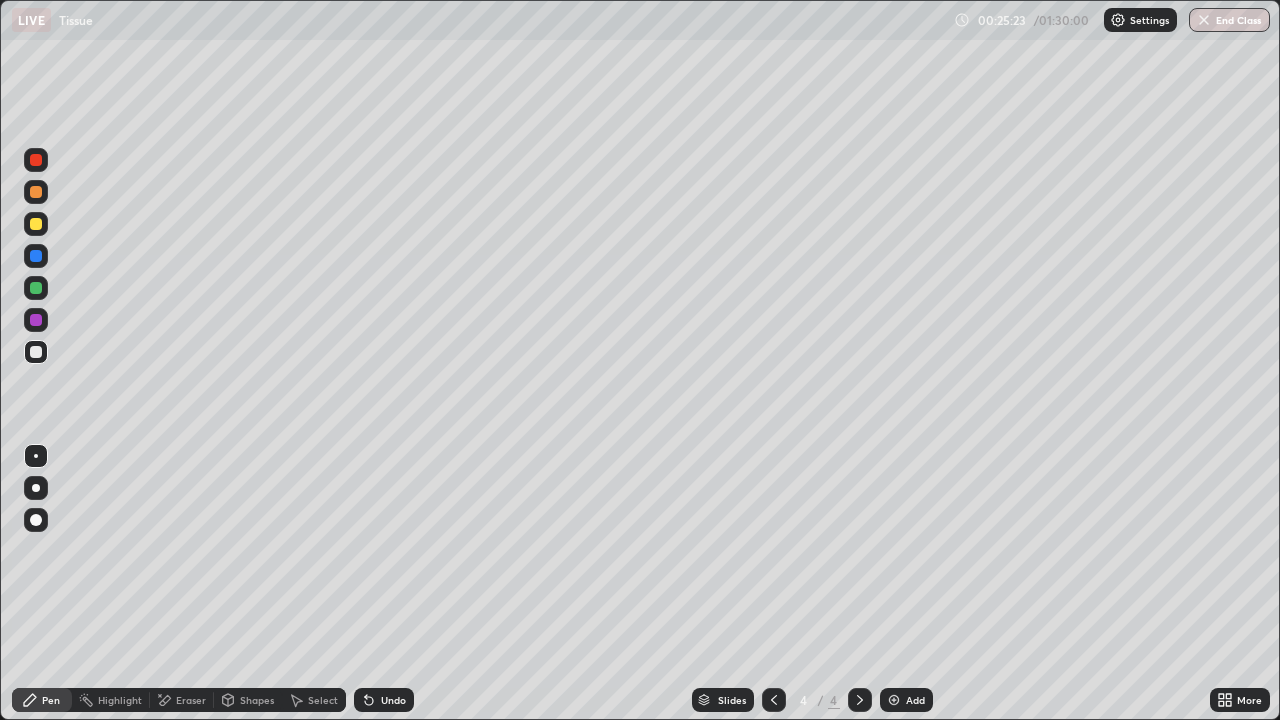 click at bounding box center (36, 224) 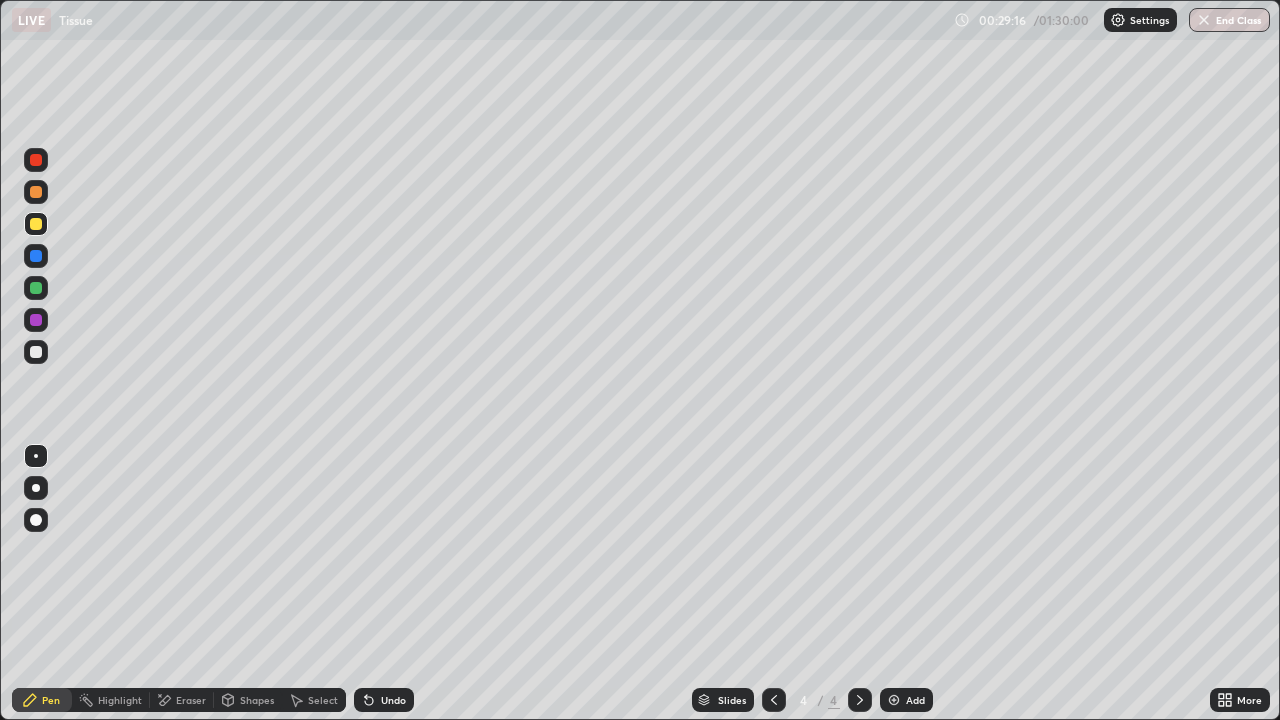 click at bounding box center (894, 700) 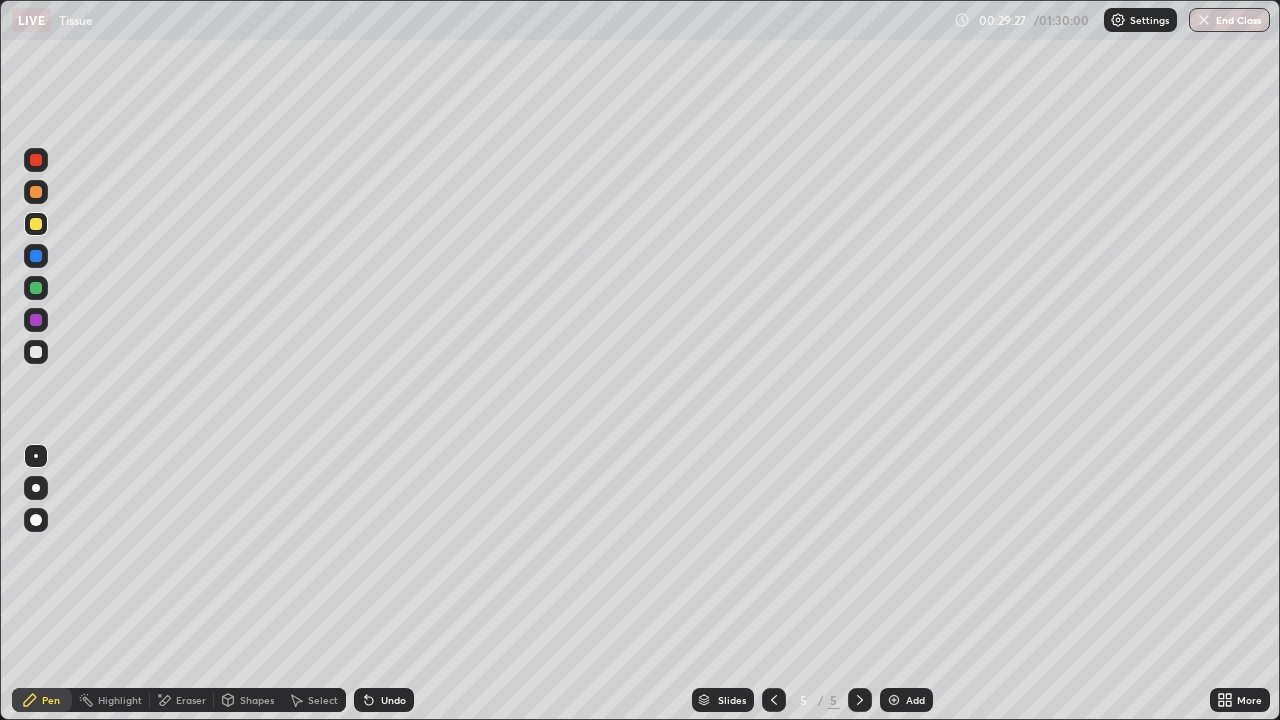 click on "Undo" at bounding box center [393, 700] 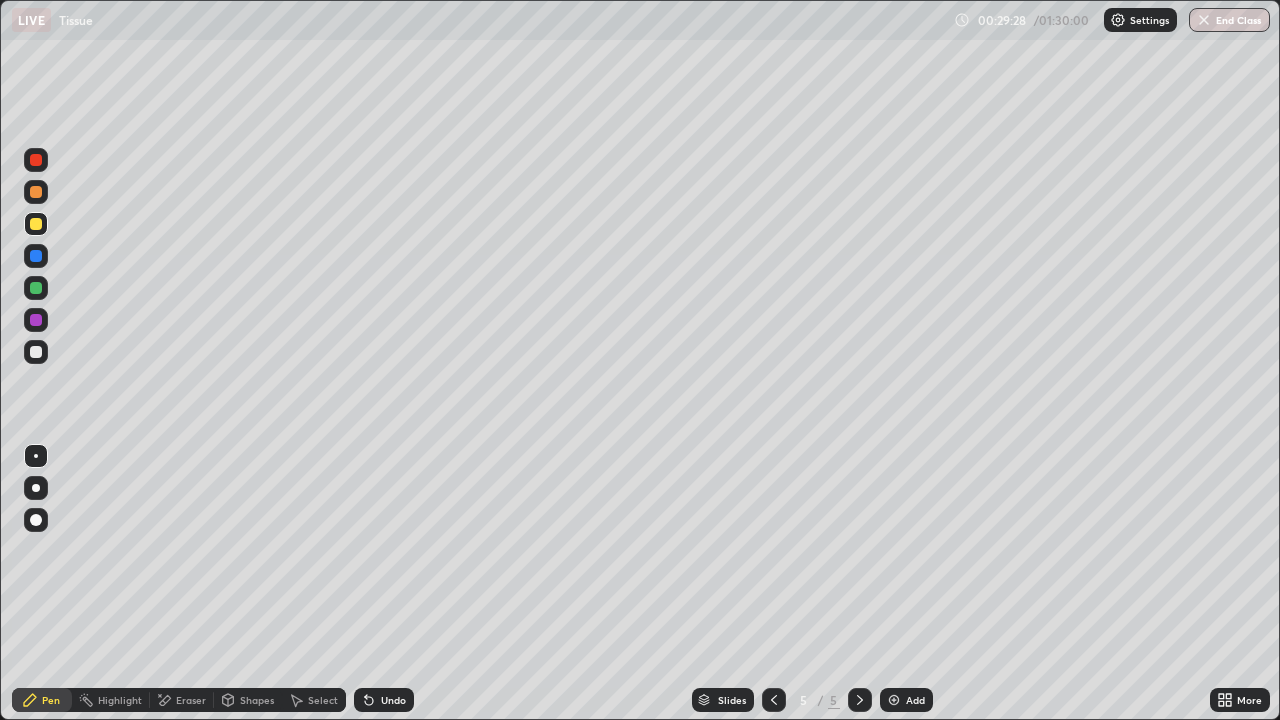 click on "Undo" at bounding box center [384, 700] 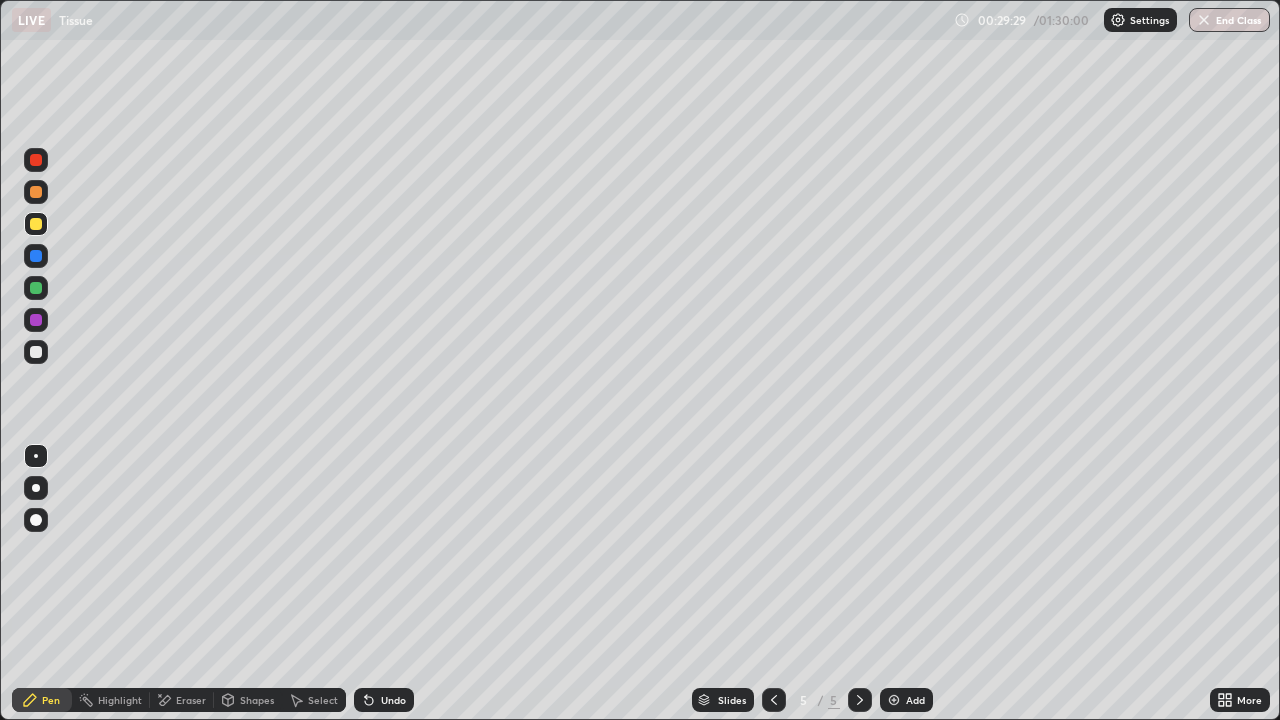 click on "Undo" at bounding box center [384, 700] 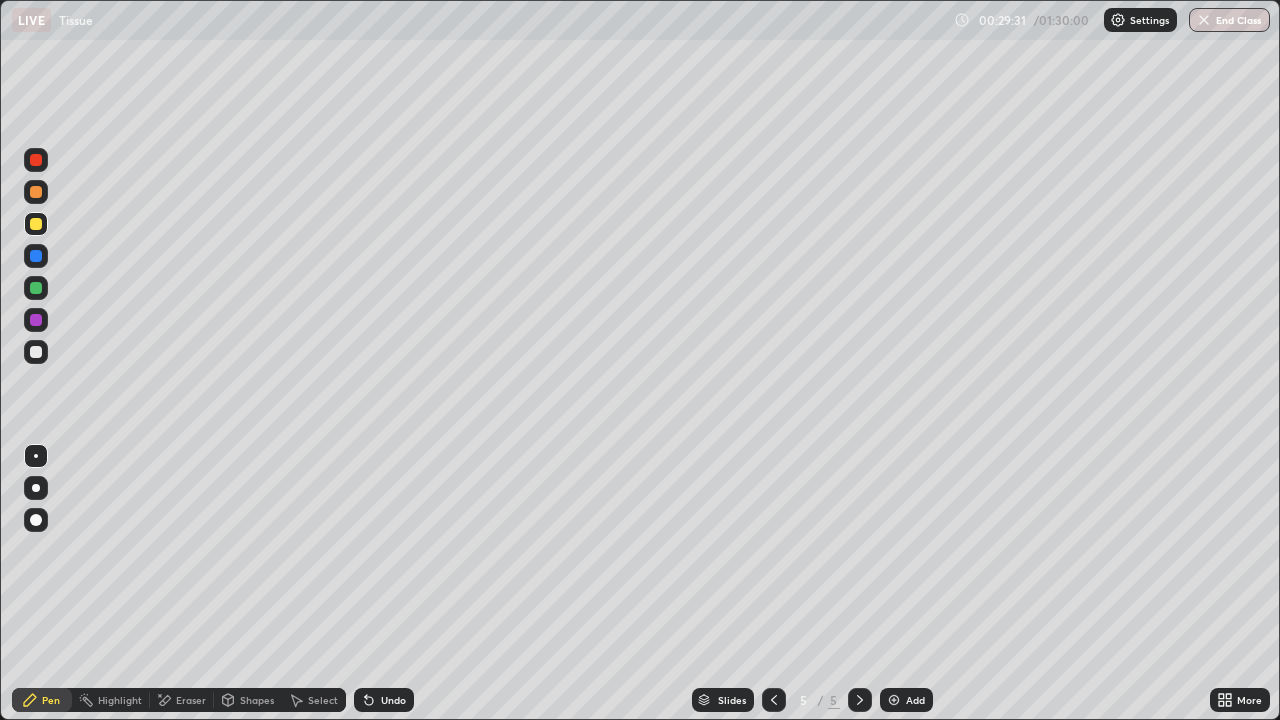 click 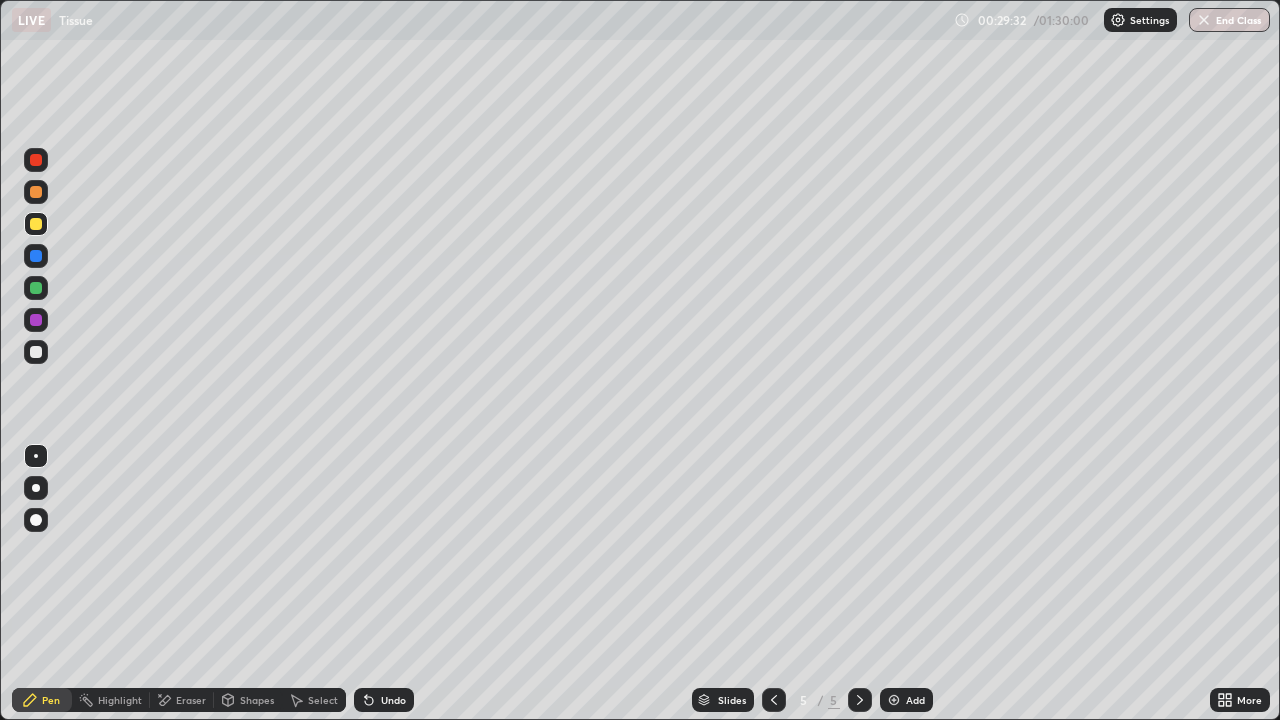 click 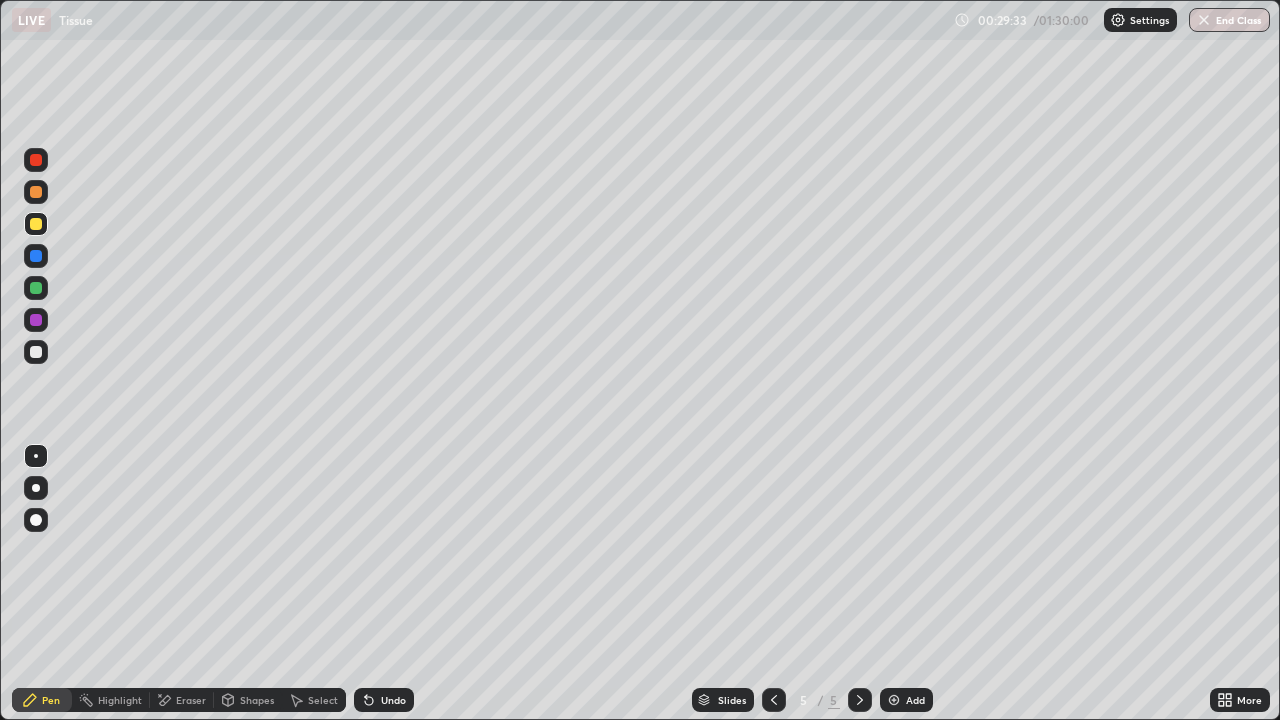 click on "Shapes" at bounding box center [248, 700] 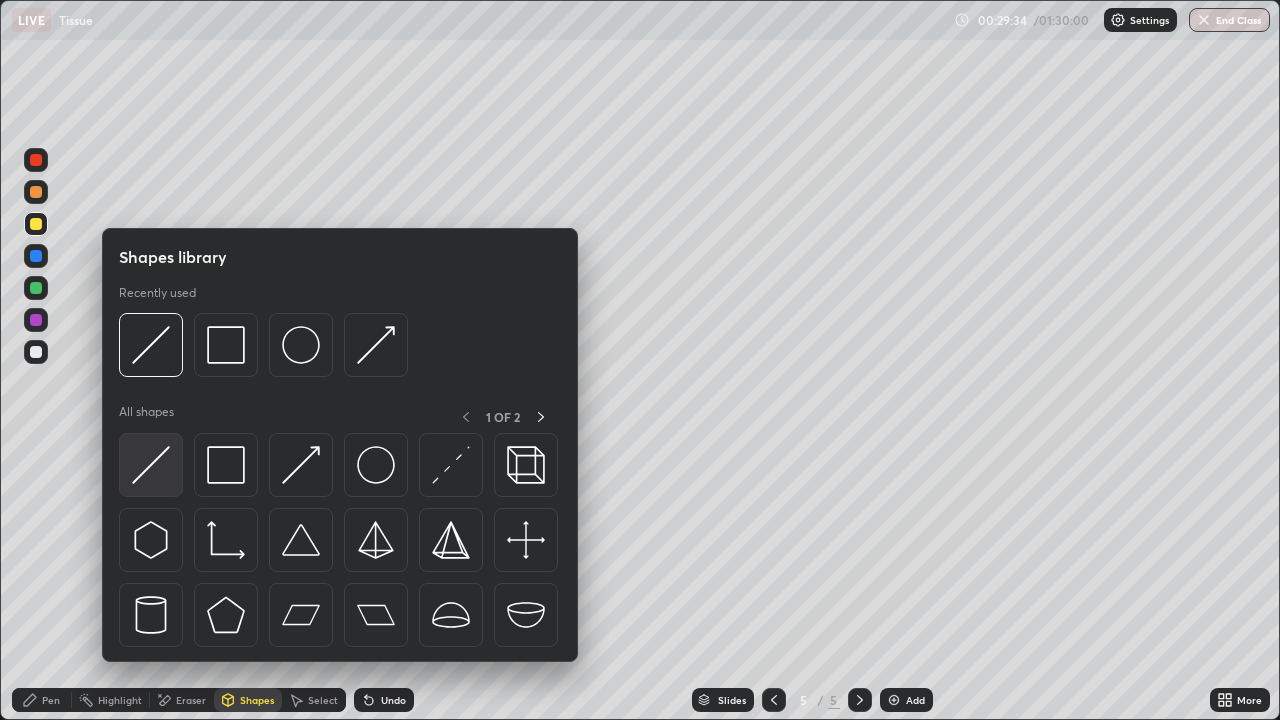 click at bounding box center (151, 465) 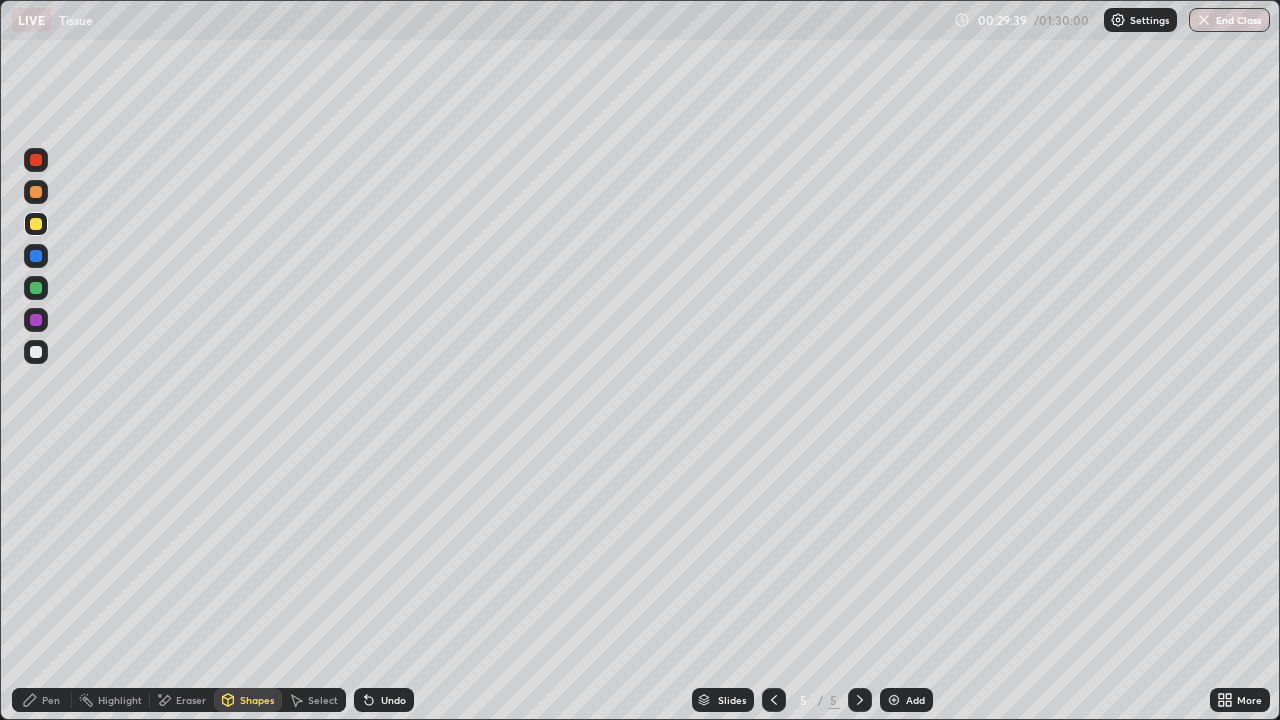 click at bounding box center (36, 352) 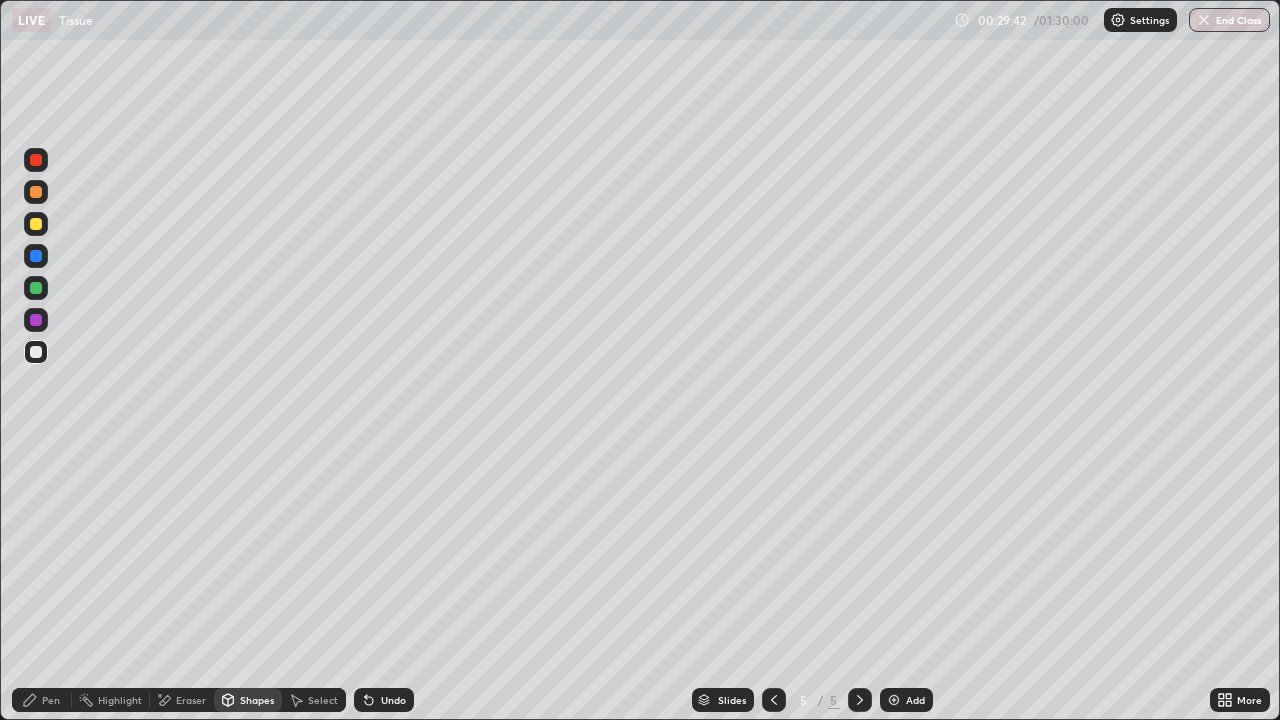 click on "Undo" at bounding box center [393, 700] 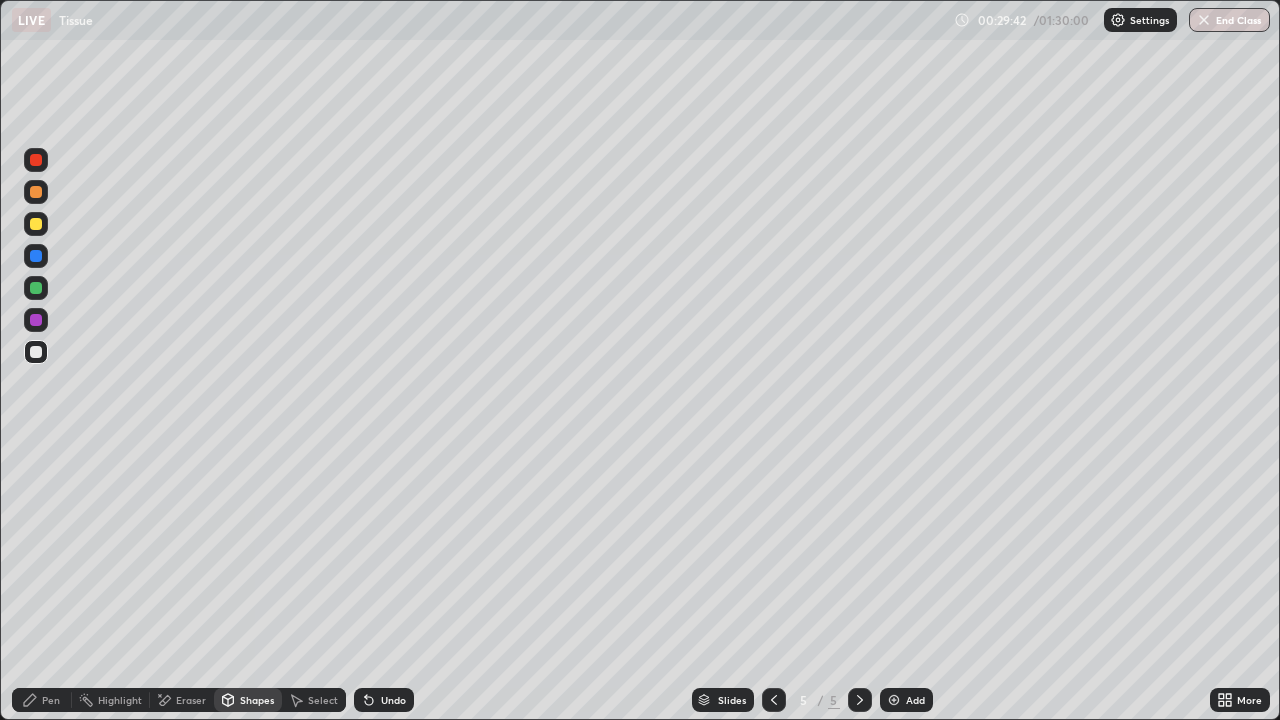 click on "Pen" at bounding box center (51, 700) 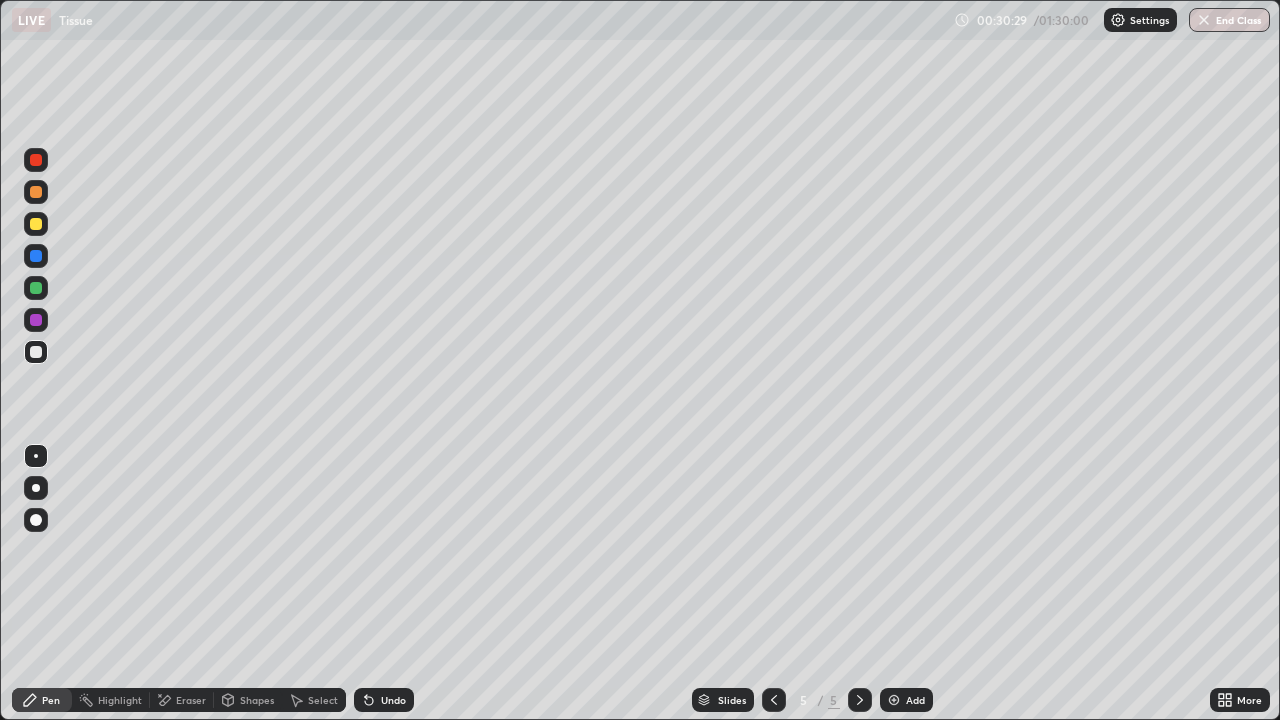 click at bounding box center [36, 224] 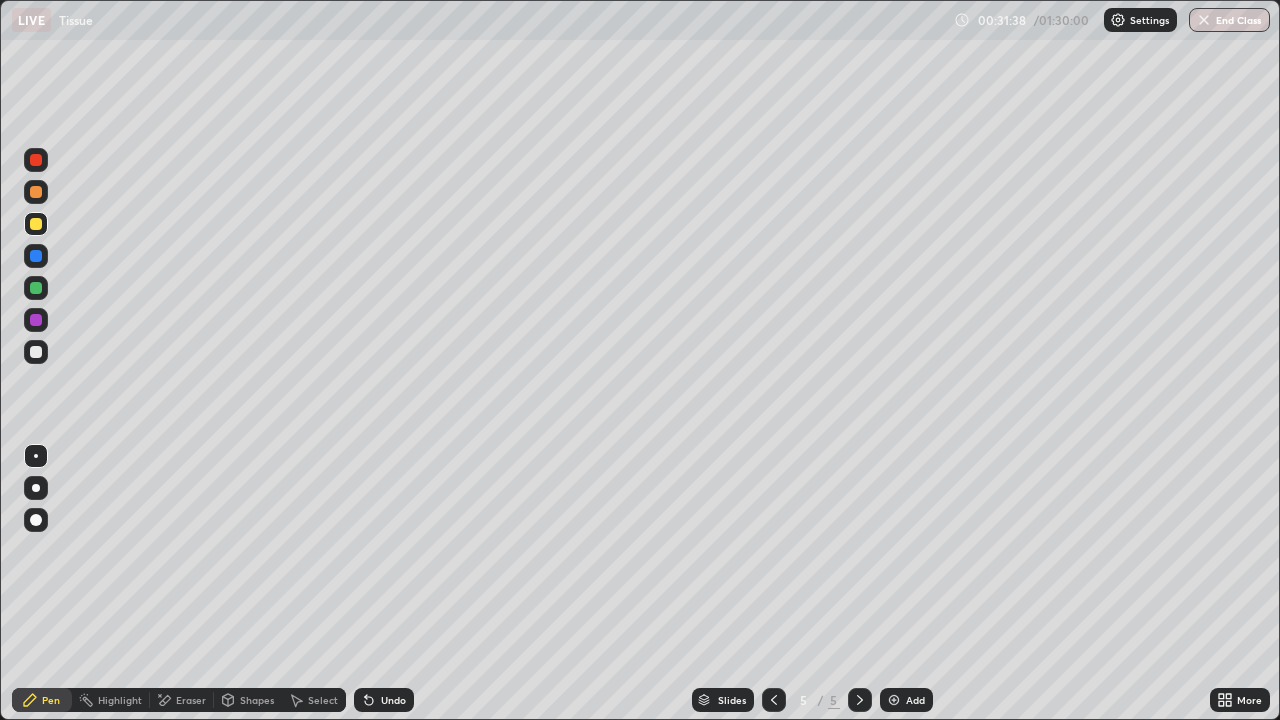 click at bounding box center [36, 352] 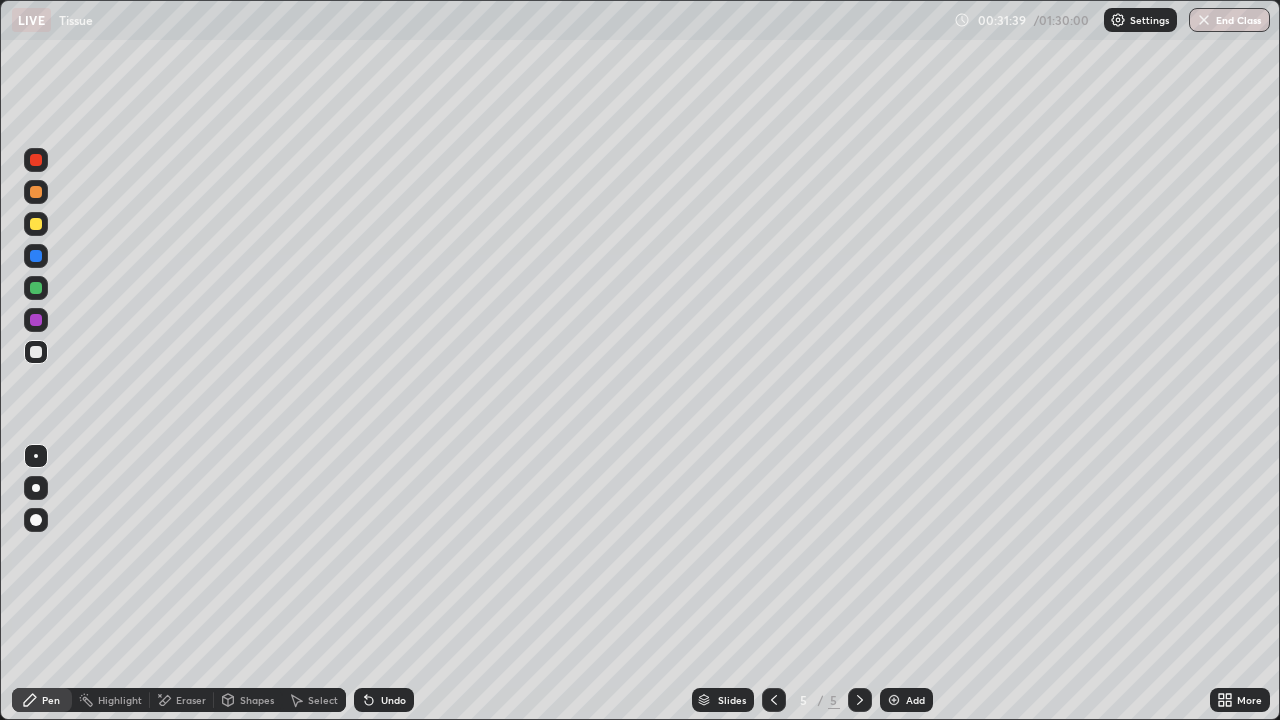 click at bounding box center [36, 352] 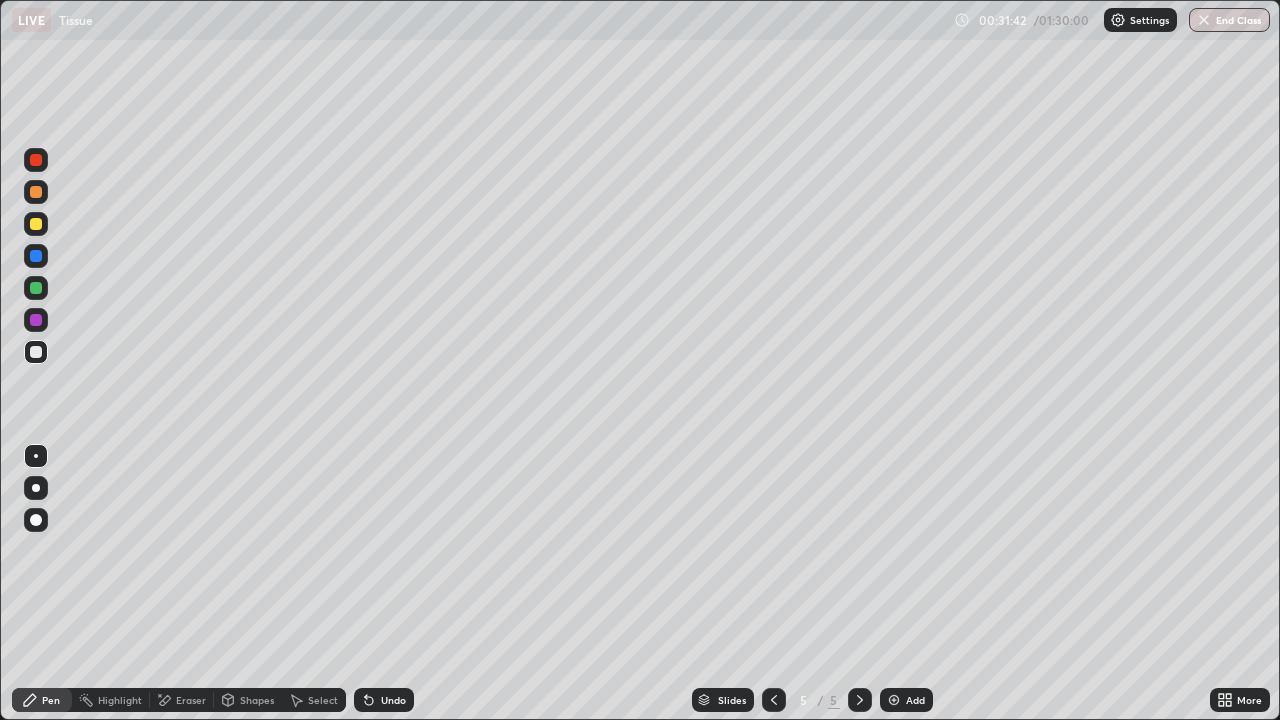 click 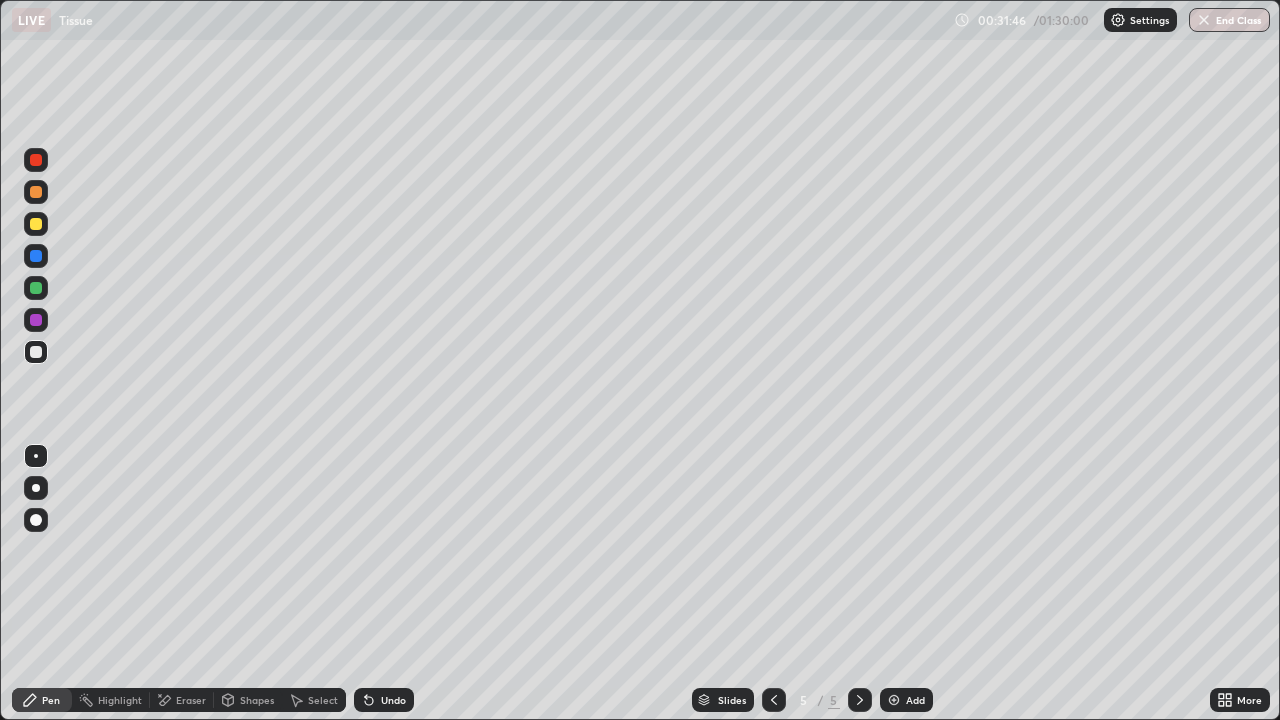 click at bounding box center [36, 320] 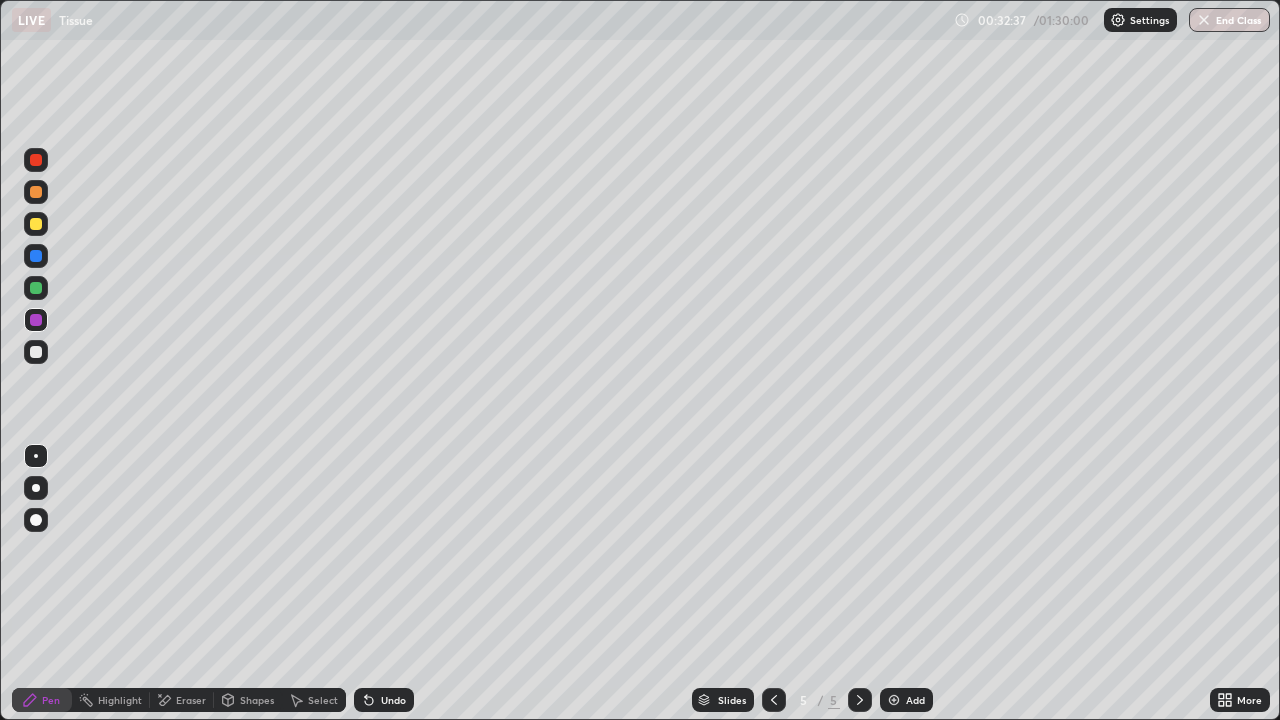 click at bounding box center [36, 224] 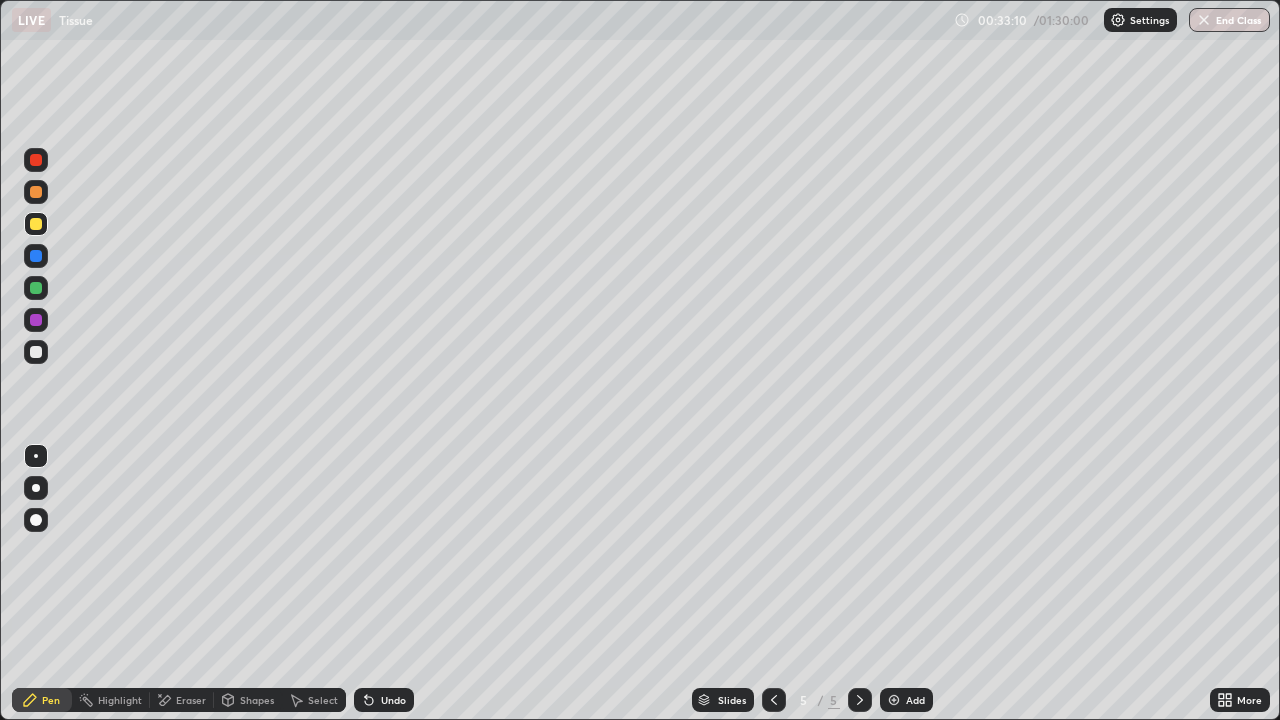 click on "Undo" at bounding box center [384, 700] 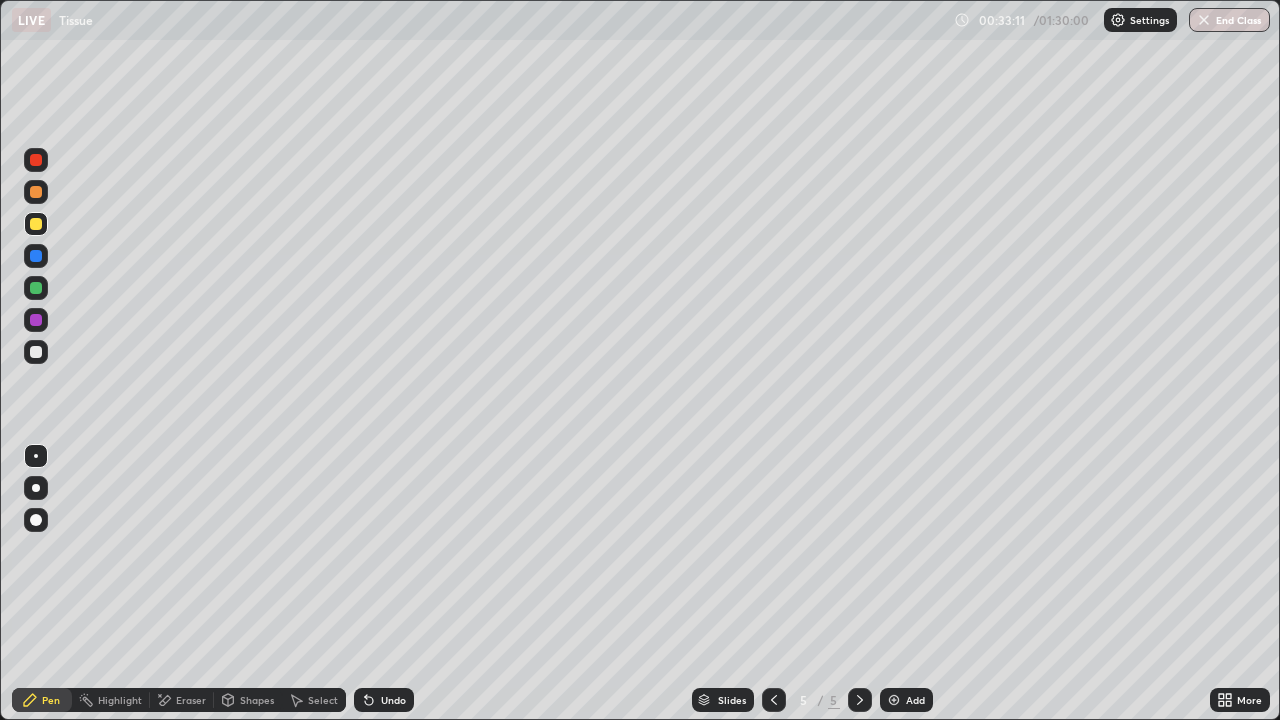 click on "Undo" at bounding box center [393, 700] 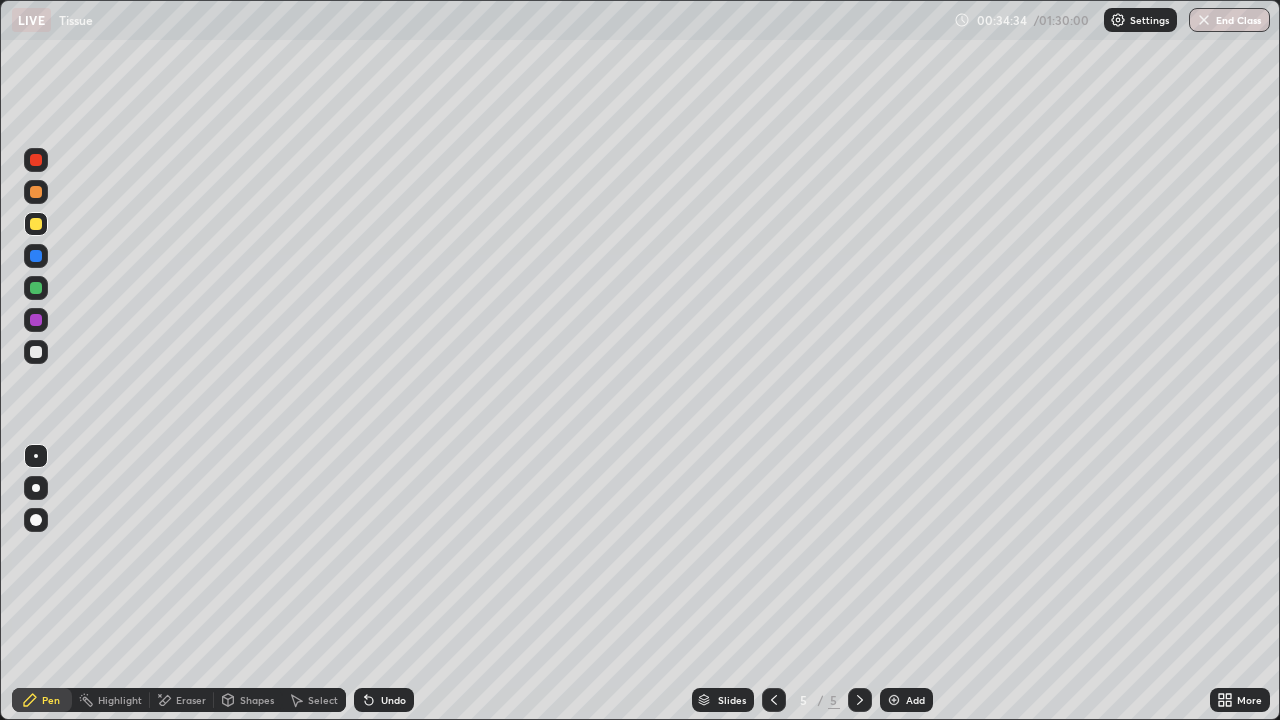 click on "Eraser" at bounding box center [191, 700] 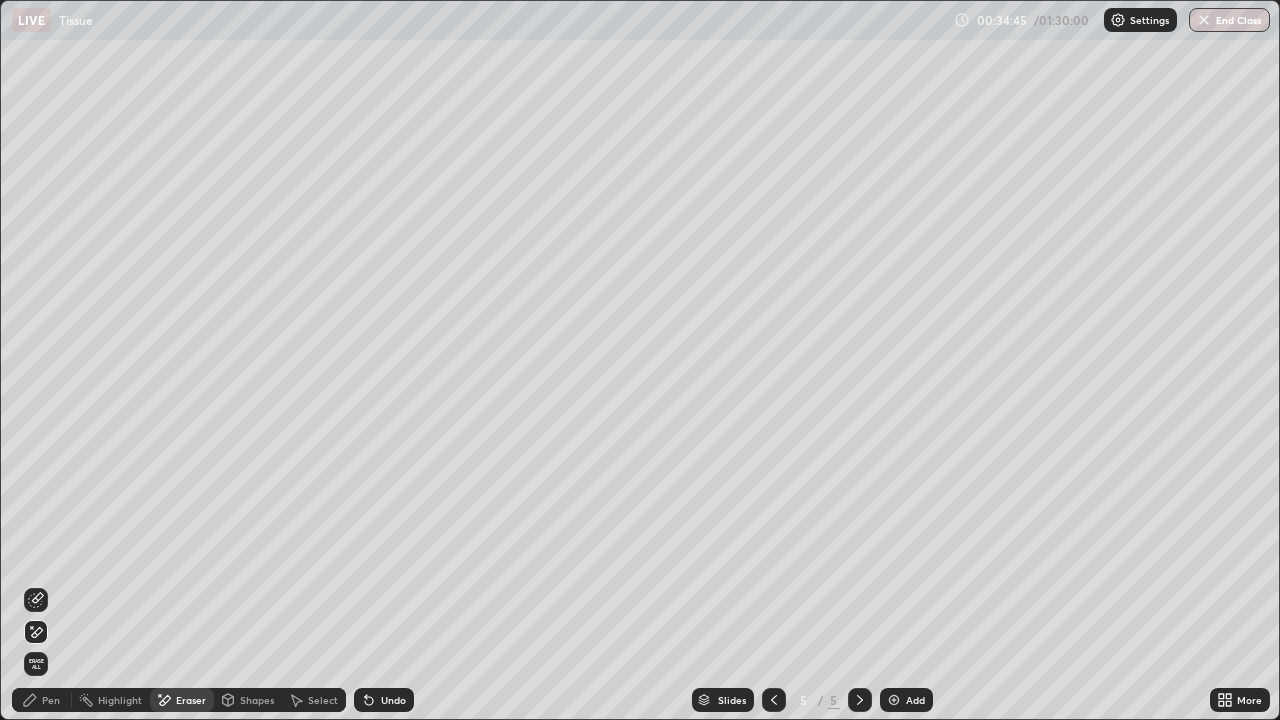click 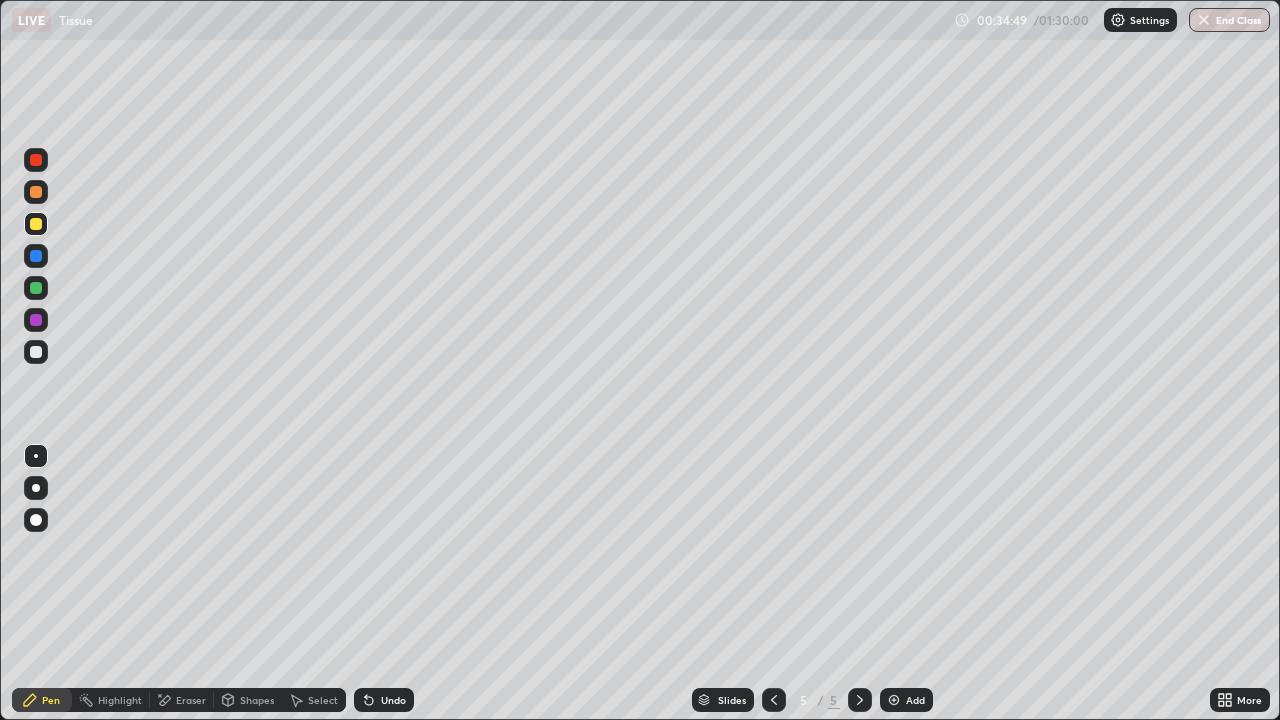 click on "Undo" at bounding box center [393, 700] 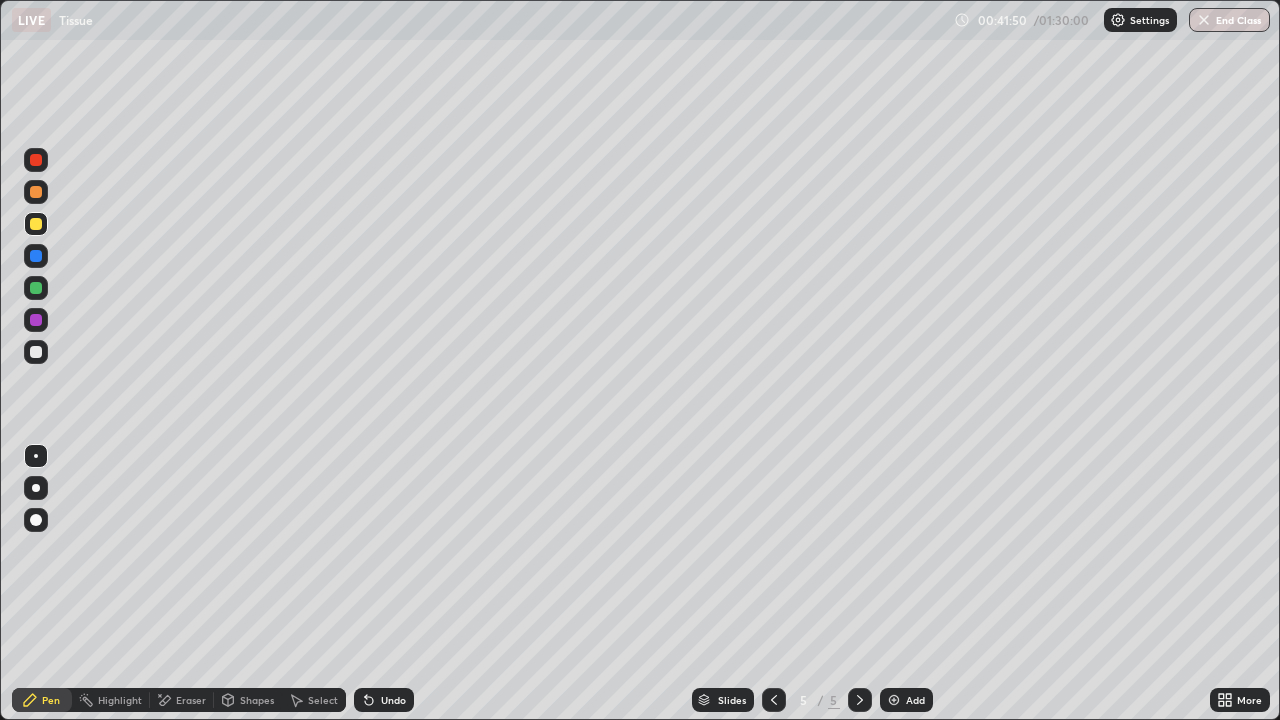 click at bounding box center (894, 700) 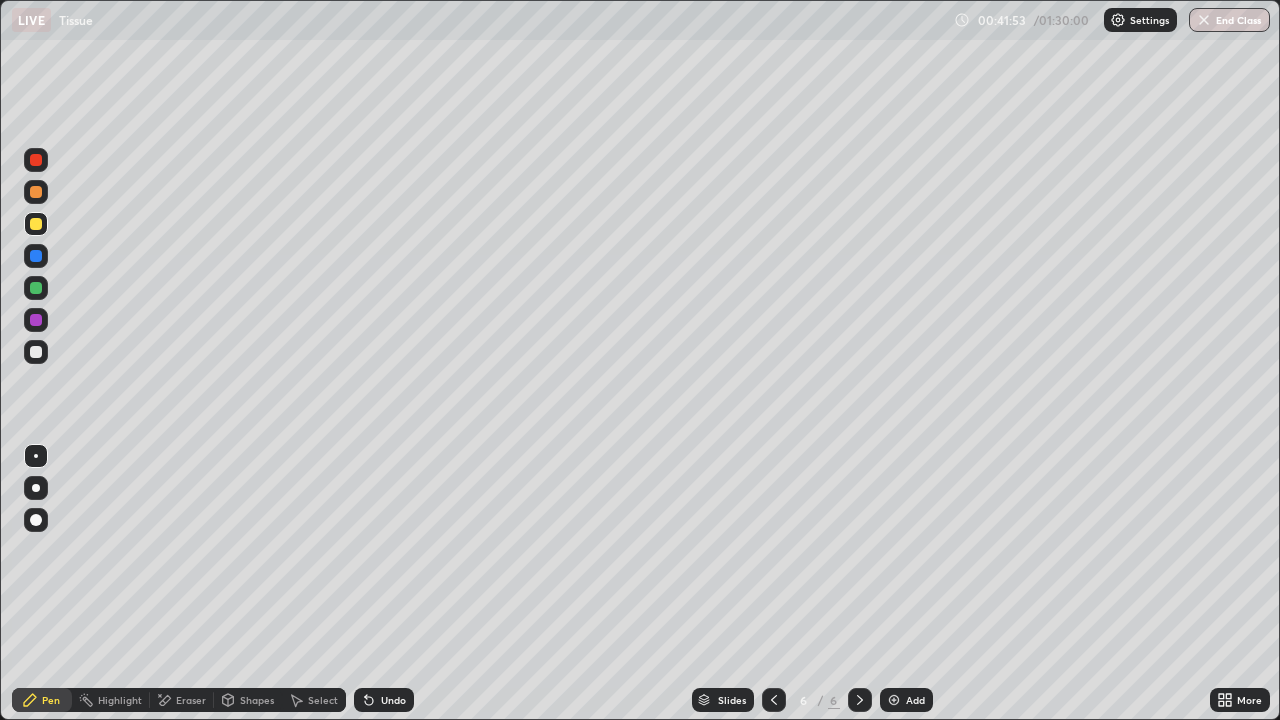 click at bounding box center (36, 352) 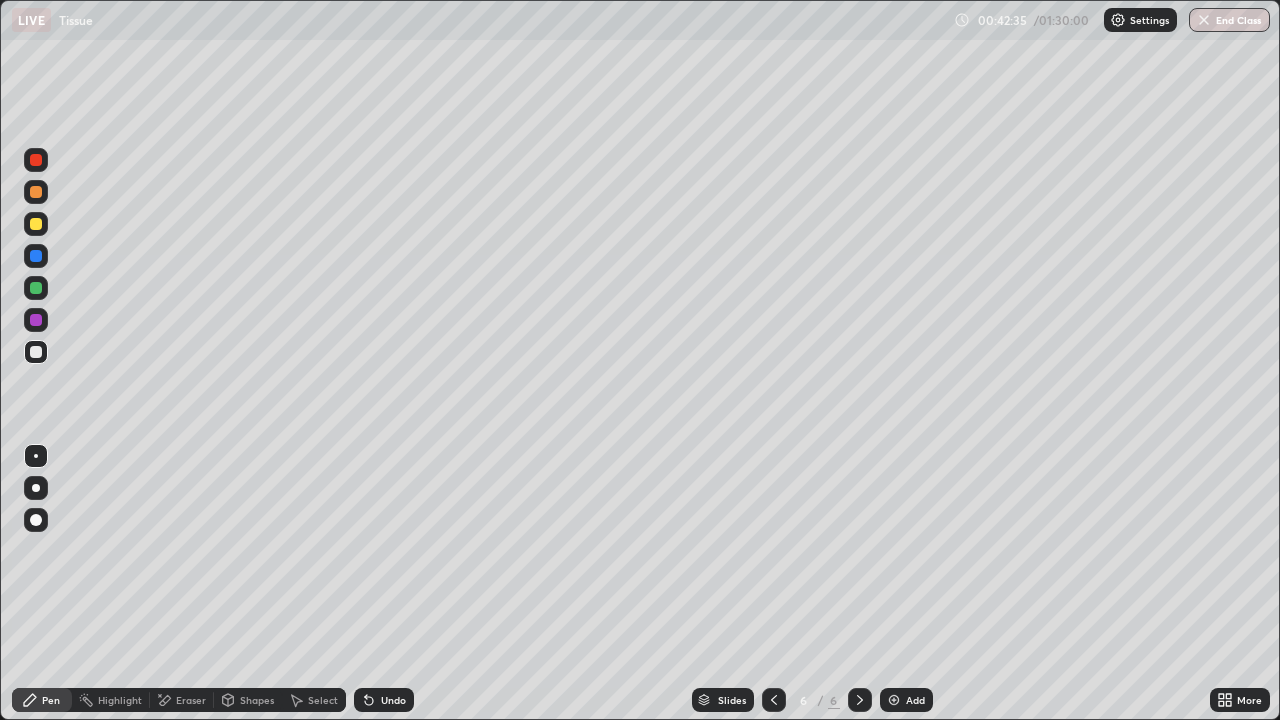 click at bounding box center [36, 352] 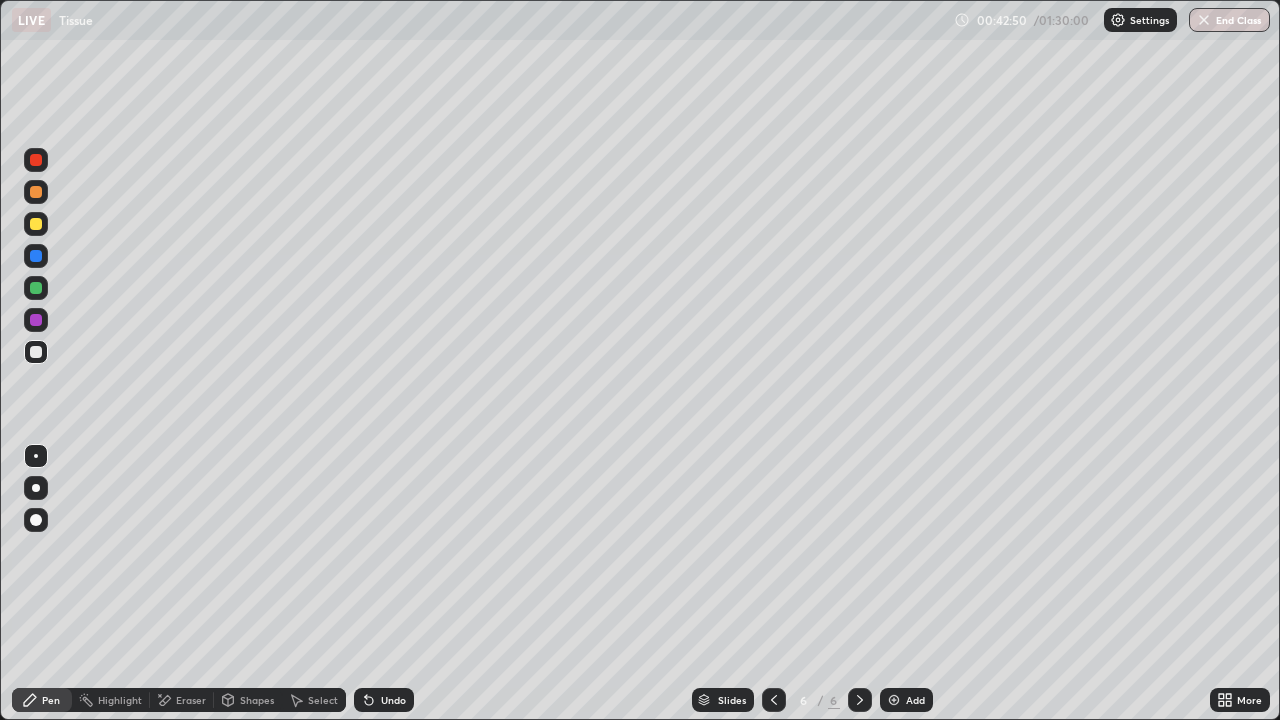 click on "Undo" at bounding box center (384, 700) 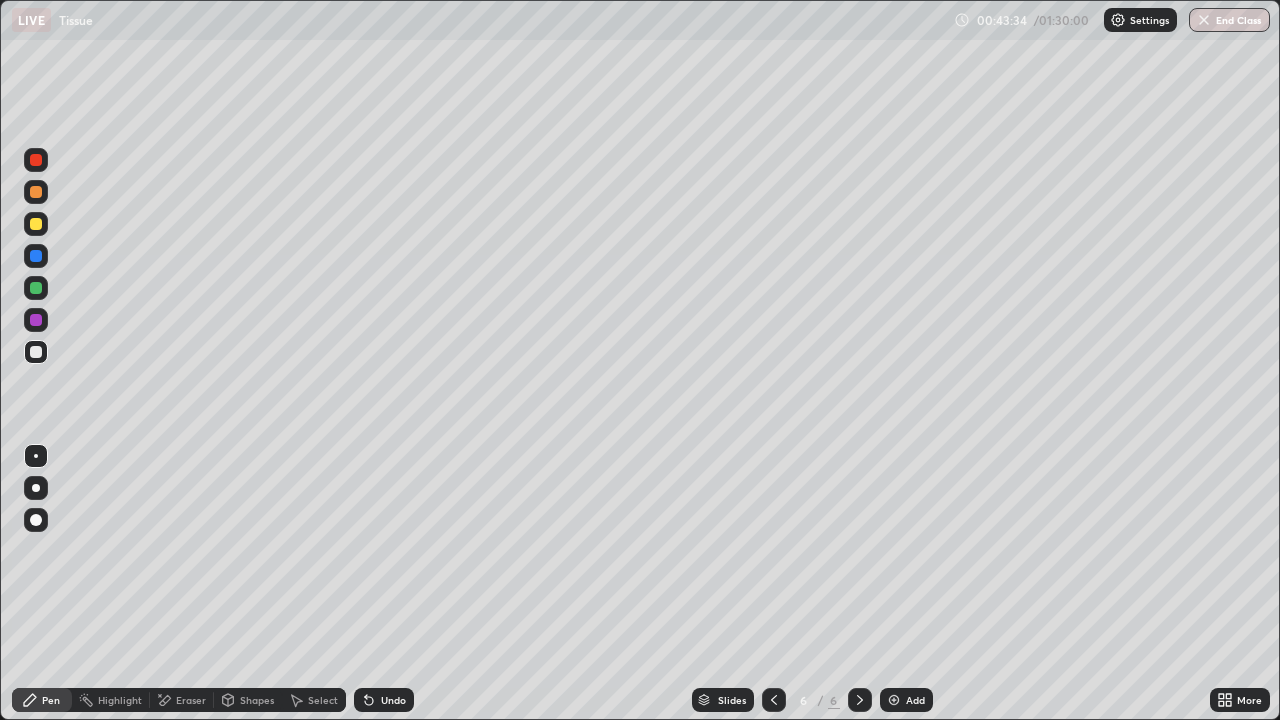 click at bounding box center (36, 320) 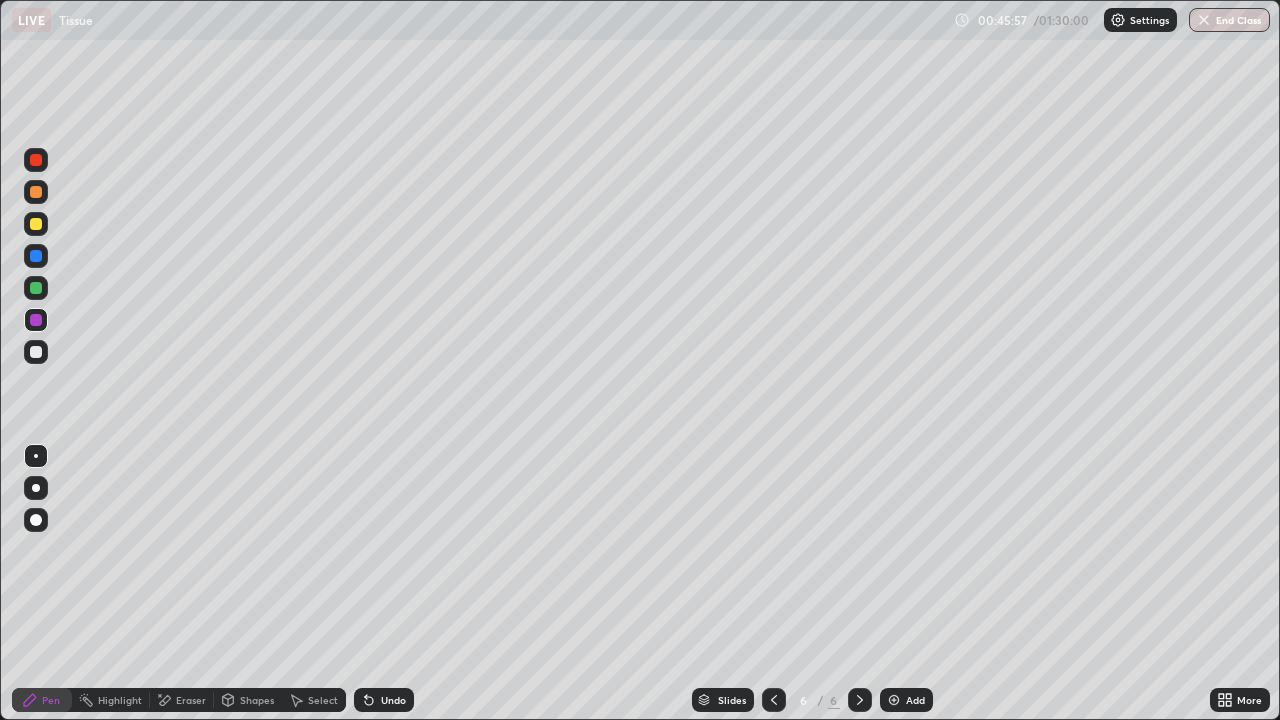 click on "Eraser" at bounding box center (191, 700) 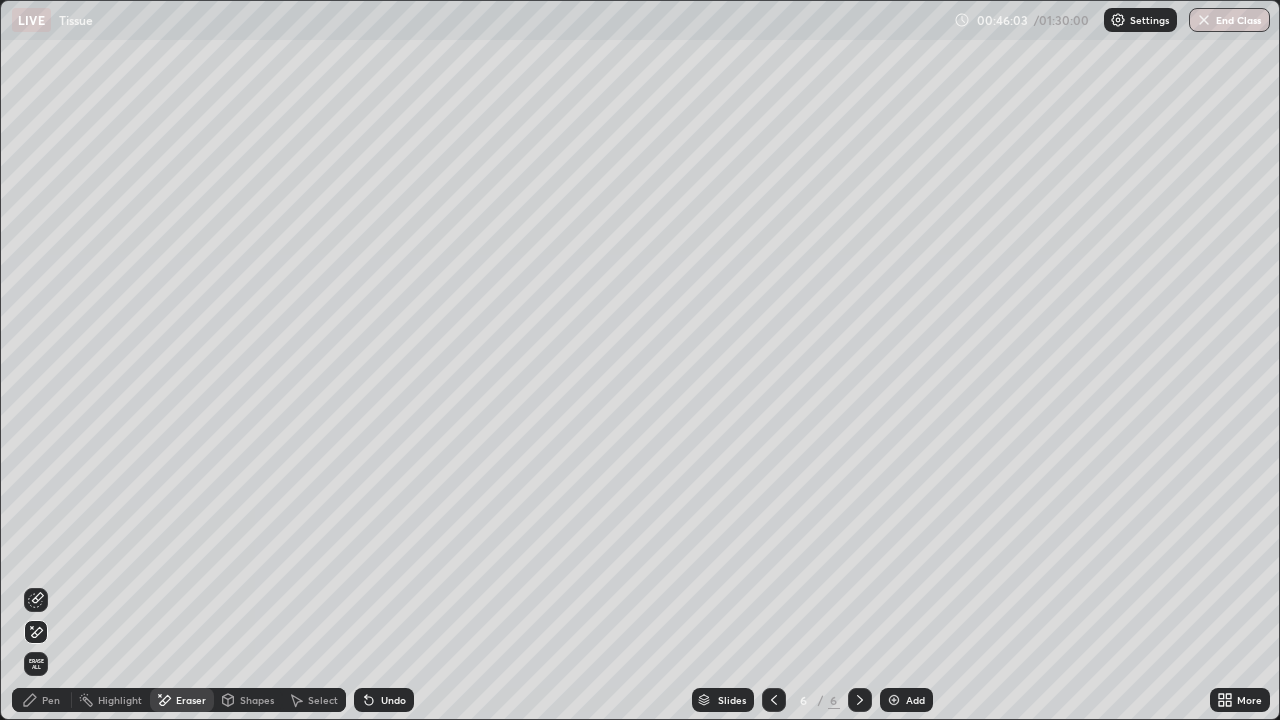 click 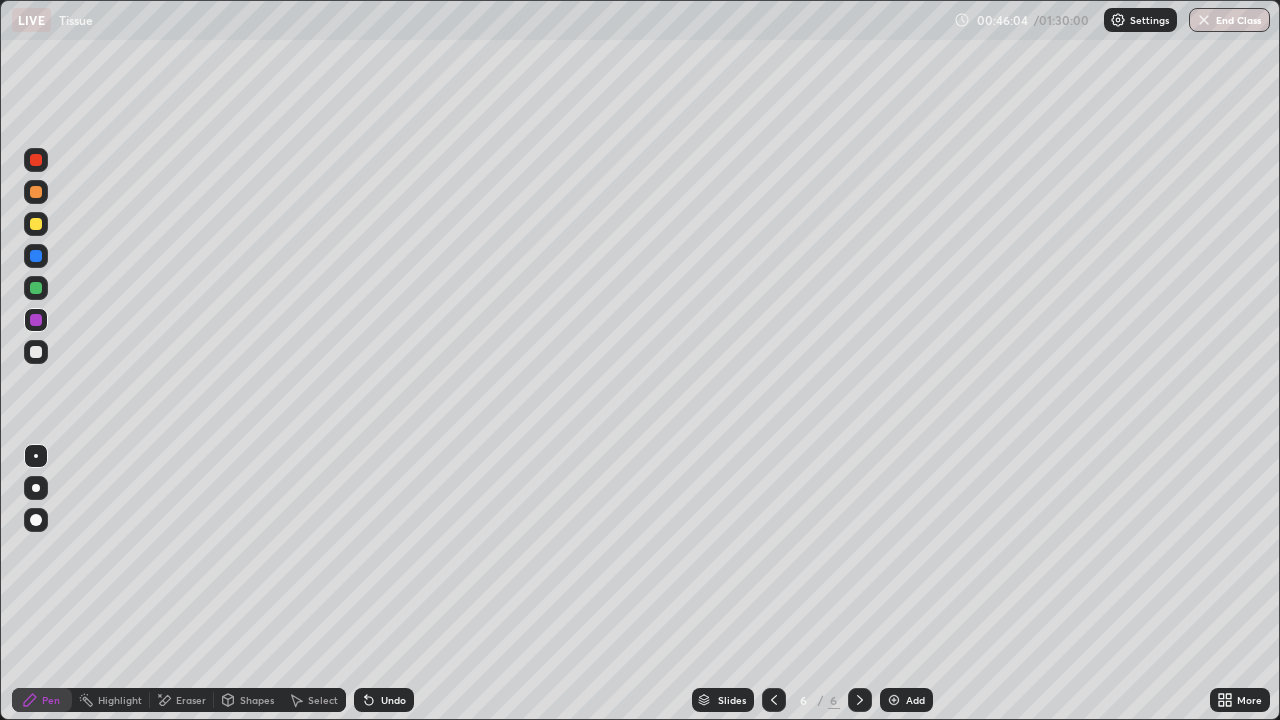 click at bounding box center (36, 320) 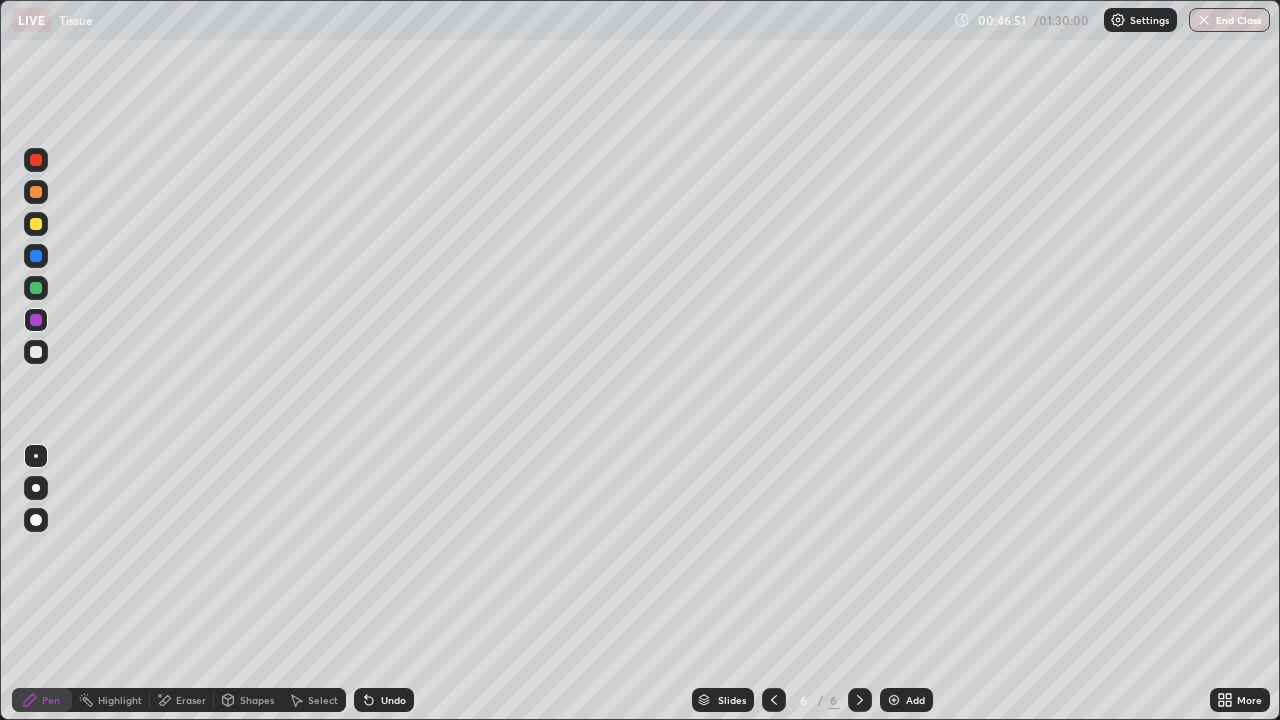 click 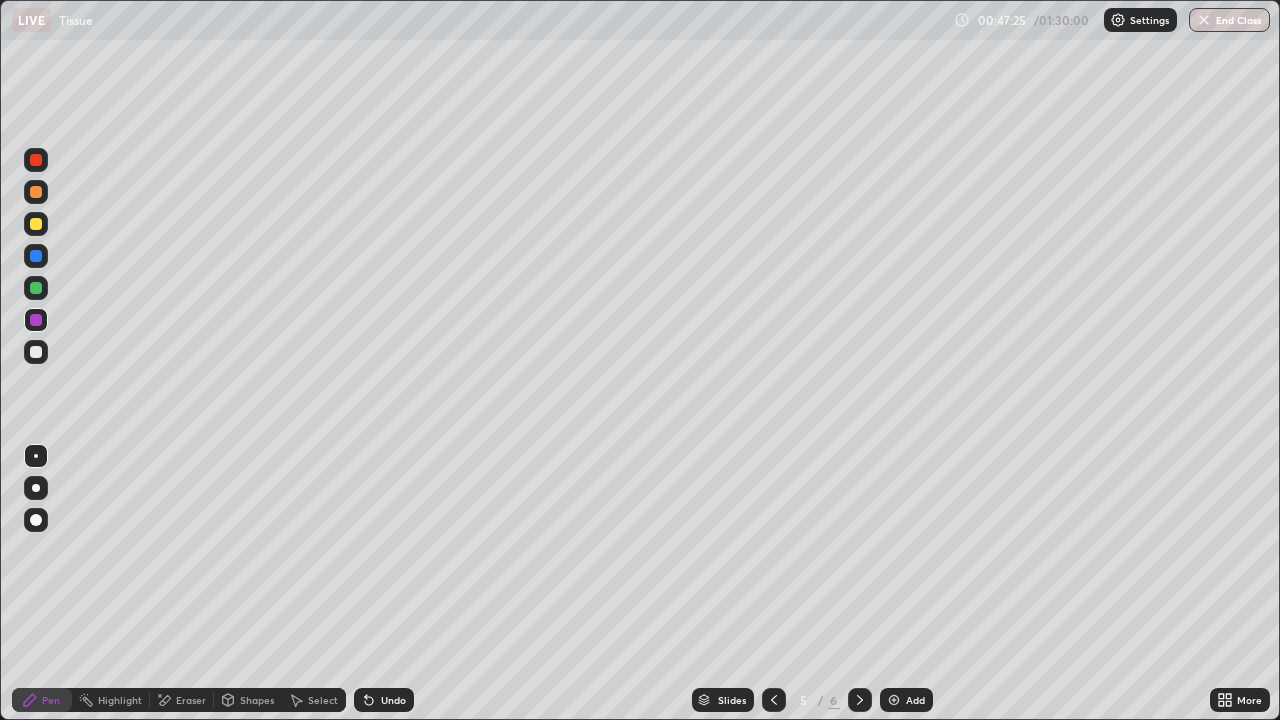 click on "5 / 6" at bounding box center (817, 700) 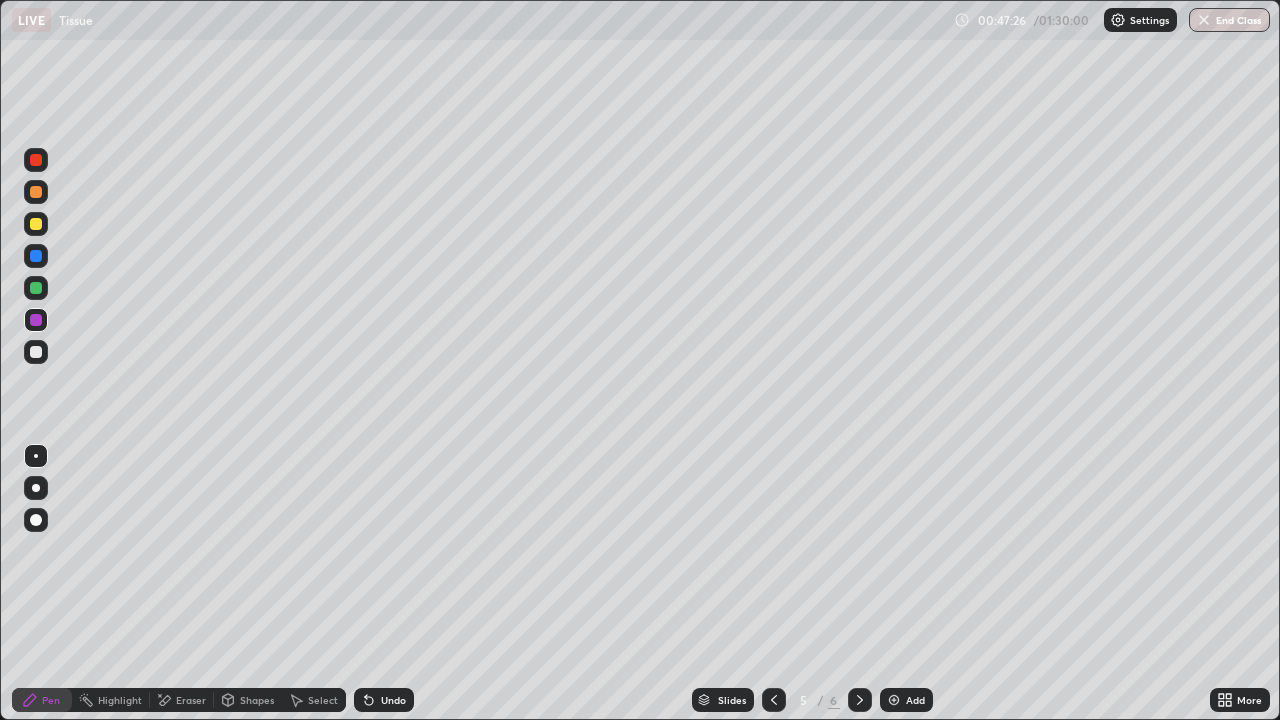 click at bounding box center [860, 700] 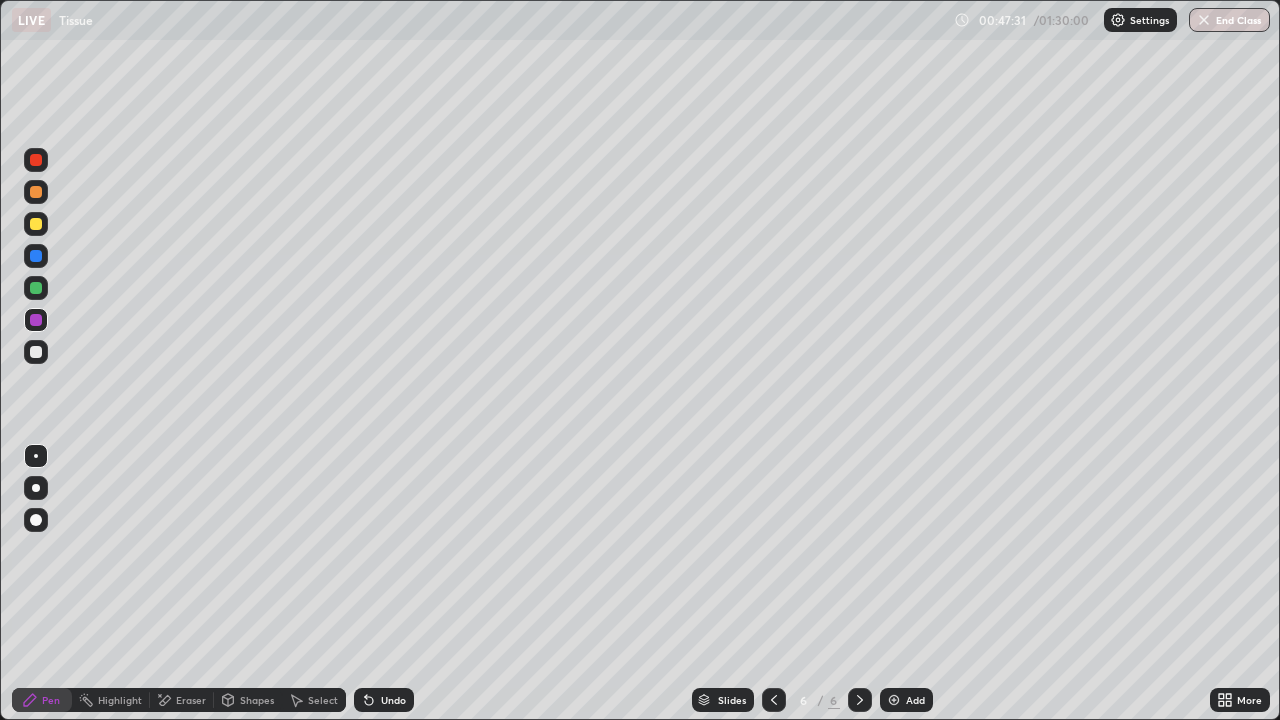 click at bounding box center [36, 224] 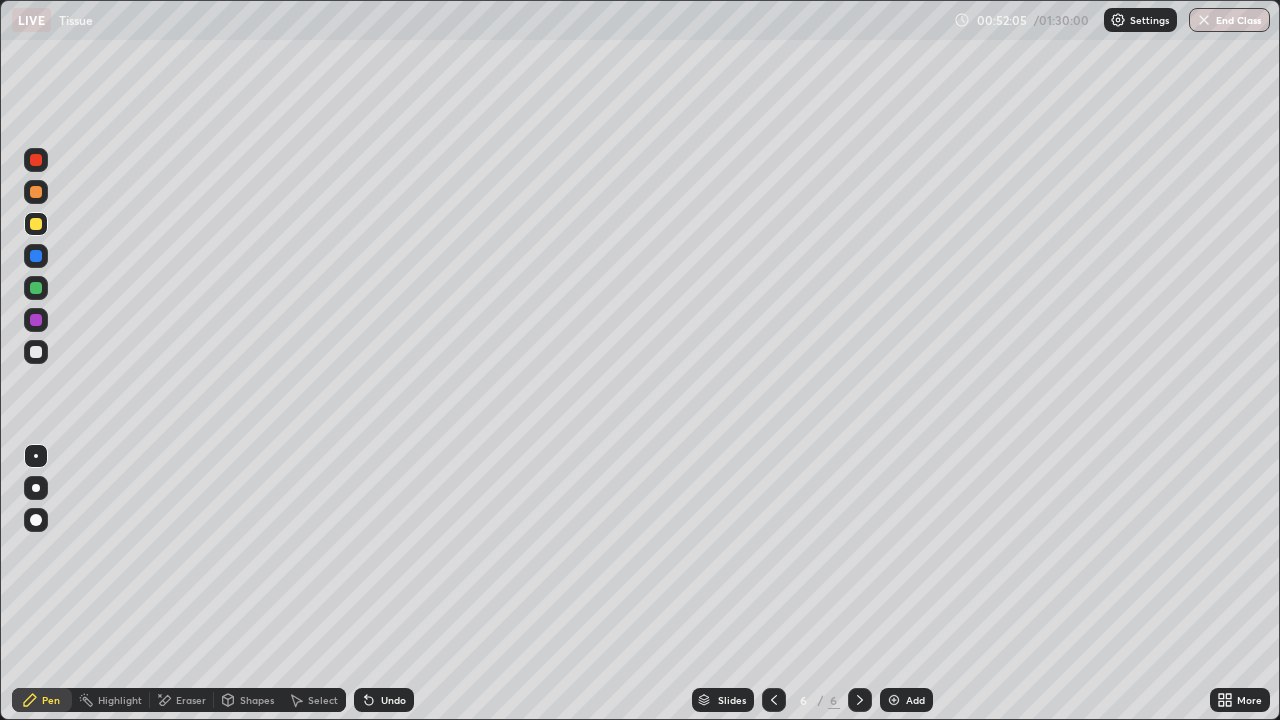 click at bounding box center [894, 700] 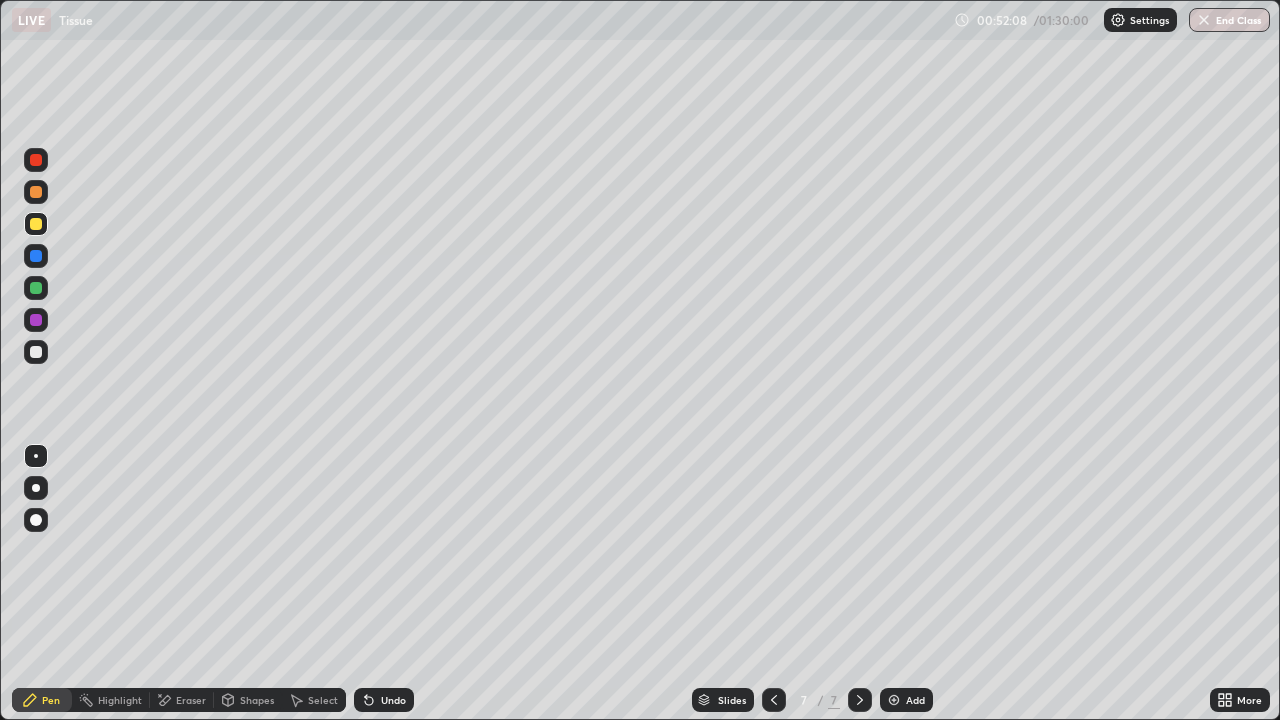 click at bounding box center (36, 352) 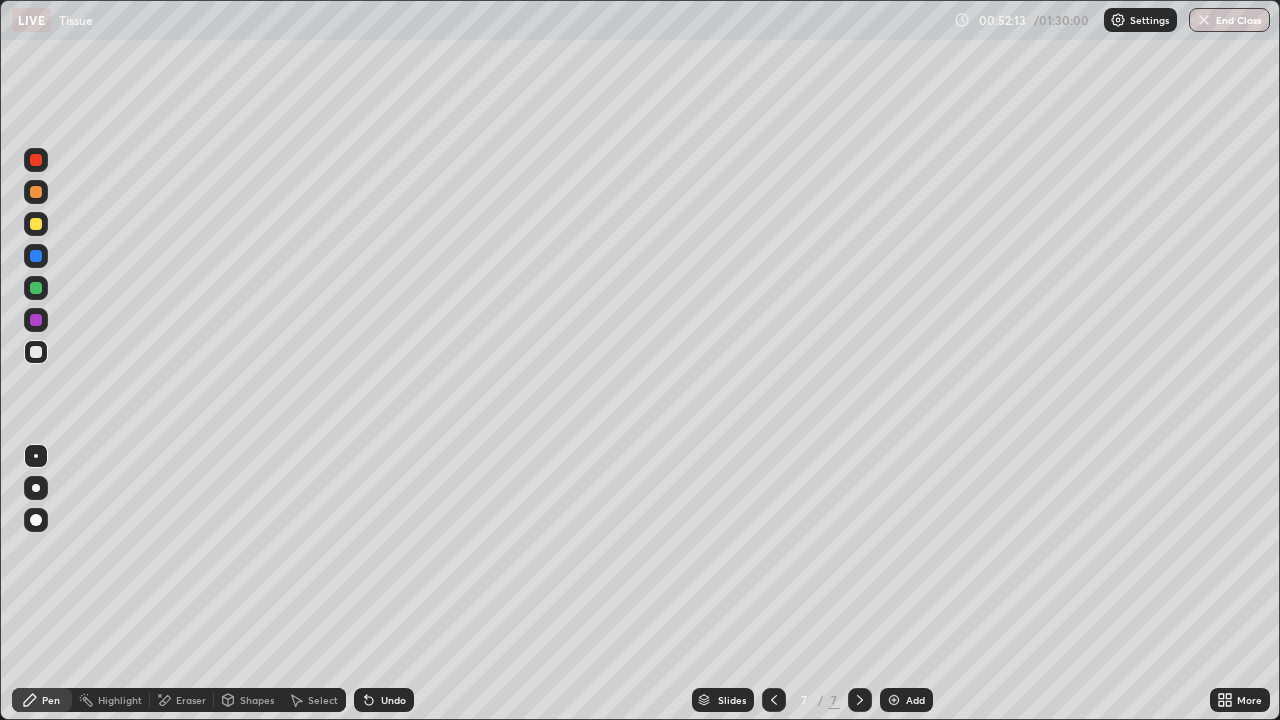 click at bounding box center [36, 224] 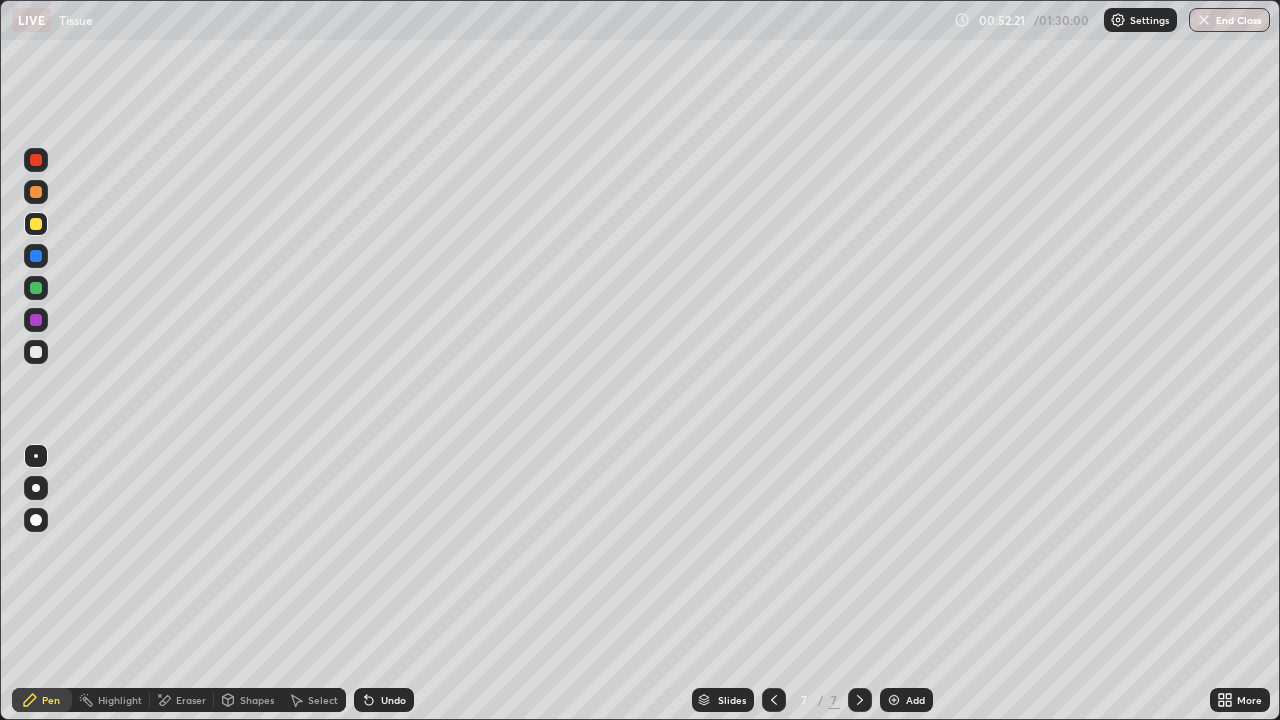 click at bounding box center [36, 160] 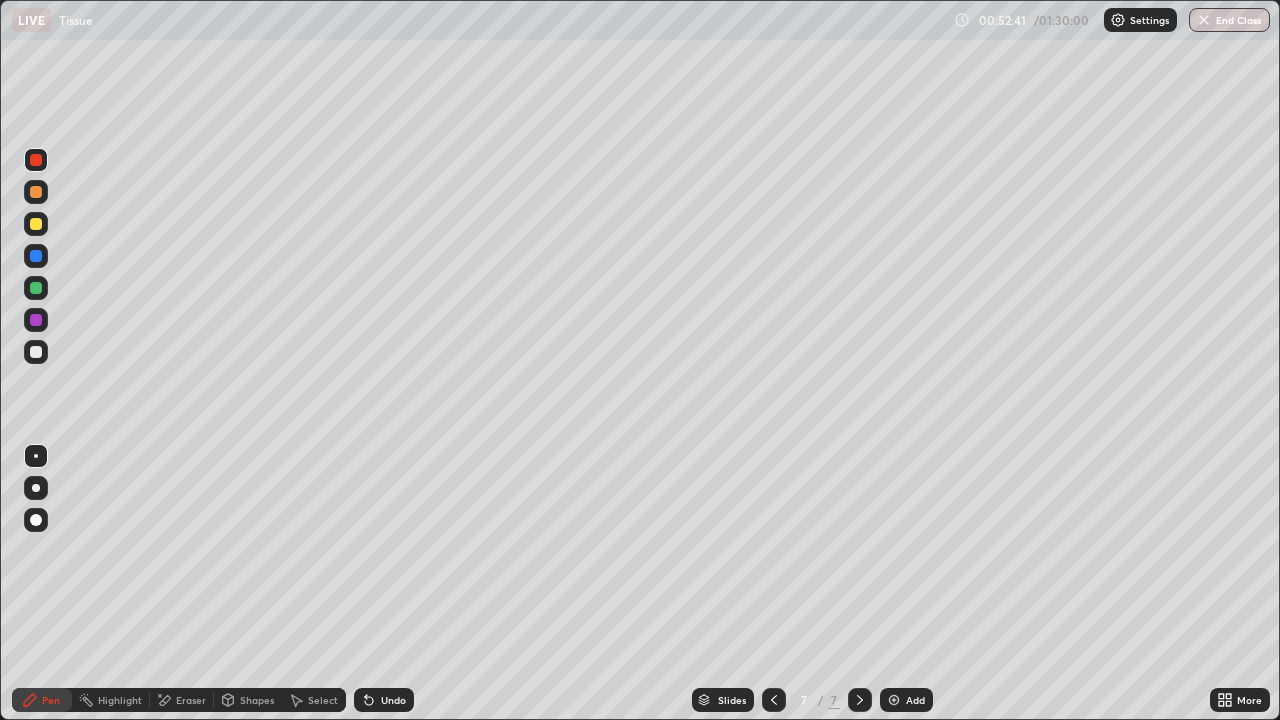 click at bounding box center (36, 224) 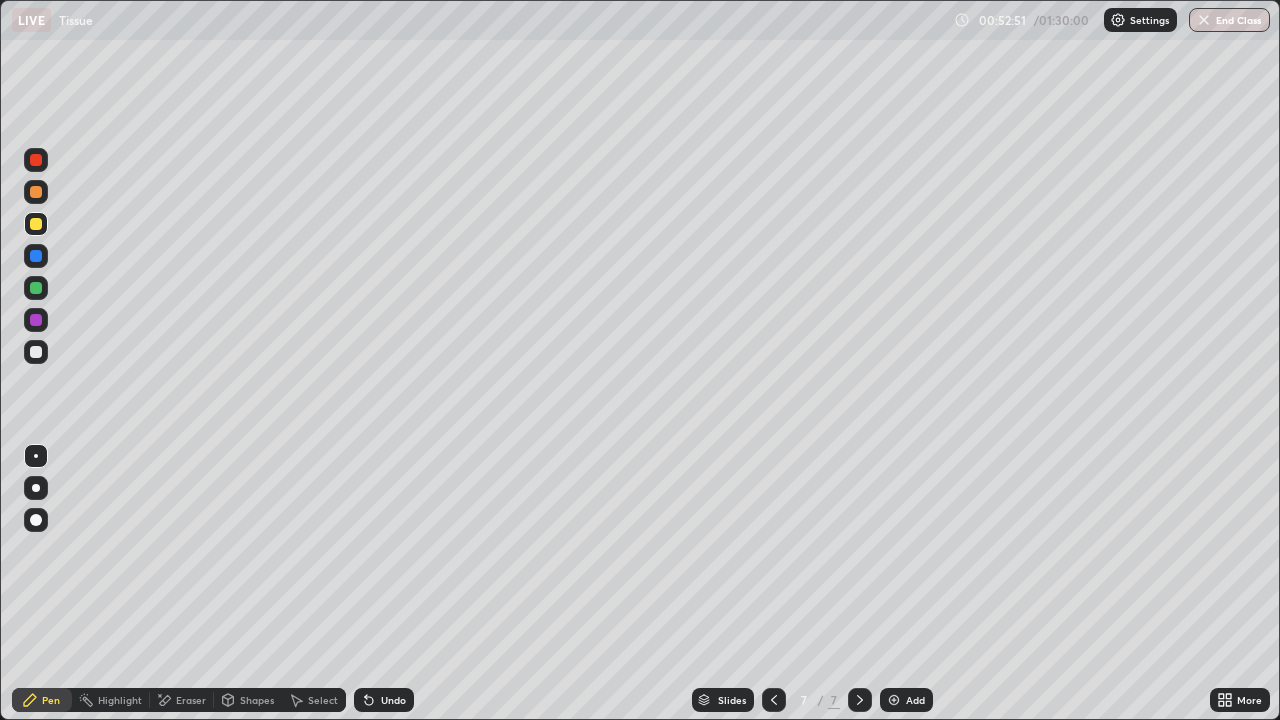 click at bounding box center [36, 224] 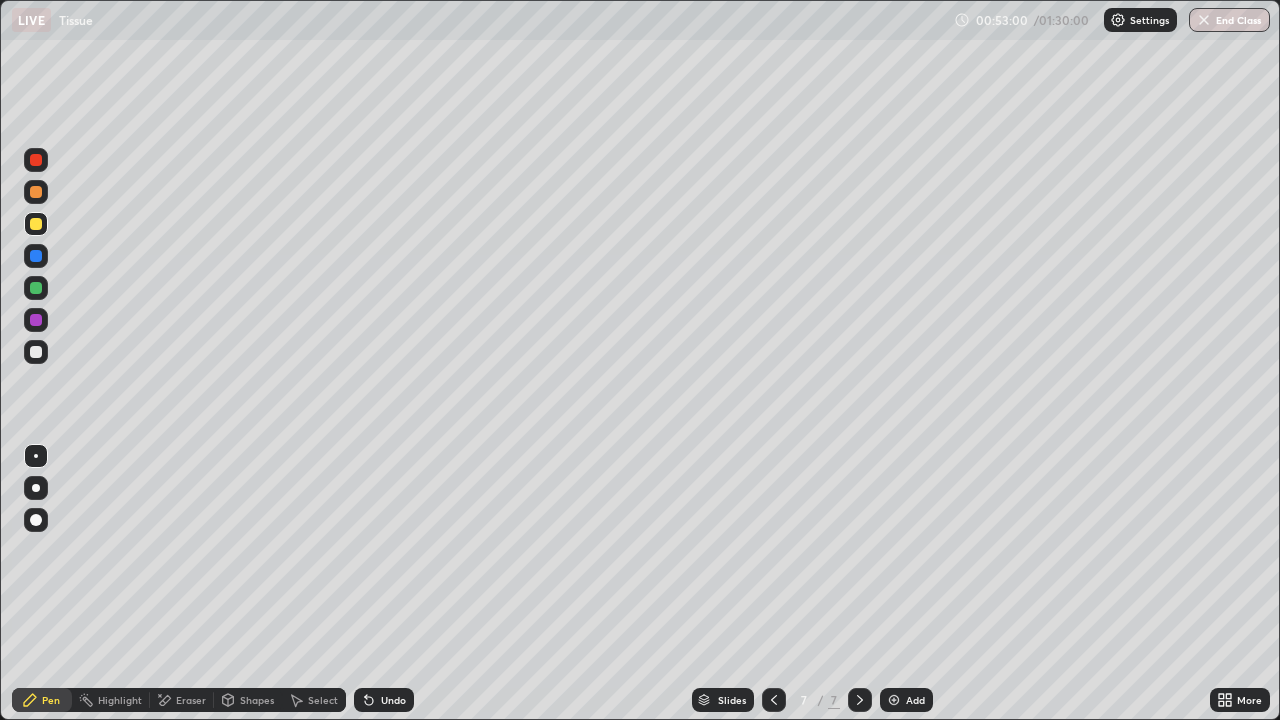 click at bounding box center [36, 320] 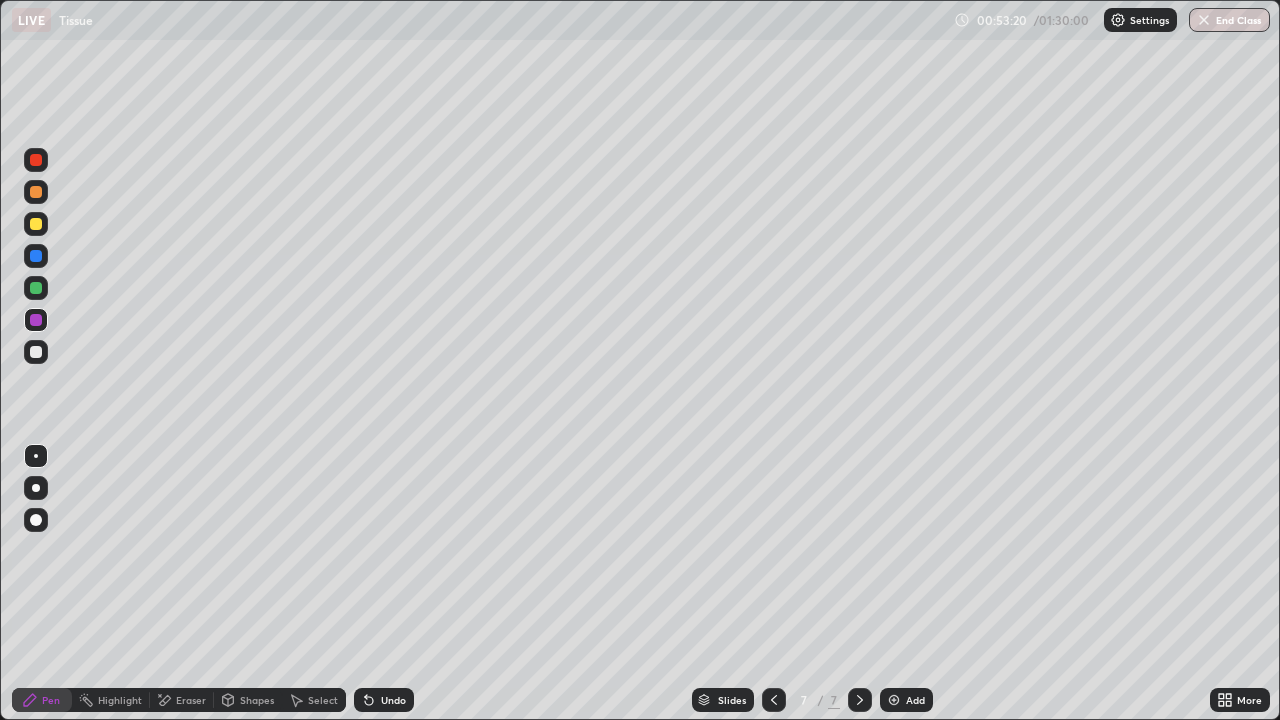 click at bounding box center [36, 224] 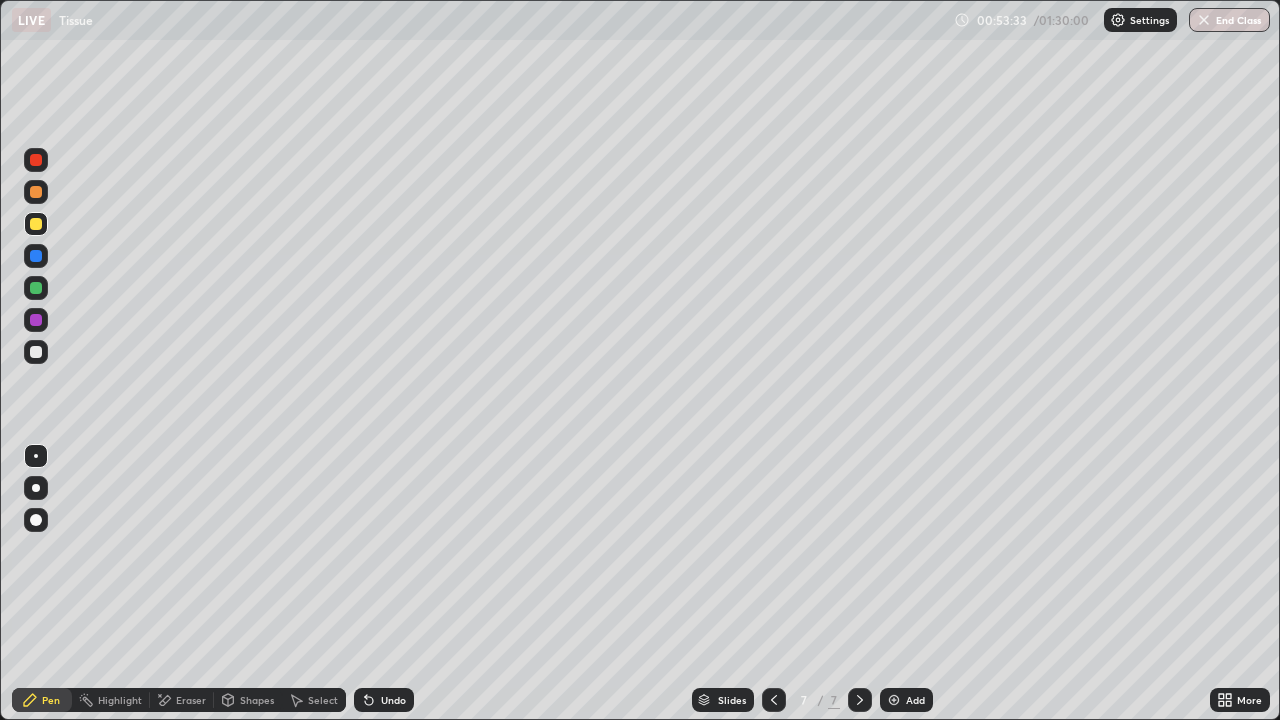 click on "Undo" at bounding box center (393, 700) 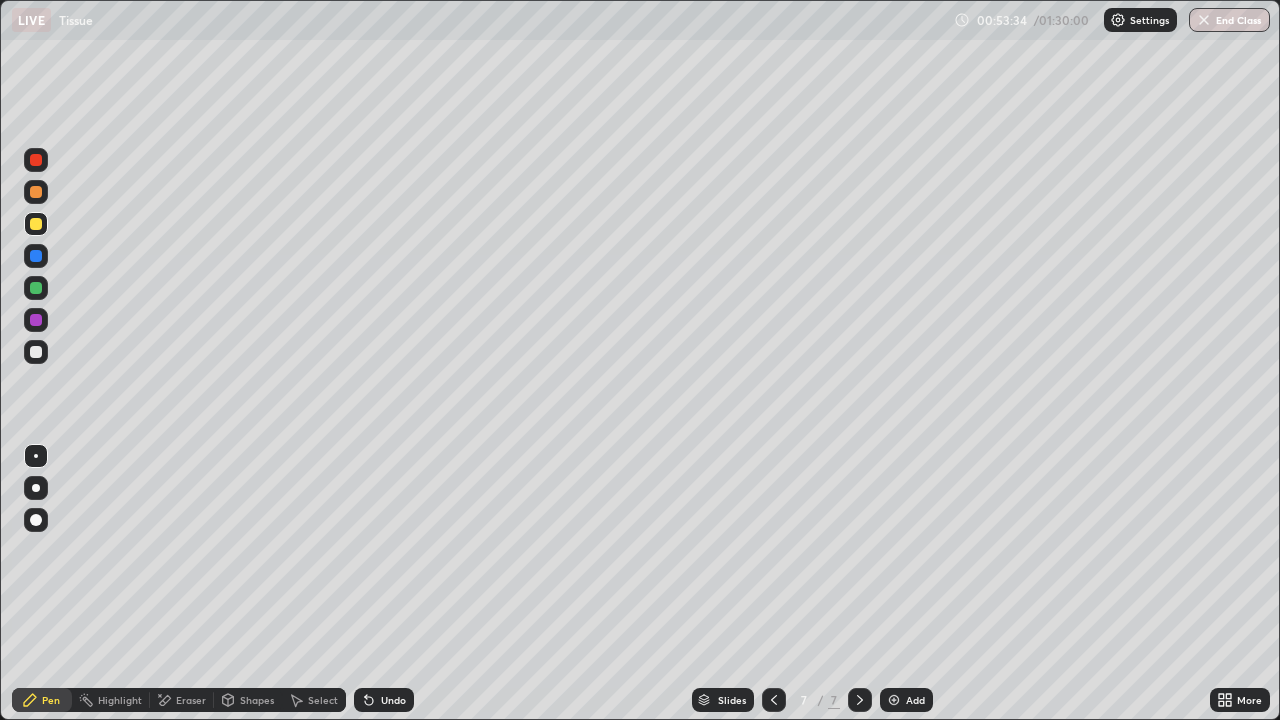 click at bounding box center (36, 320) 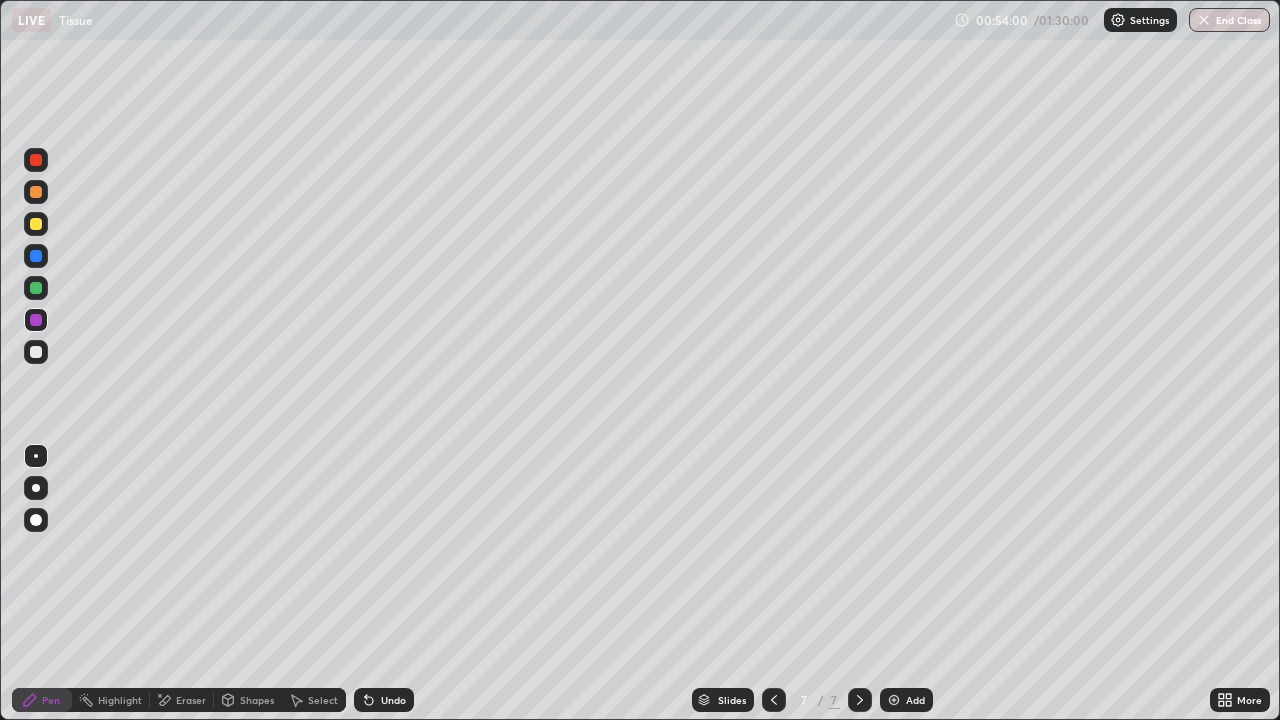click at bounding box center (36, 160) 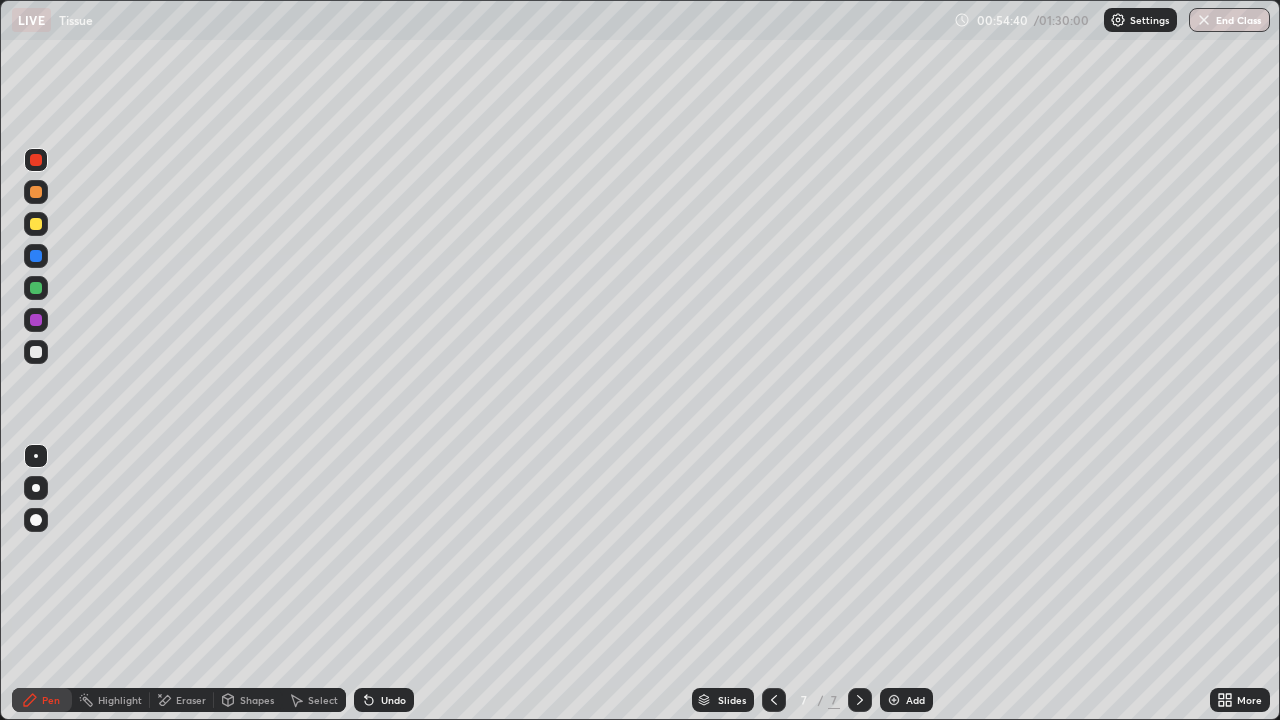 click at bounding box center [36, 352] 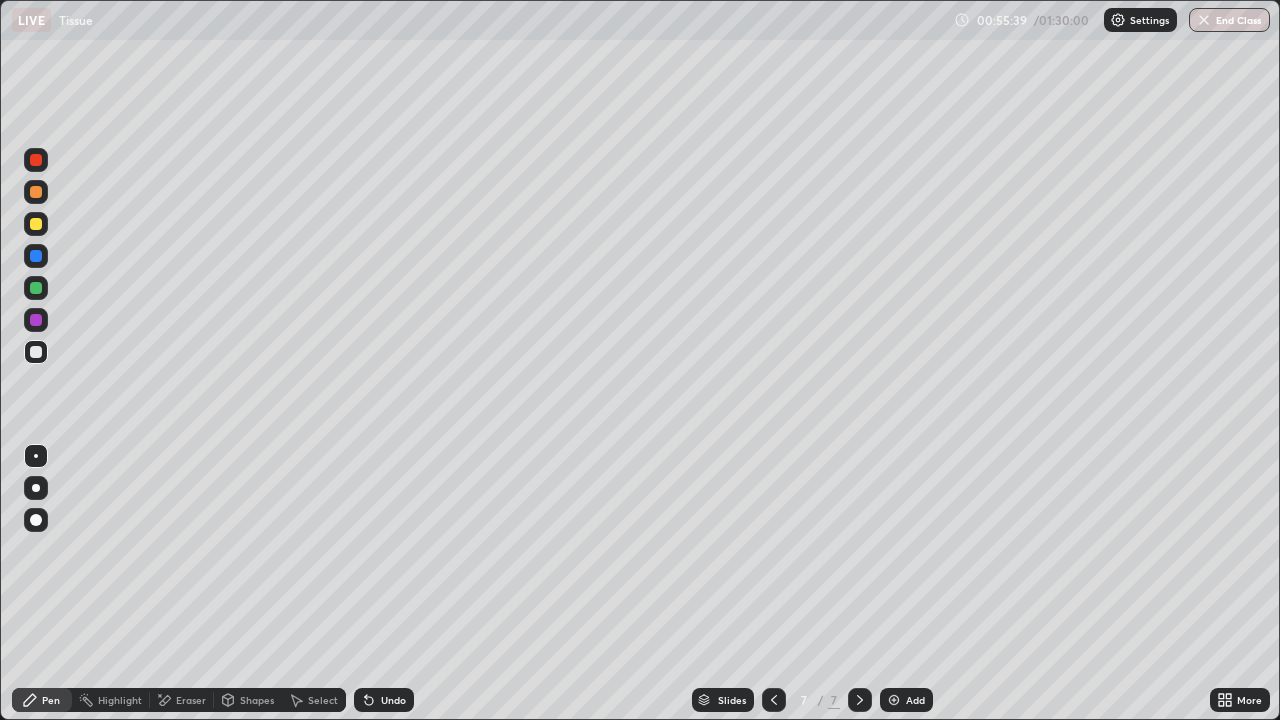 click at bounding box center (36, 160) 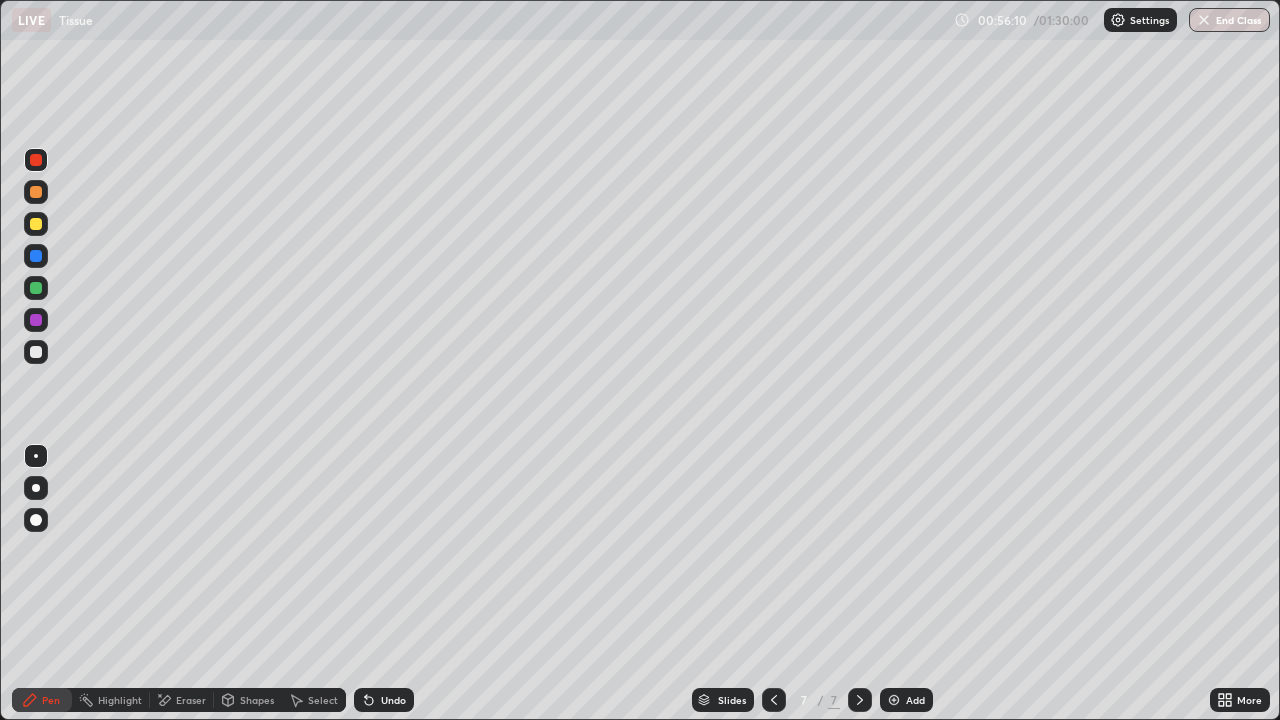 click at bounding box center (36, 352) 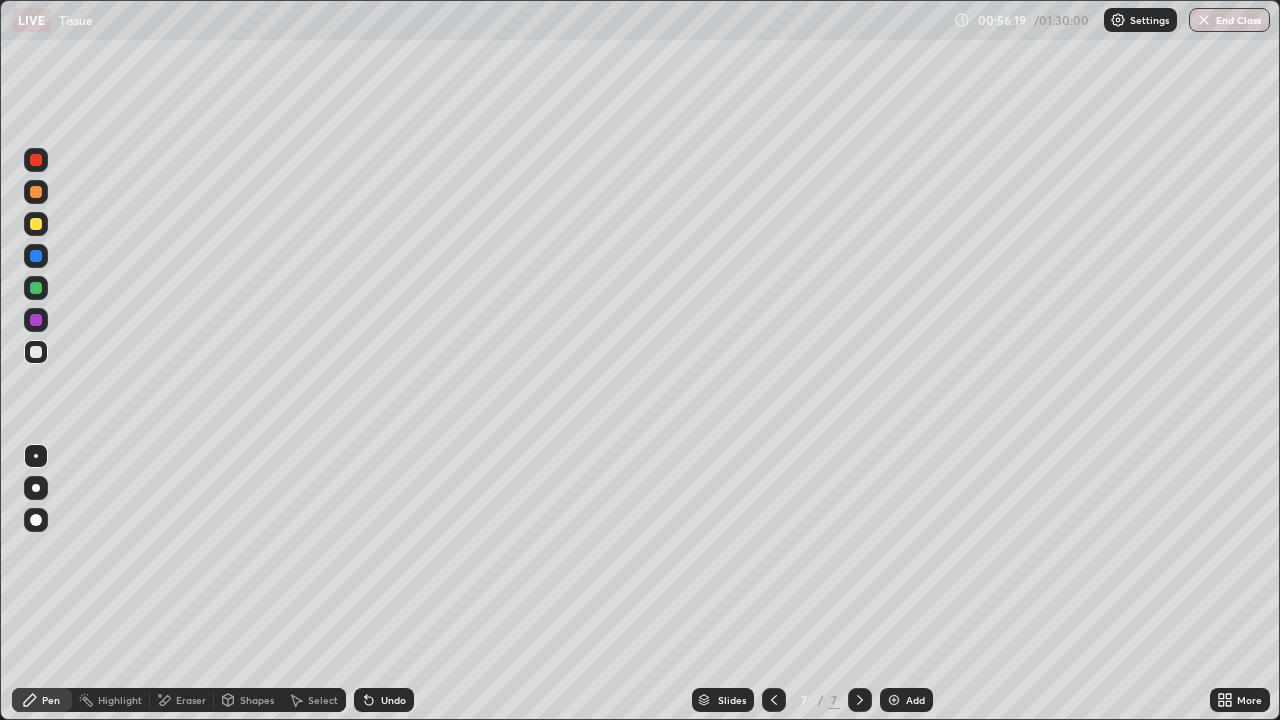 click on "Undo" at bounding box center (393, 700) 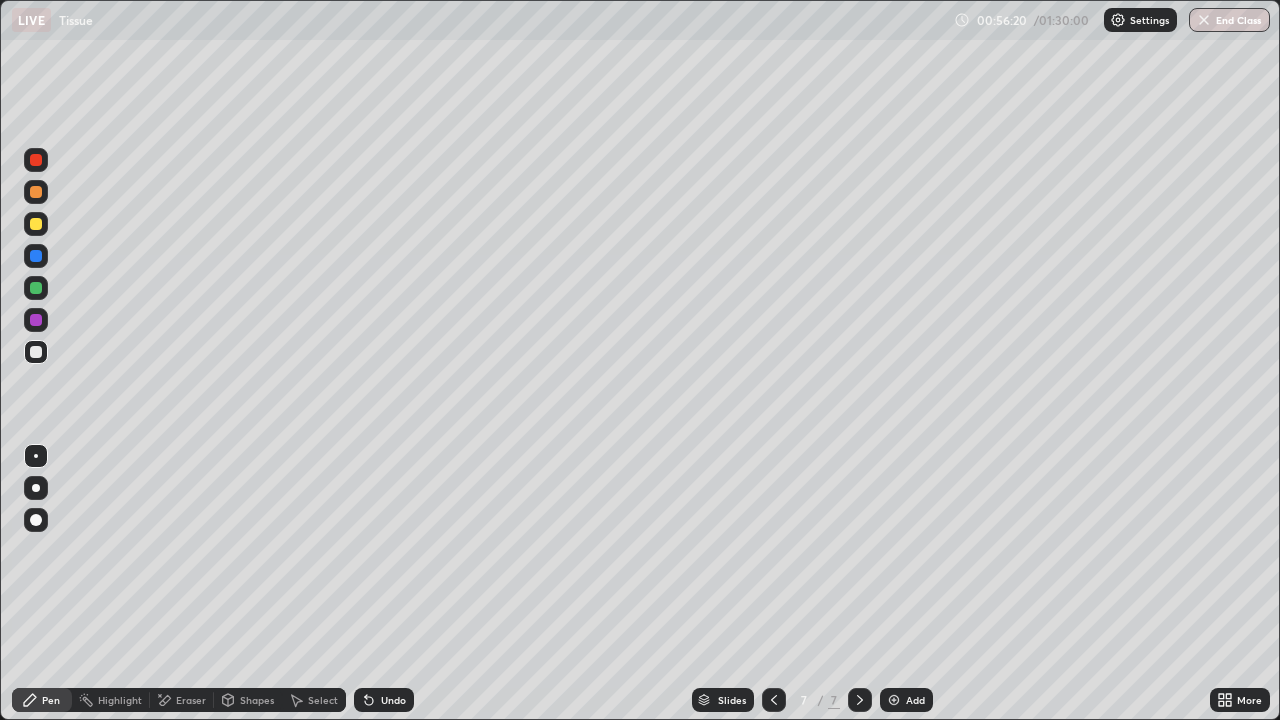 click on "Undo" at bounding box center (393, 700) 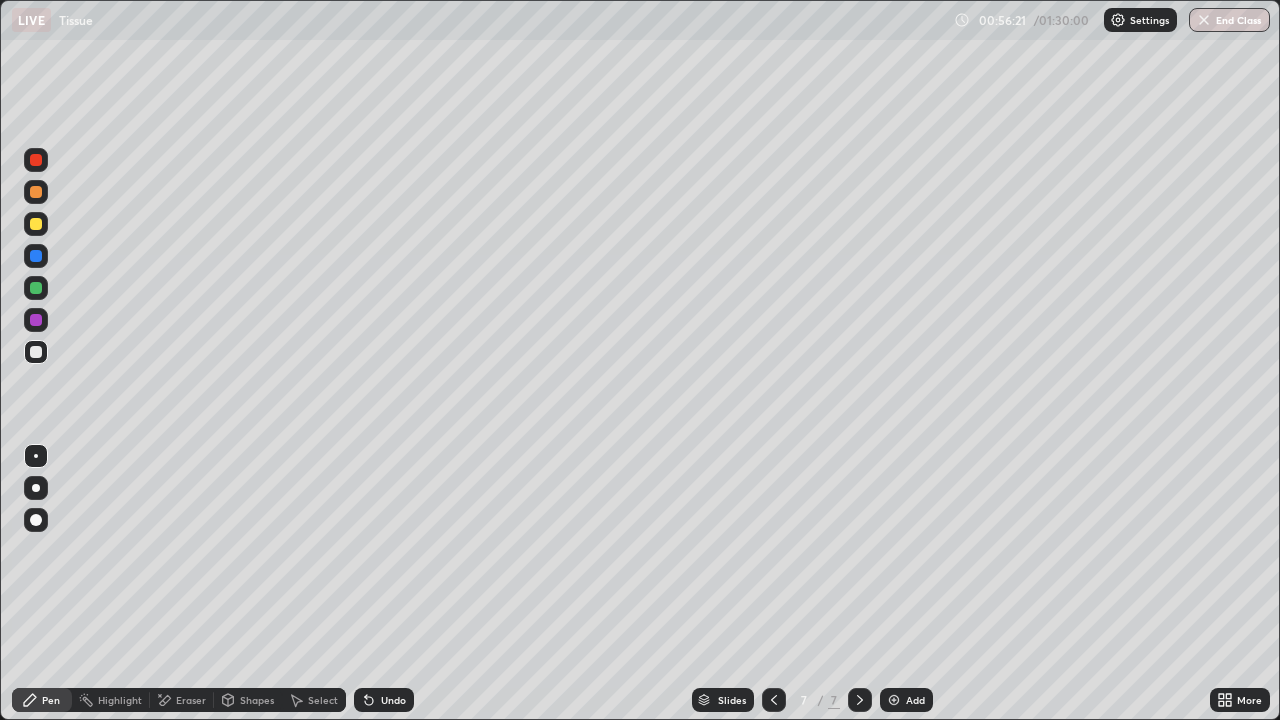 click on "Undo" at bounding box center (384, 700) 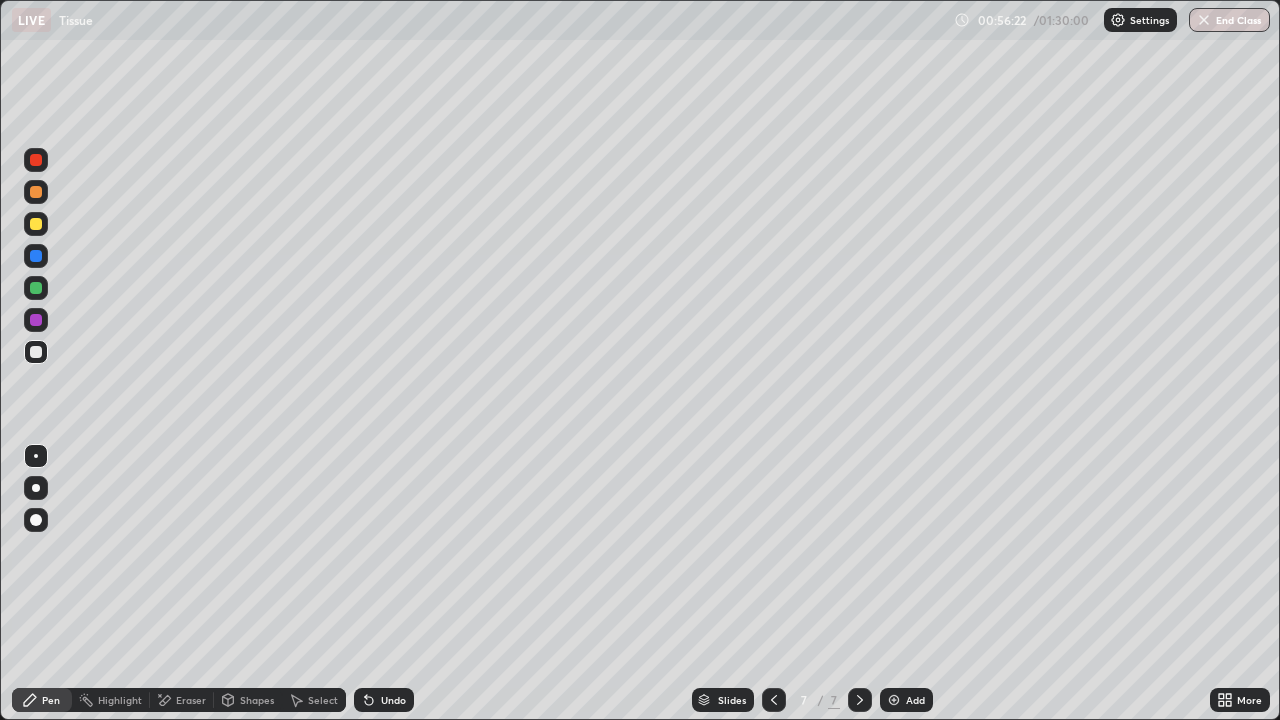 click on "Undo" at bounding box center [384, 700] 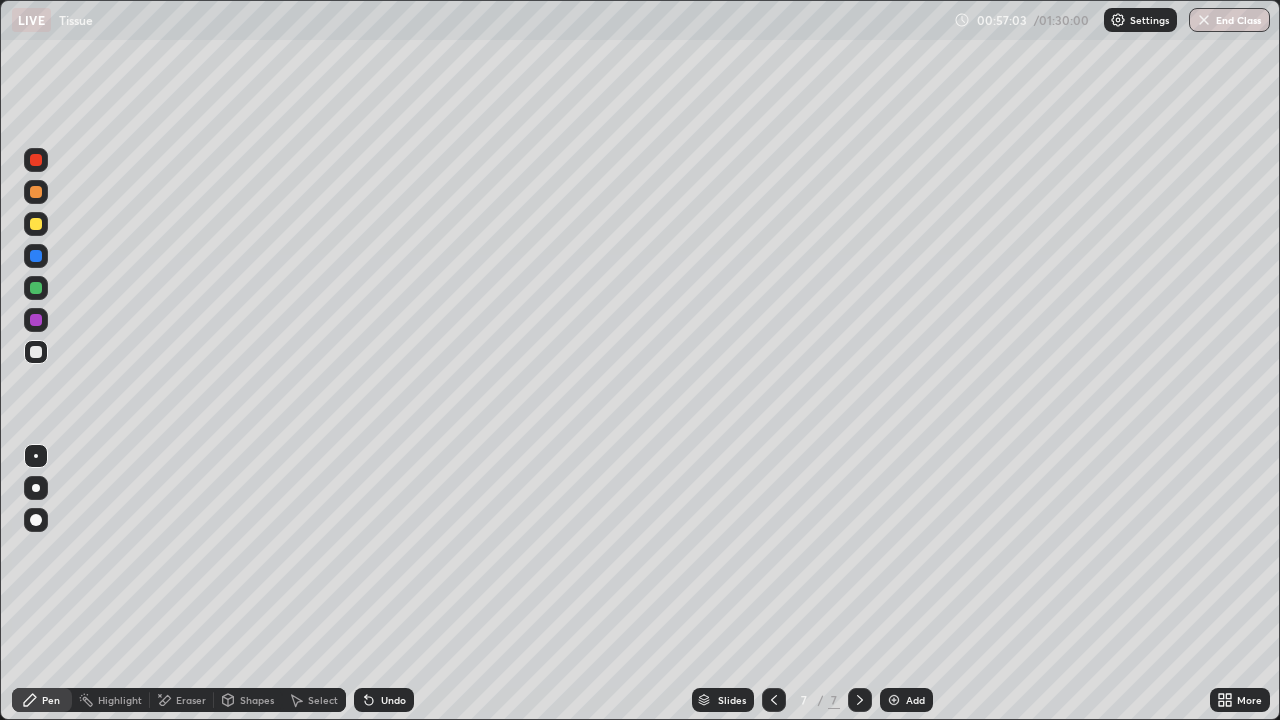 click at bounding box center (36, 320) 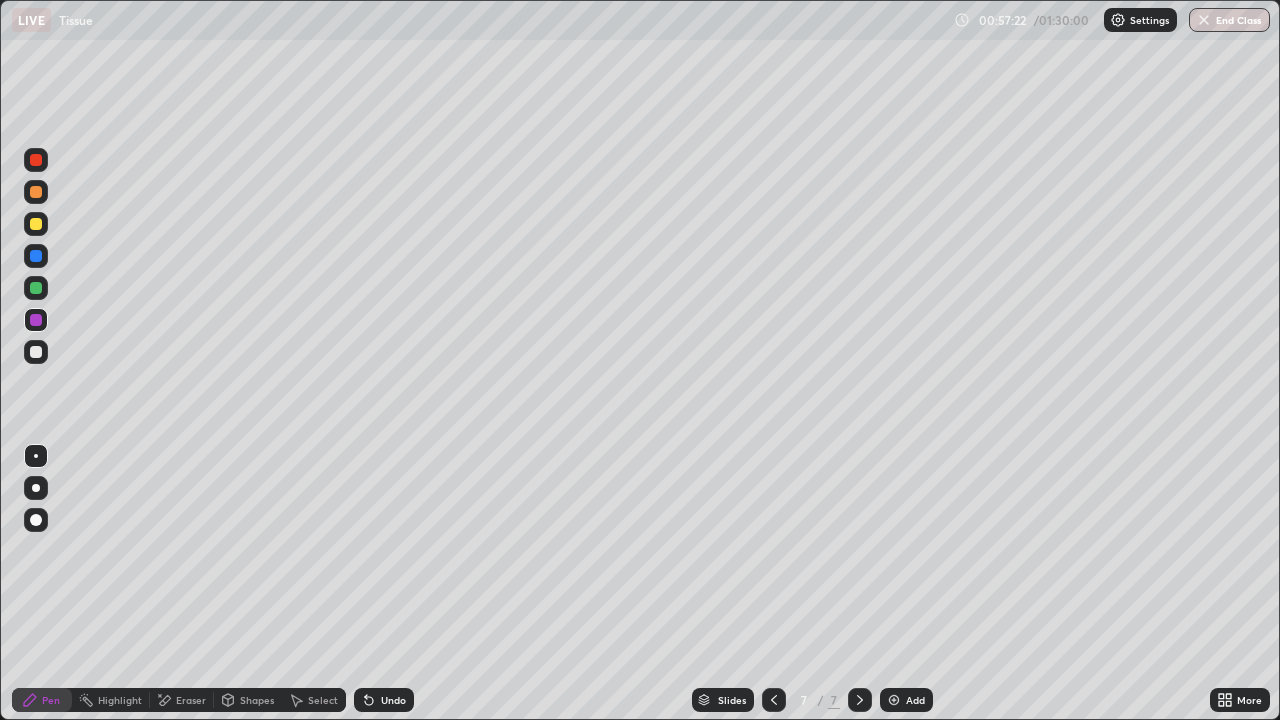 click on "Eraser" at bounding box center [191, 700] 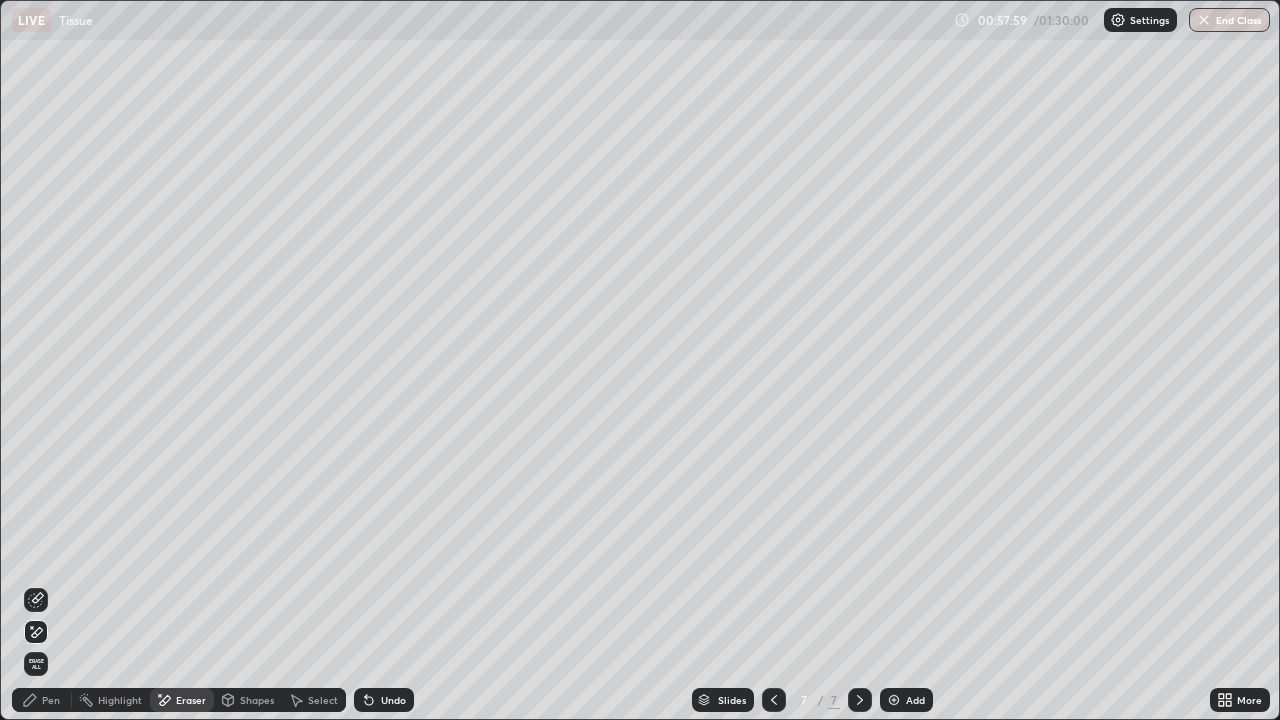 click on "Pen" at bounding box center [42, 700] 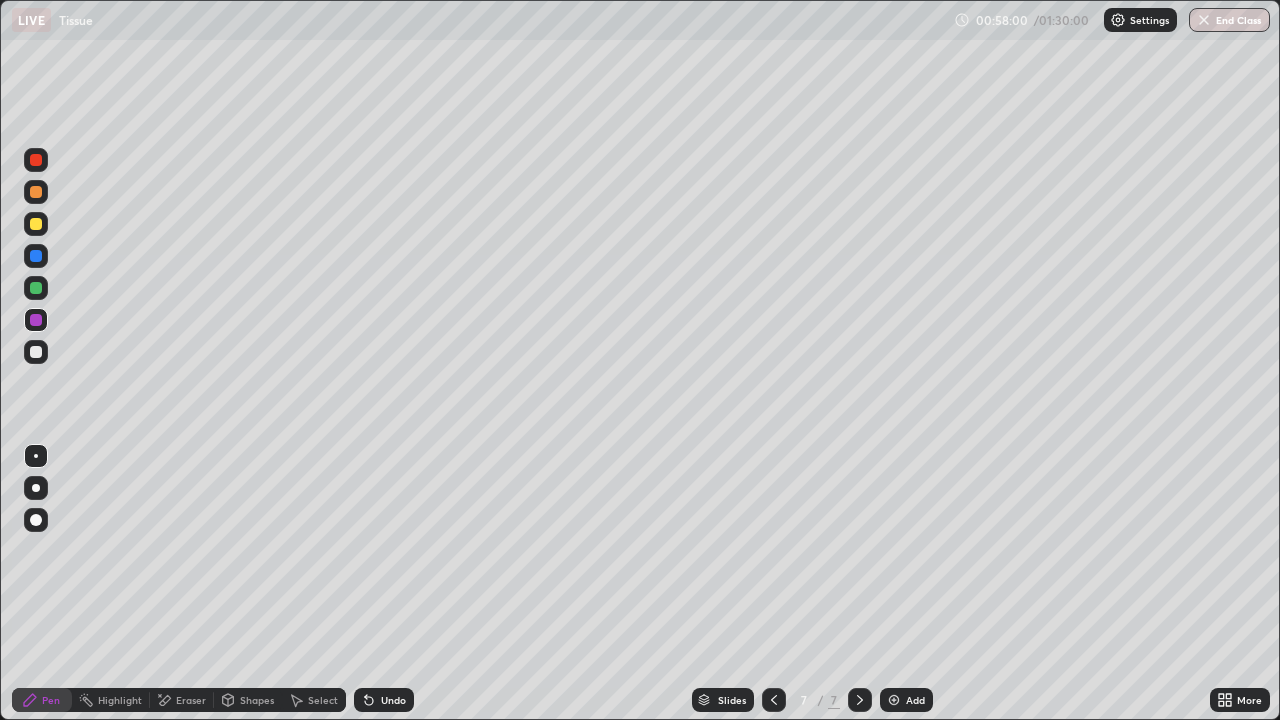 click at bounding box center [36, 352] 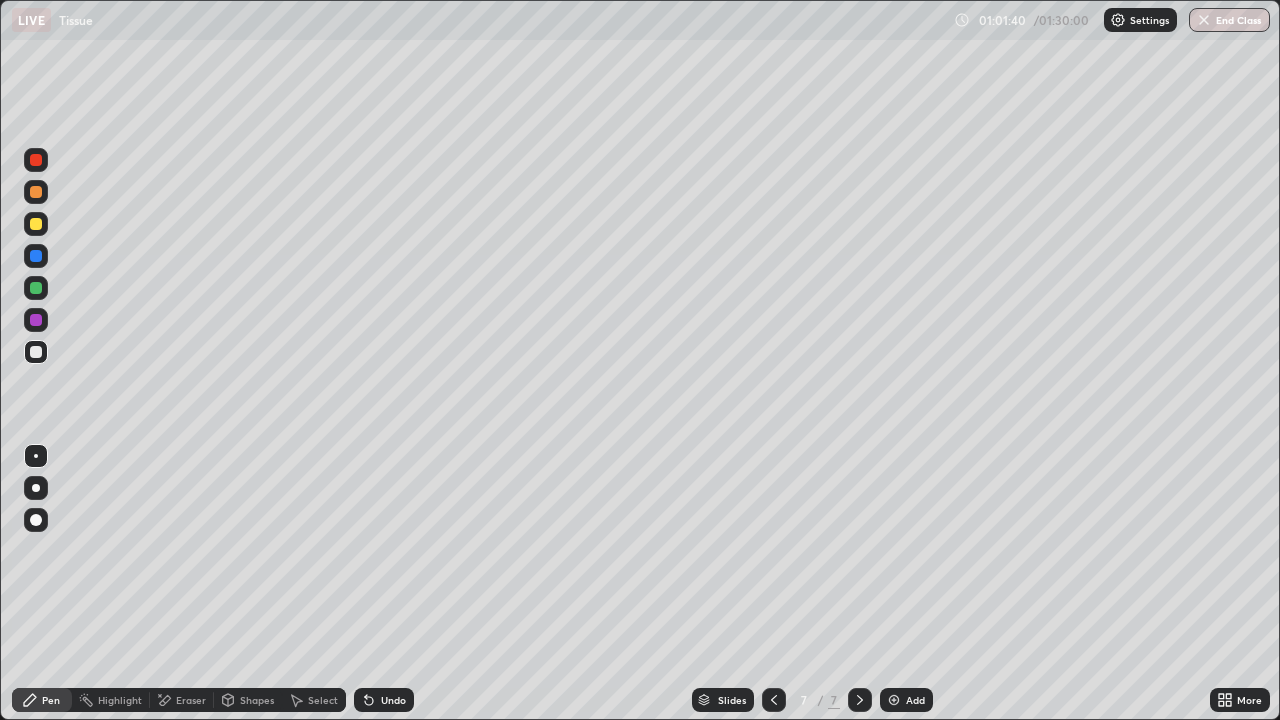 click at bounding box center [36, 456] 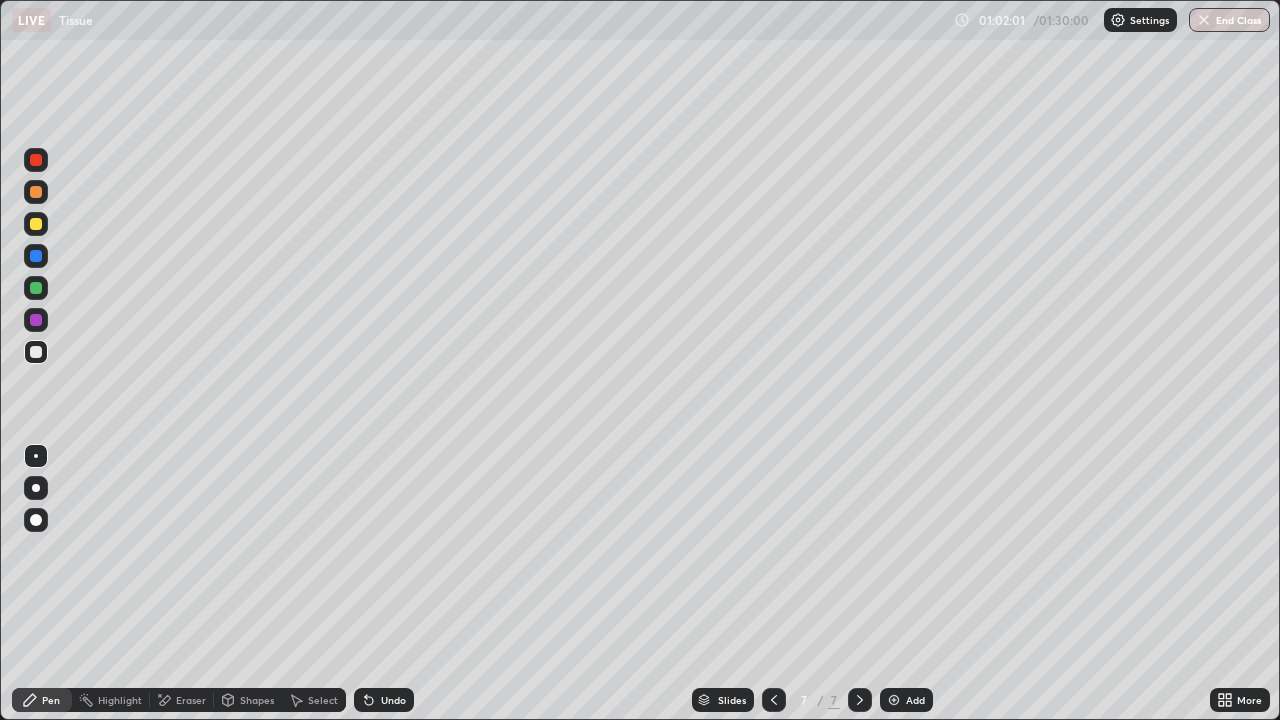 click at bounding box center (36, 456) 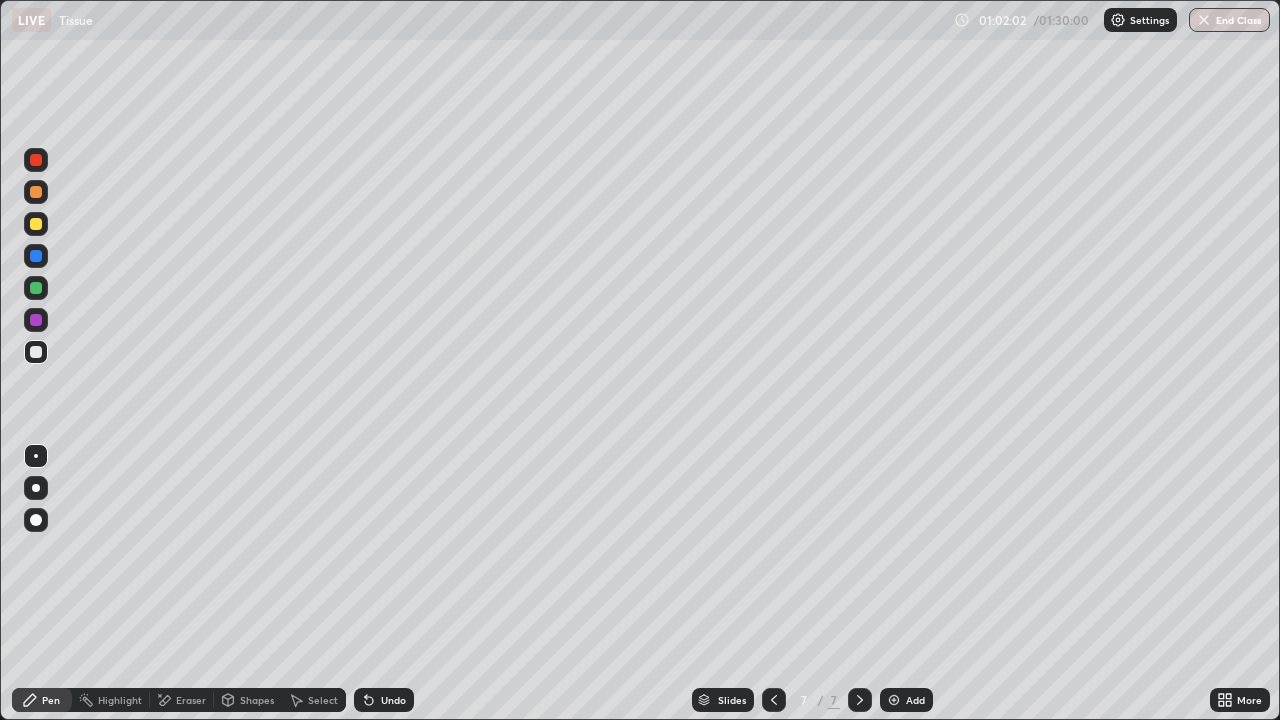 click at bounding box center (36, 352) 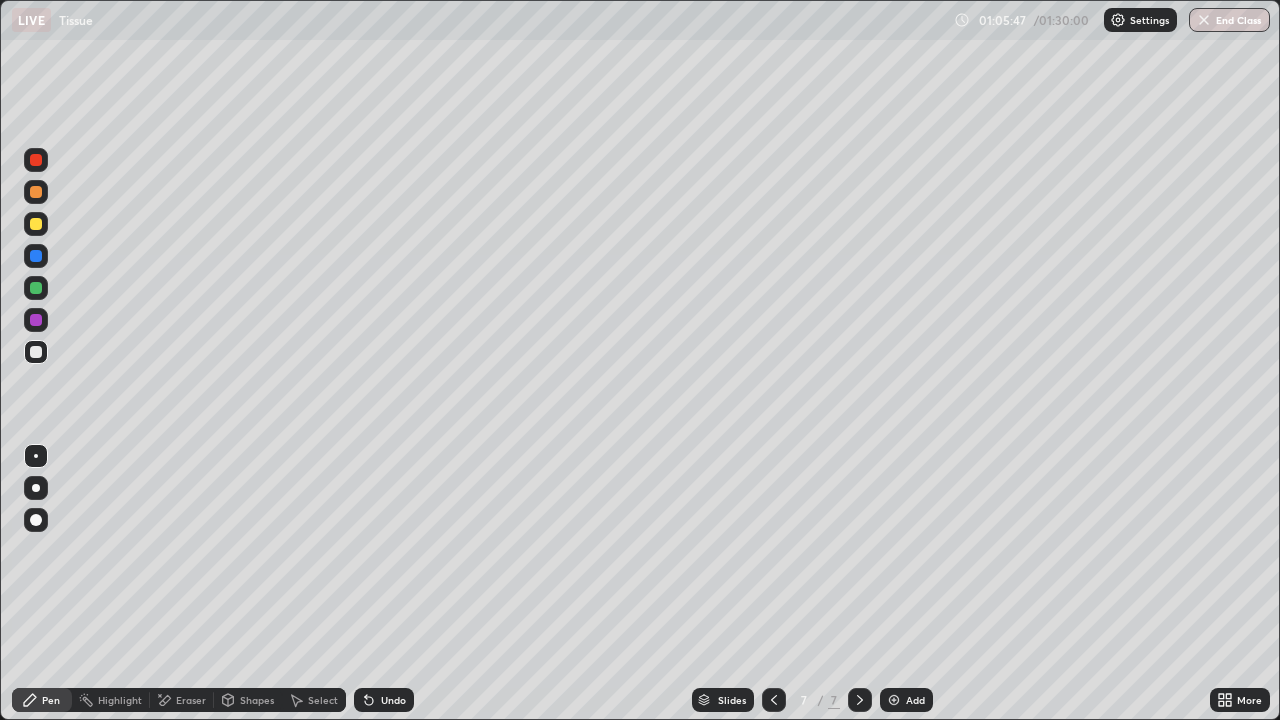 click on "Eraser" at bounding box center (191, 700) 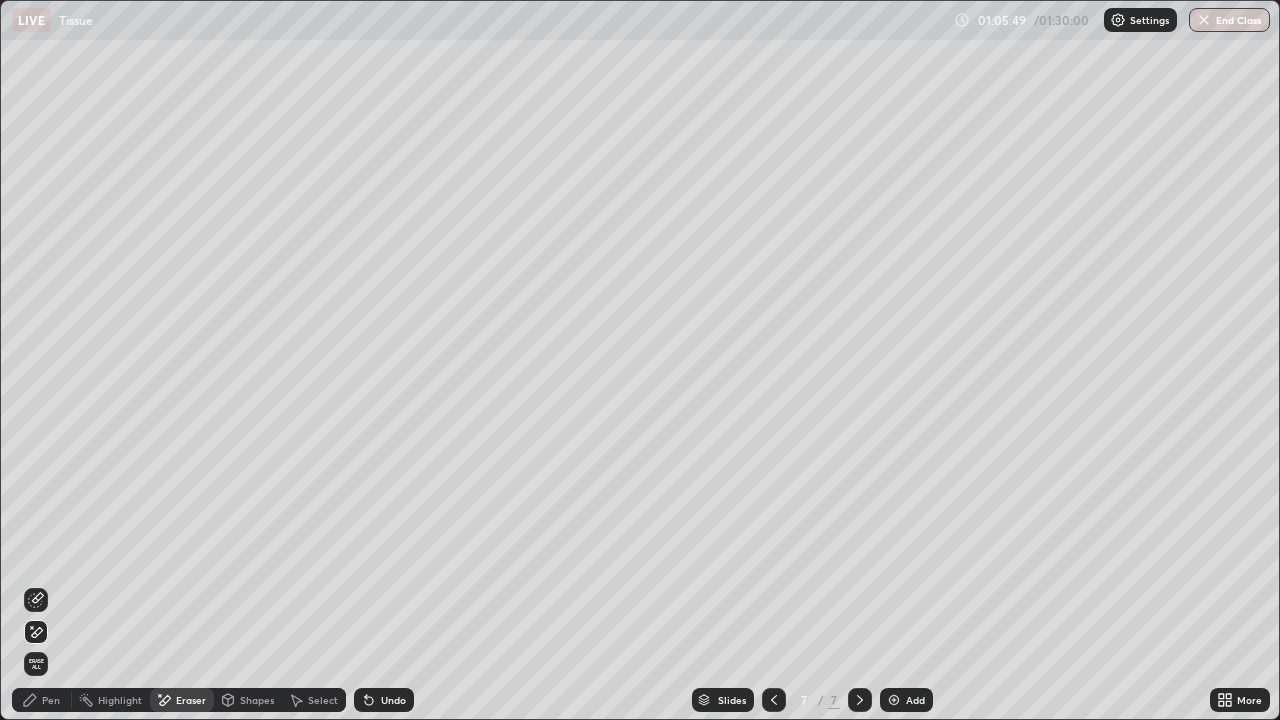 click on "Pen" at bounding box center (51, 700) 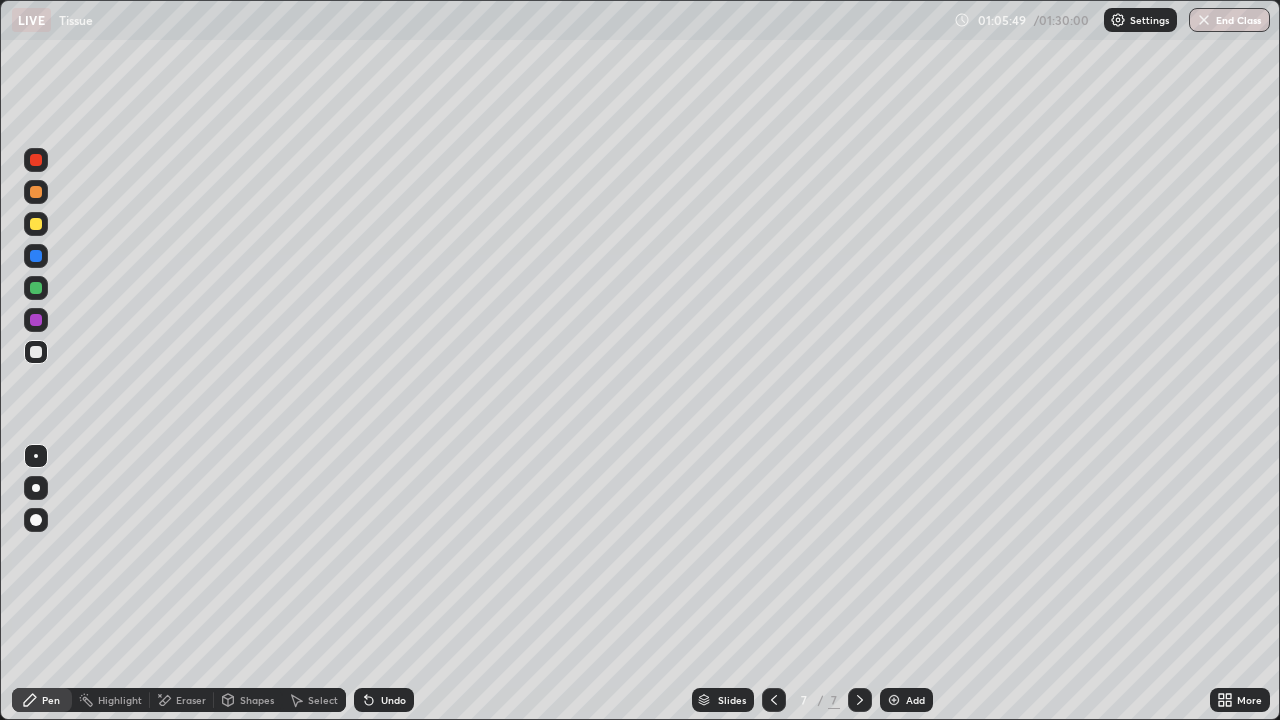 click on "Pen" at bounding box center [51, 700] 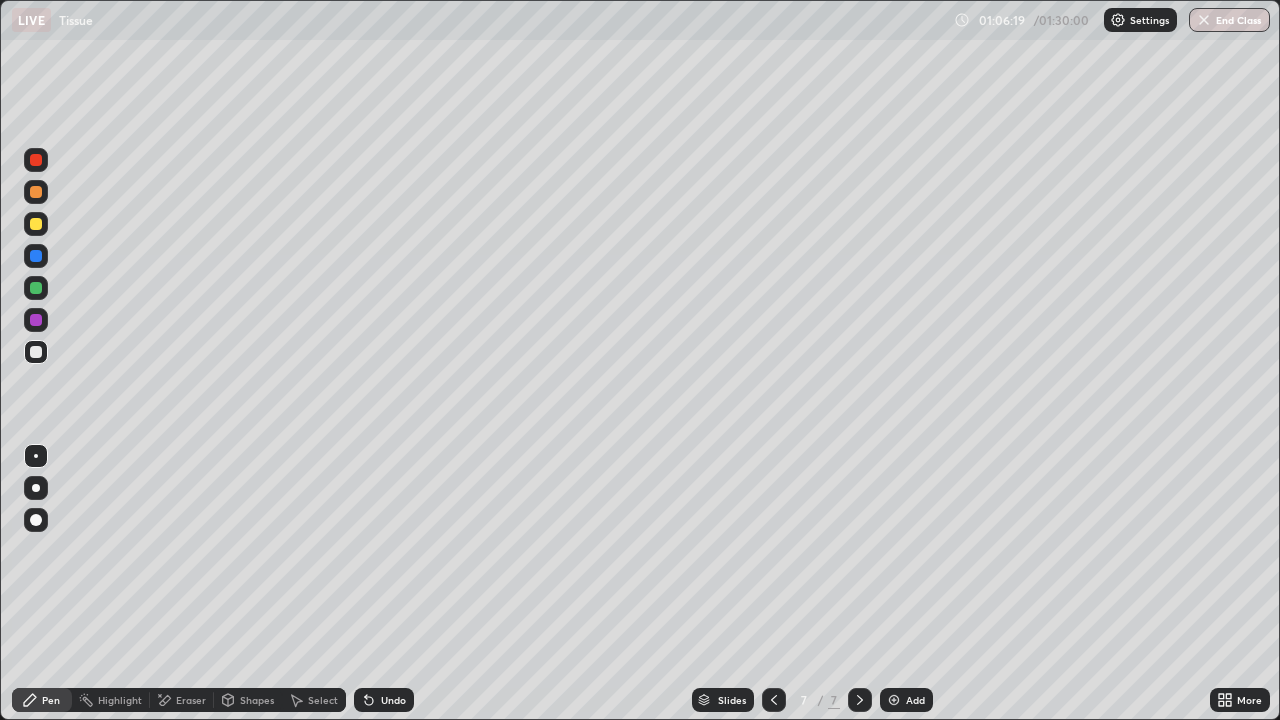 click on "Select" at bounding box center (314, 700) 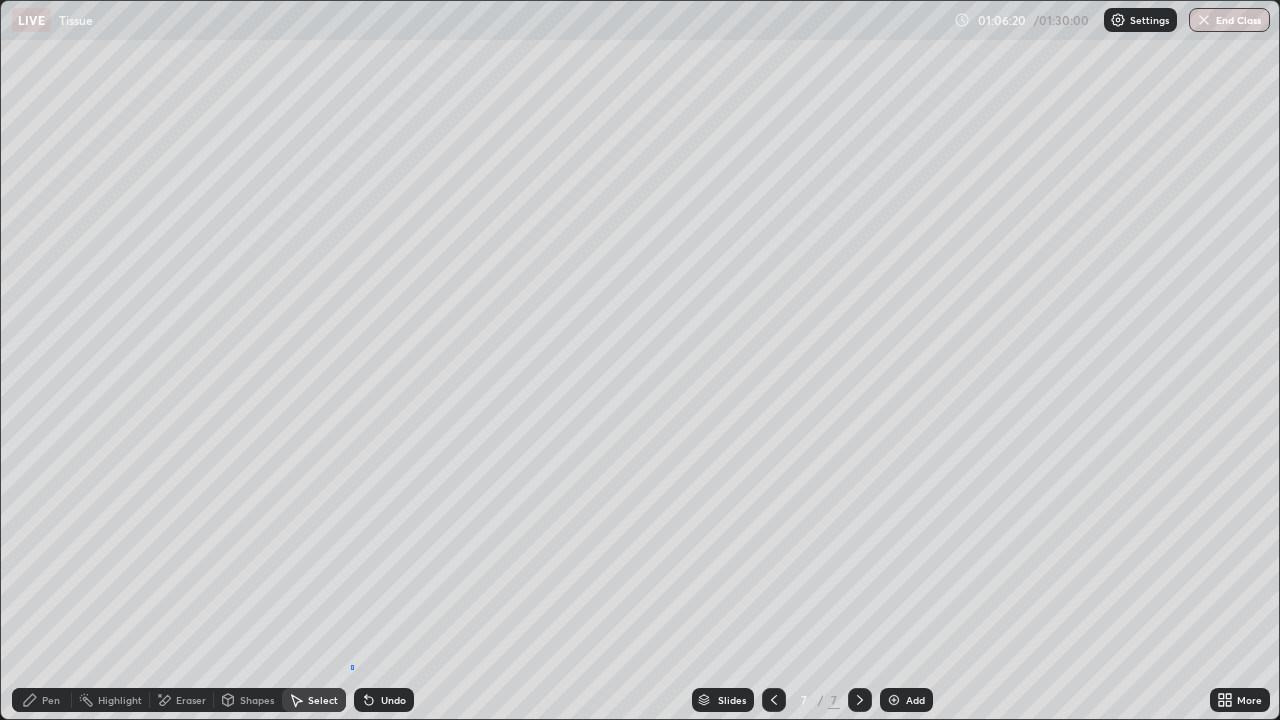 click on "0 ° Undo Copy Duplicate Duplicate to new slide Delete" at bounding box center (640, 360) 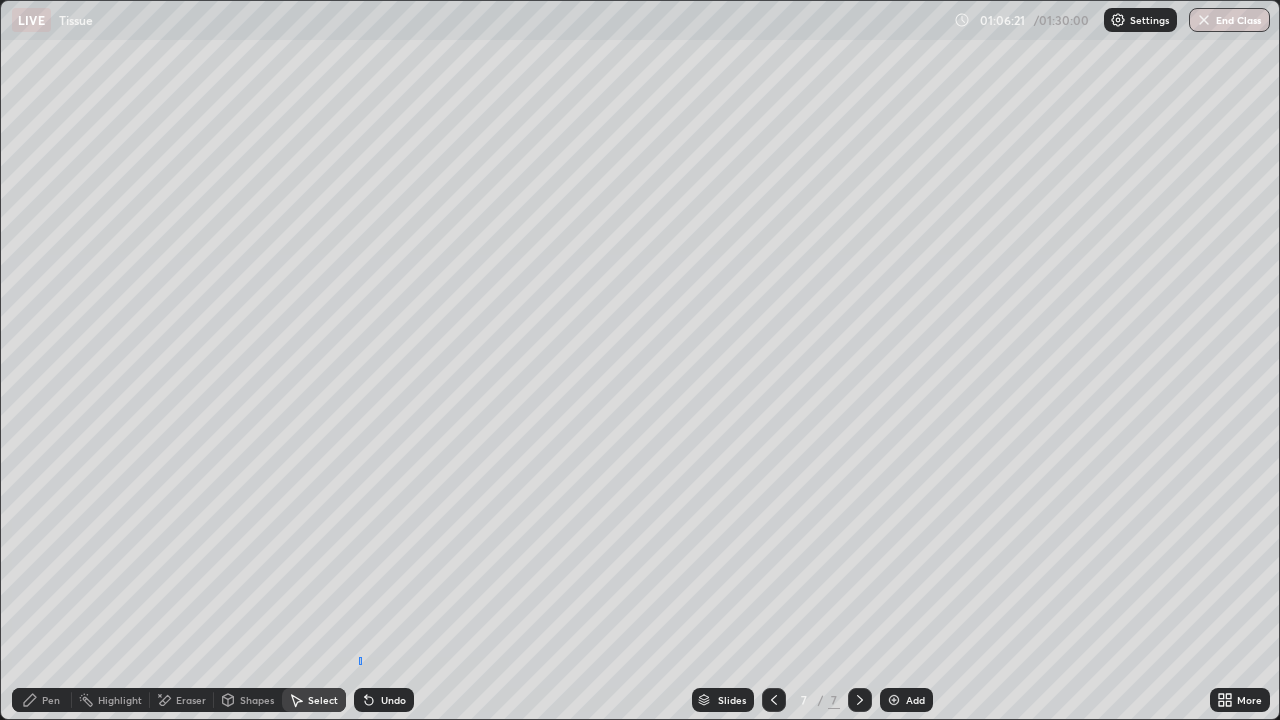 click on "0 ° Undo Copy Duplicate Duplicate to new slide Delete" at bounding box center (640, 360) 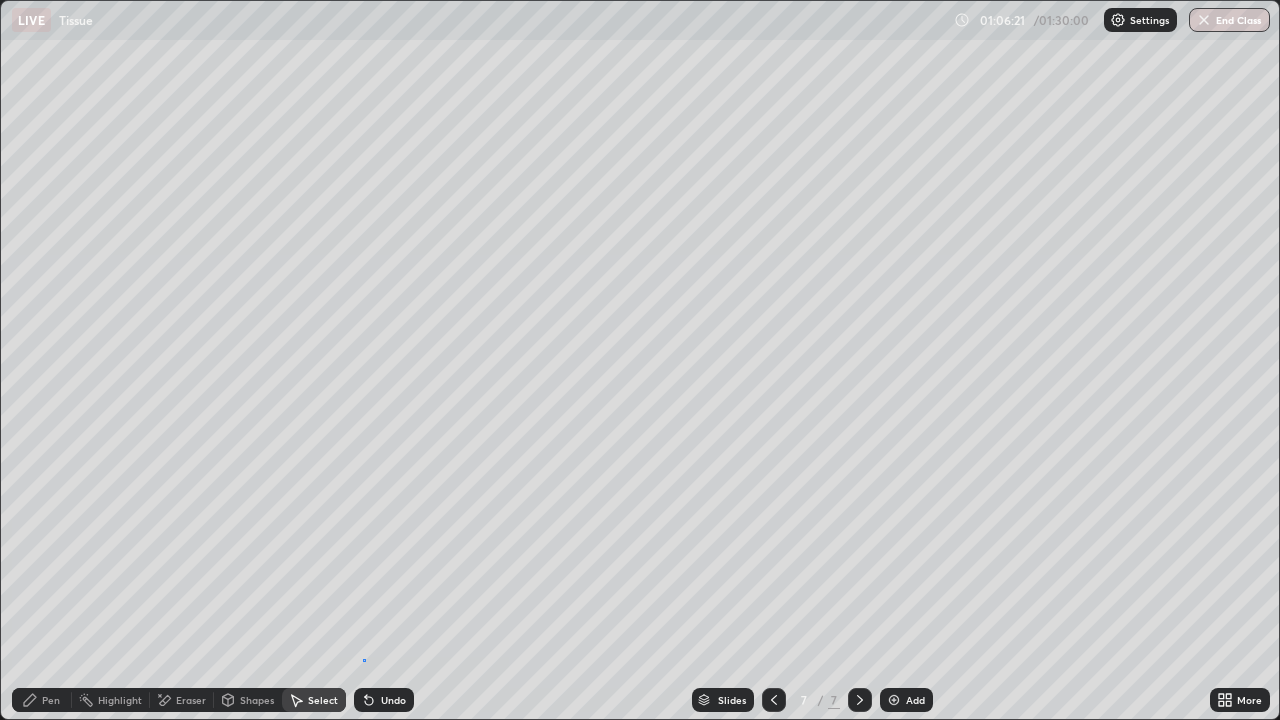 click on "Undo" at bounding box center [0, 0] 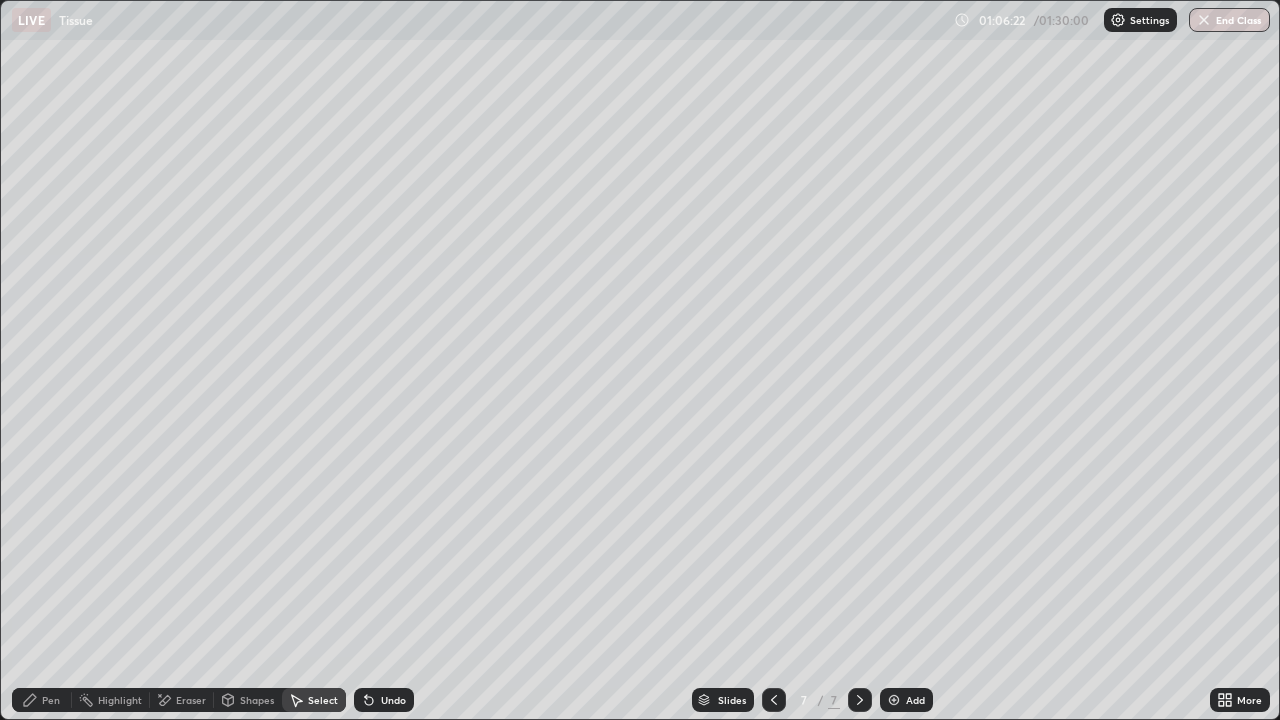 click 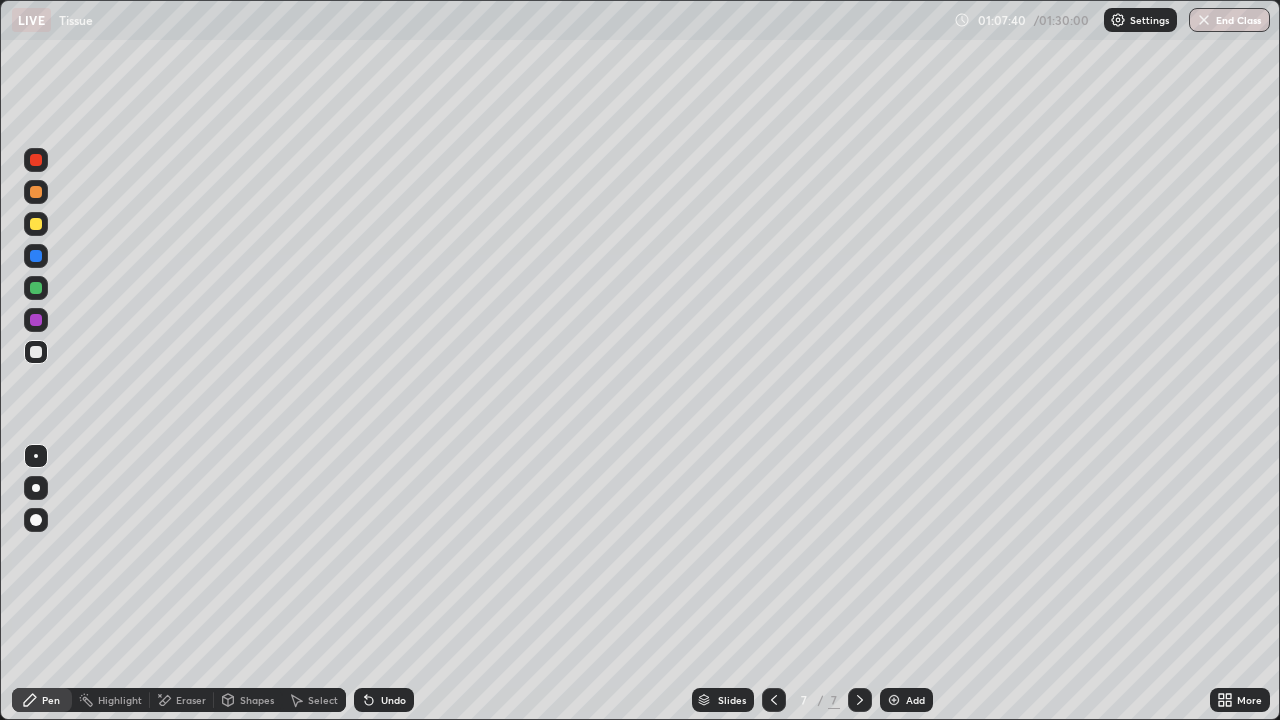 click on "Add" at bounding box center (906, 700) 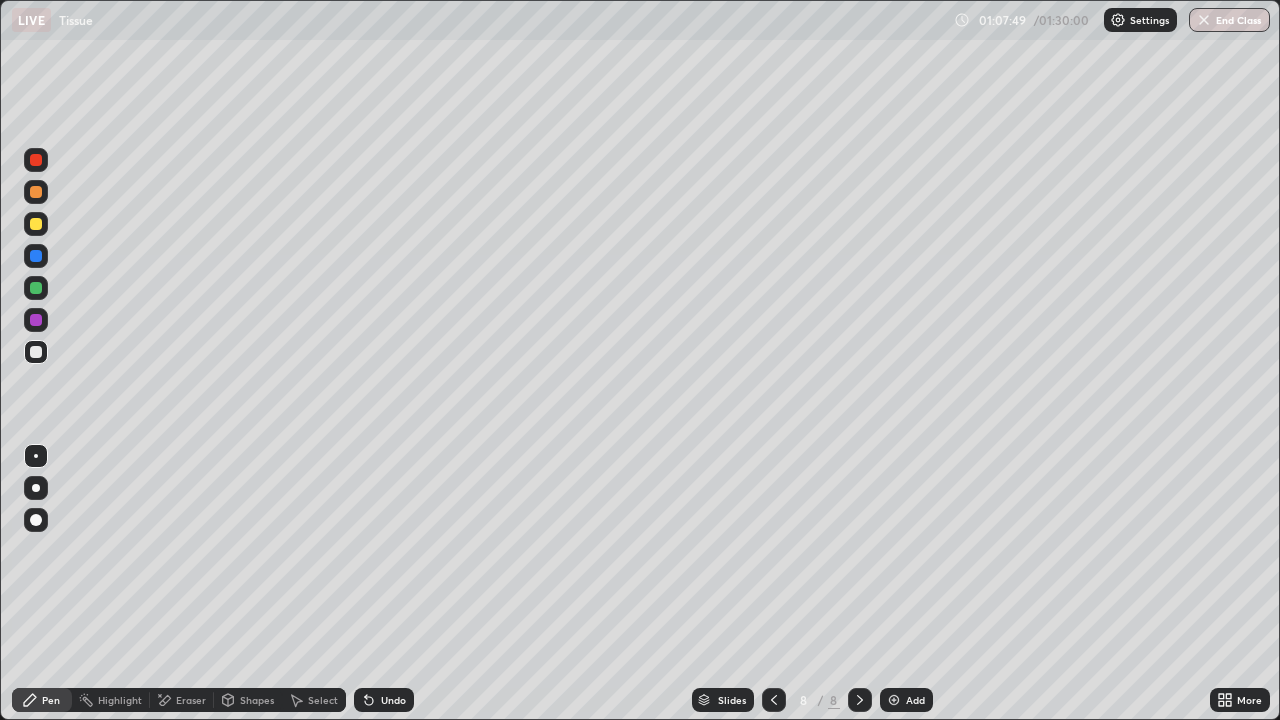 click at bounding box center (36, 352) 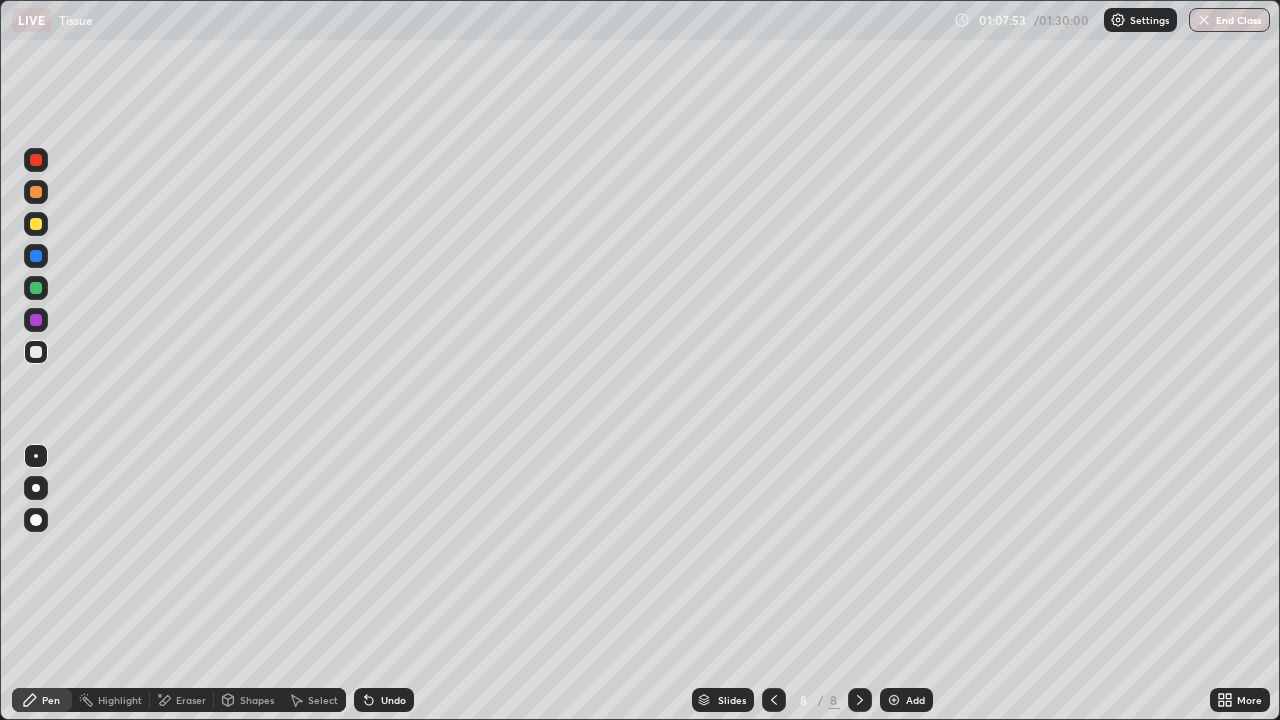 click on "Undo" at bounding box center [384, 700] 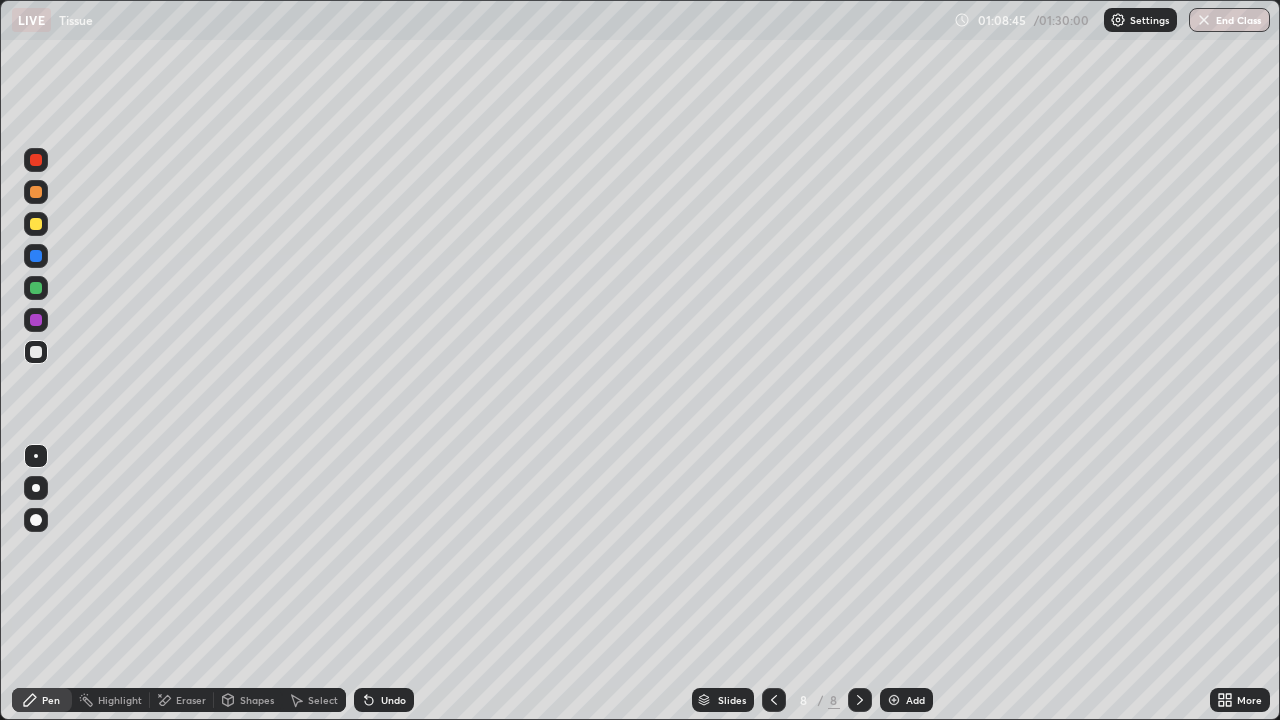 click at bounding box center [36, 224] 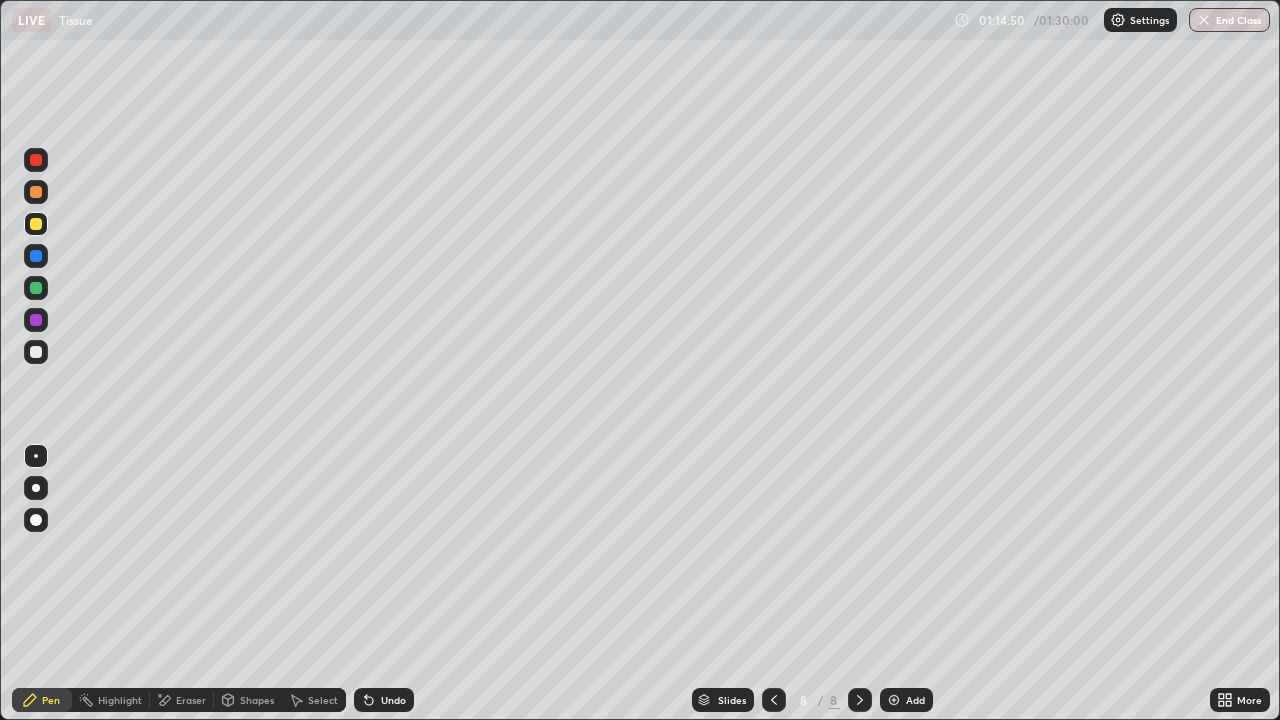 click 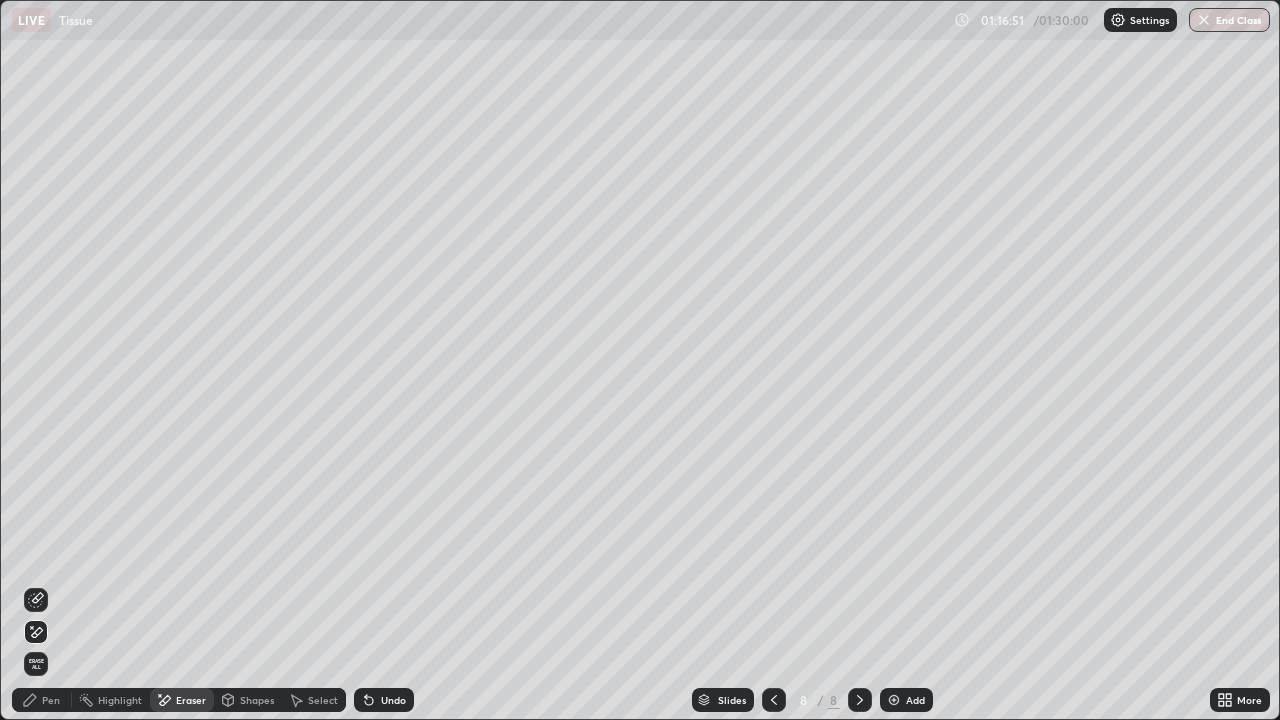 click 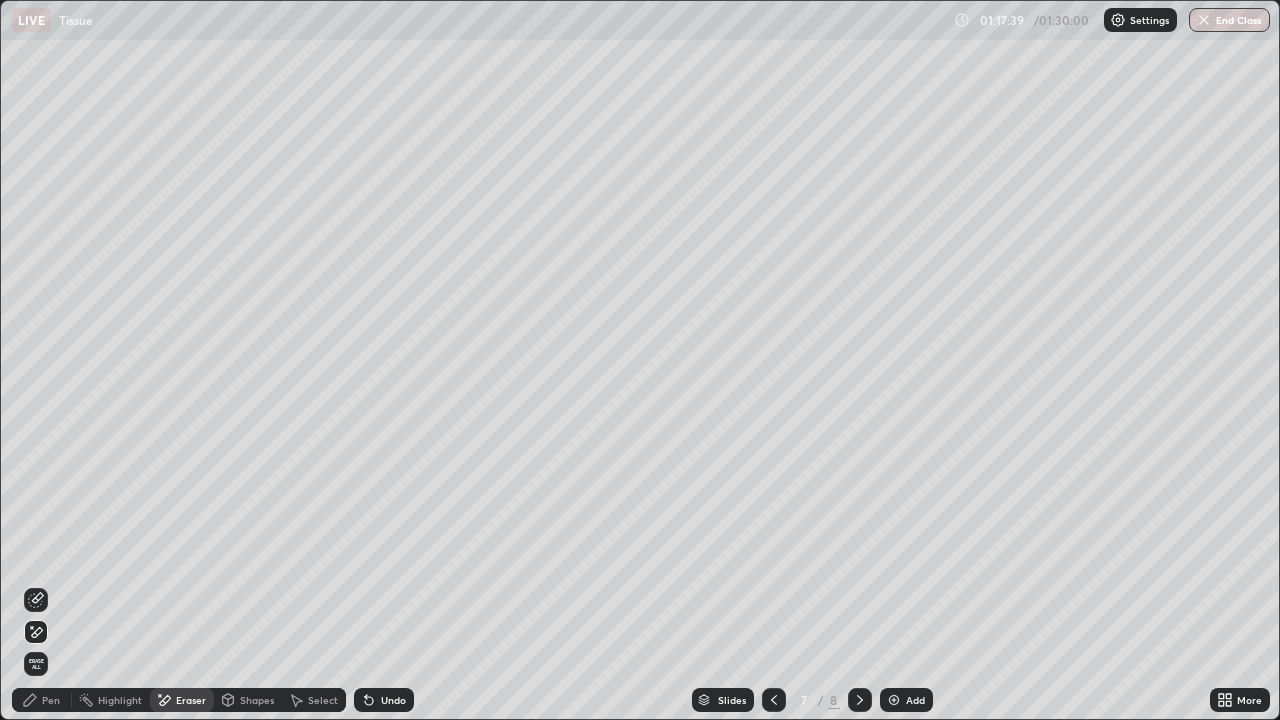 click 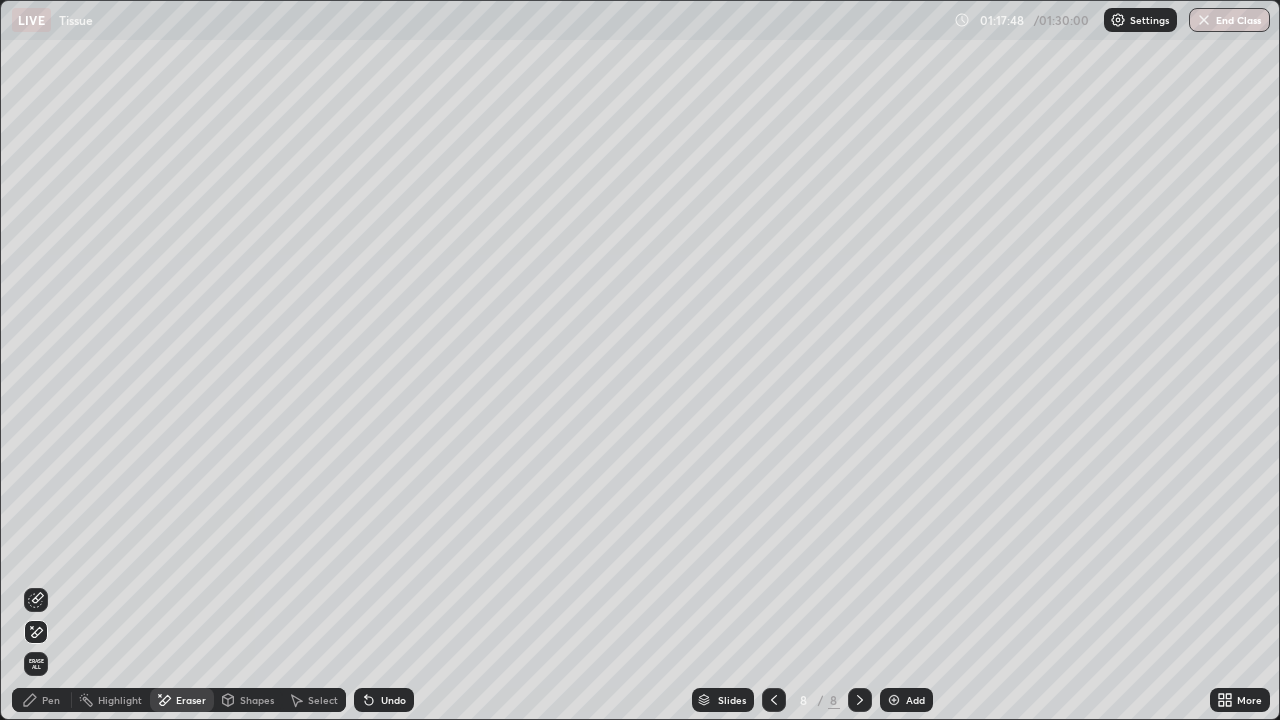 click on "Highlight" at bounding box center [120, 700] 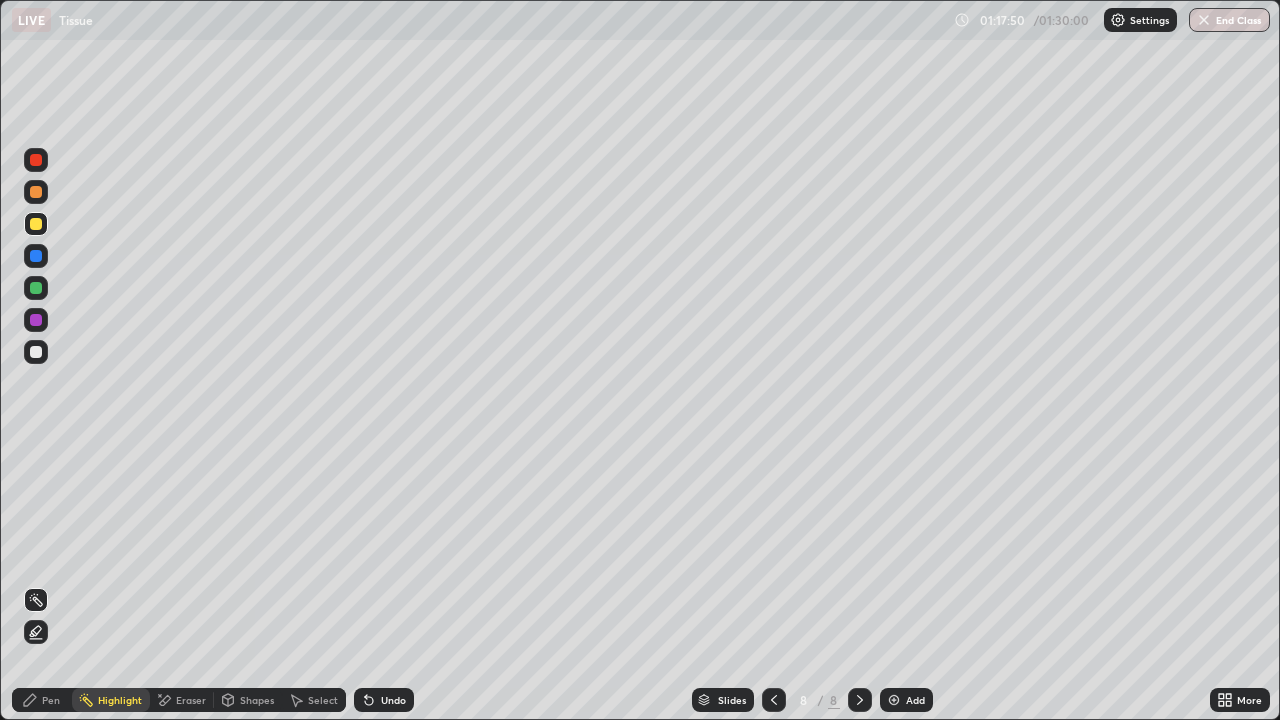 click on "Eraser" at bounding box center (182, 700) 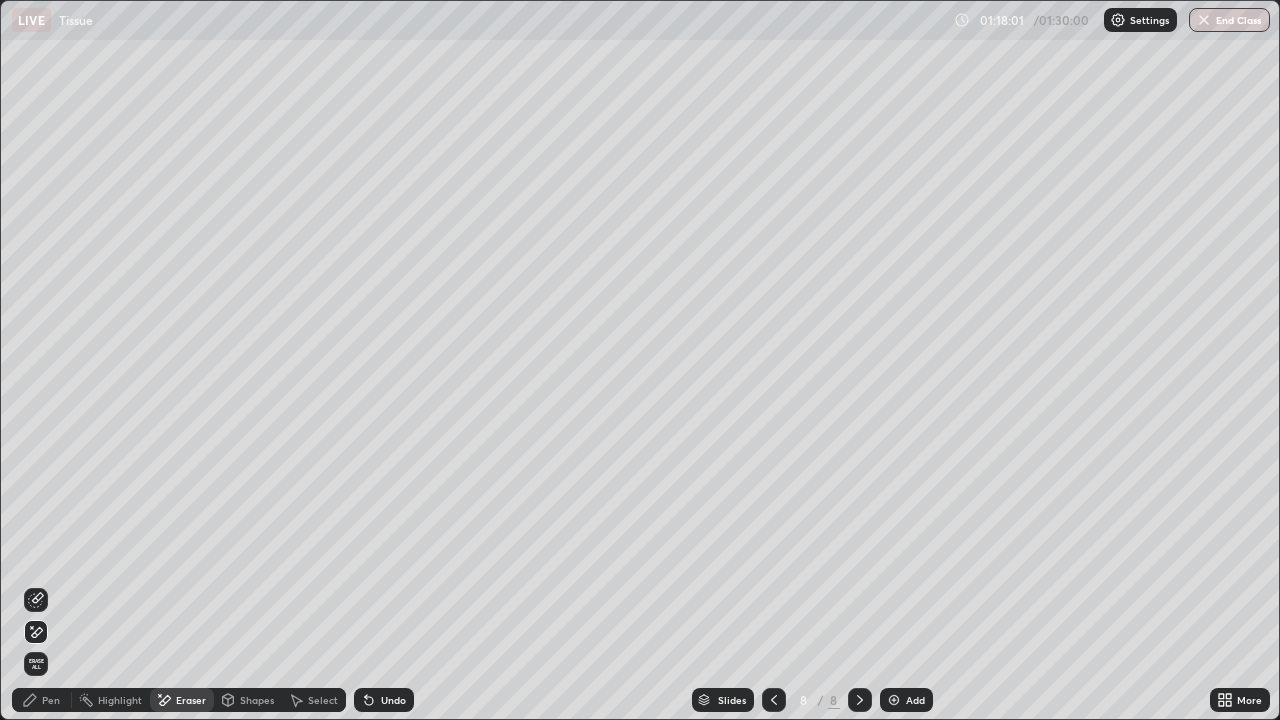 click on "Pen" at bounding box center (51, 700) 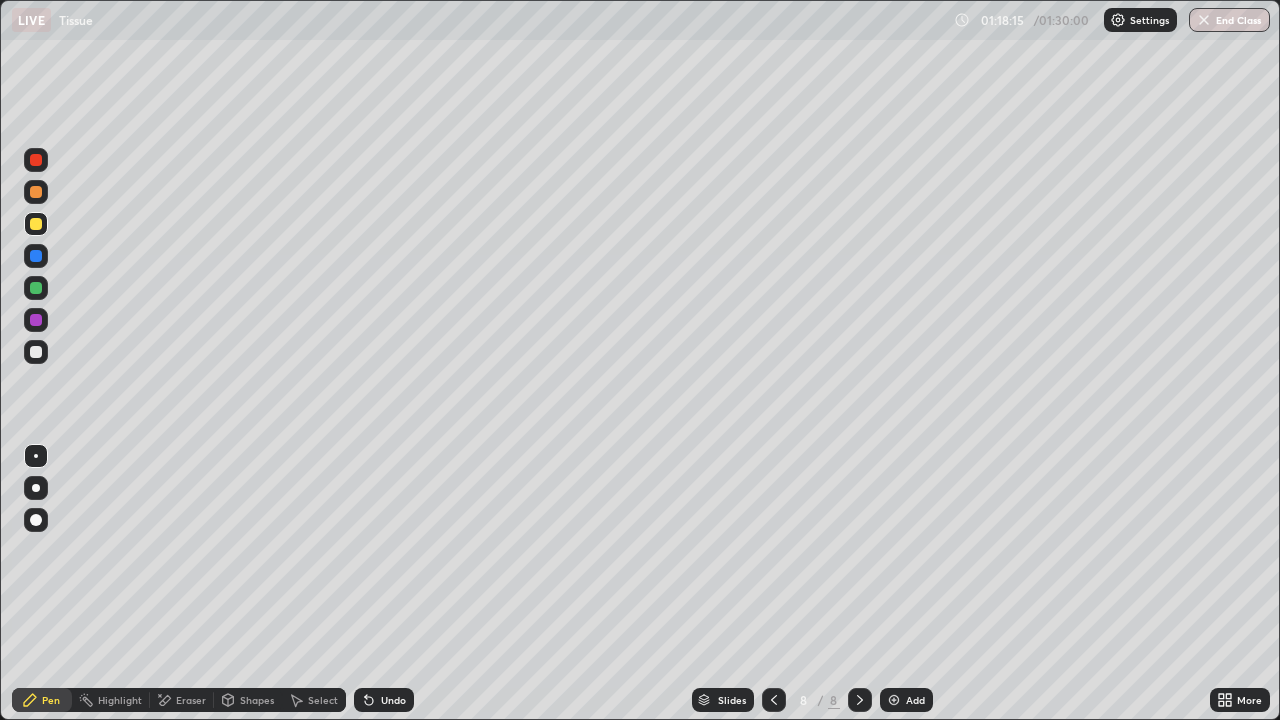 click at bounding box center [36, 352] 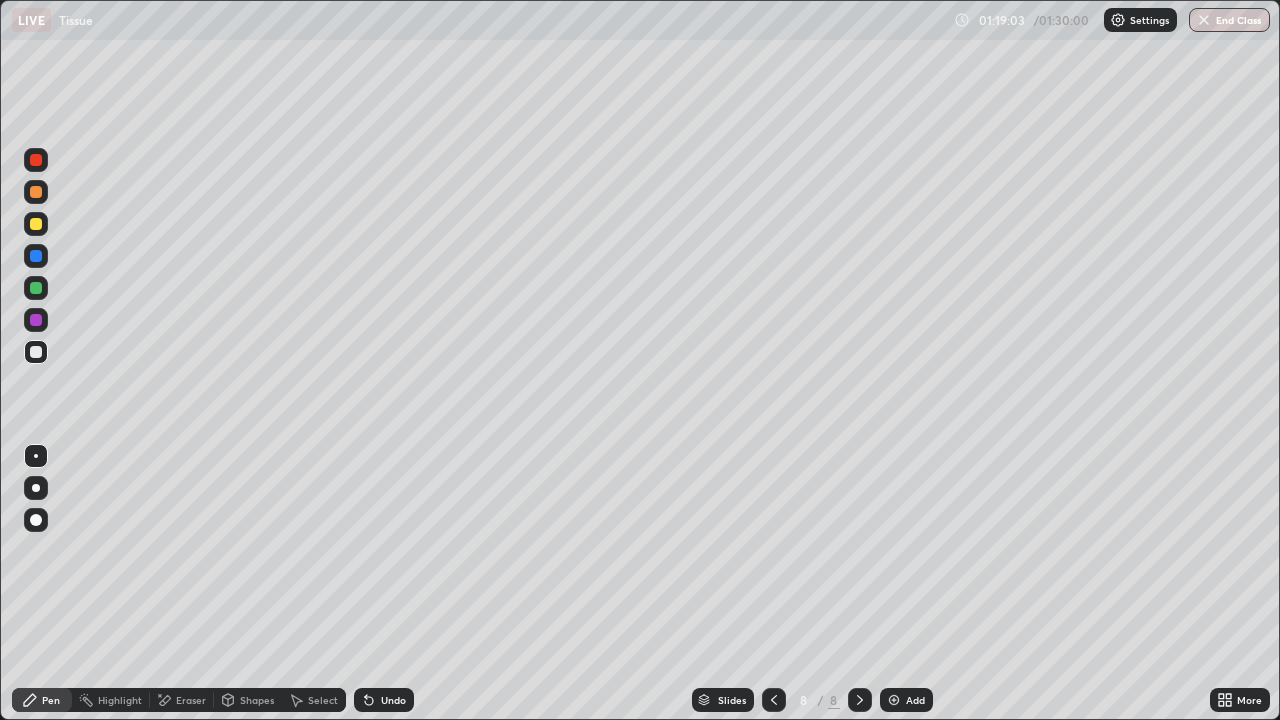 click at bounding box center [36, 320] 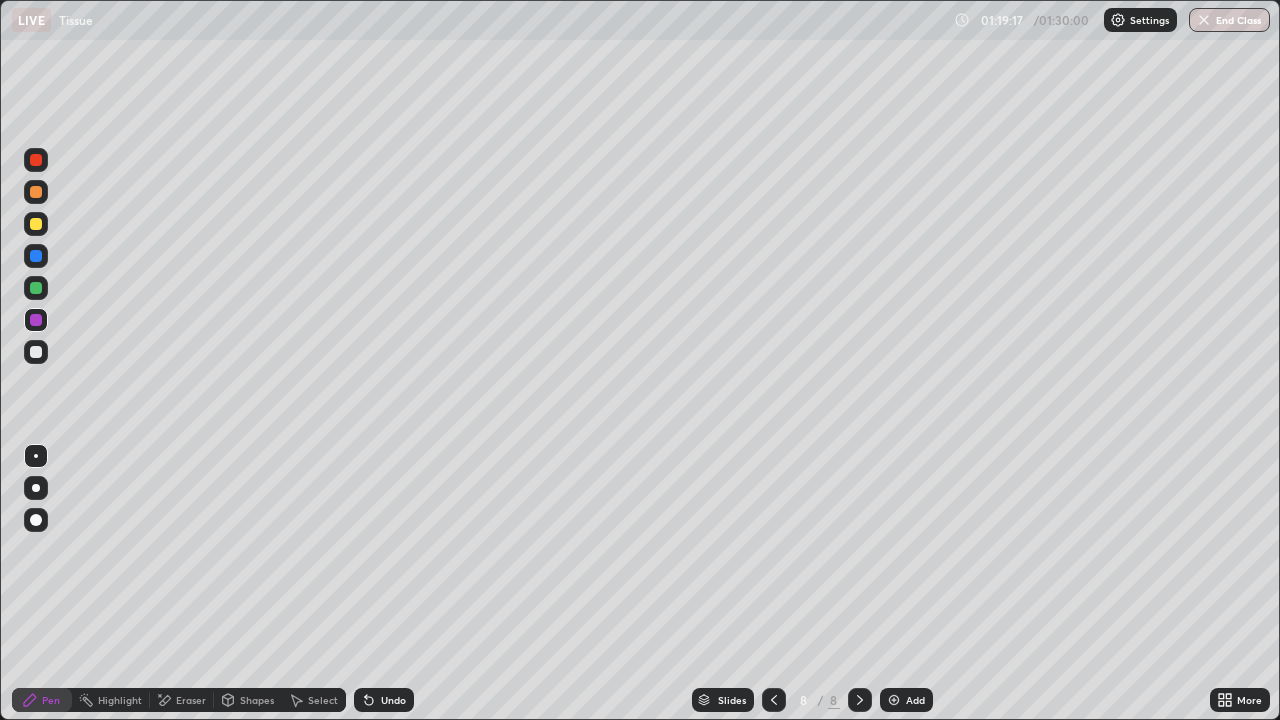 click on "Undo" at bounding box center [384, 700] 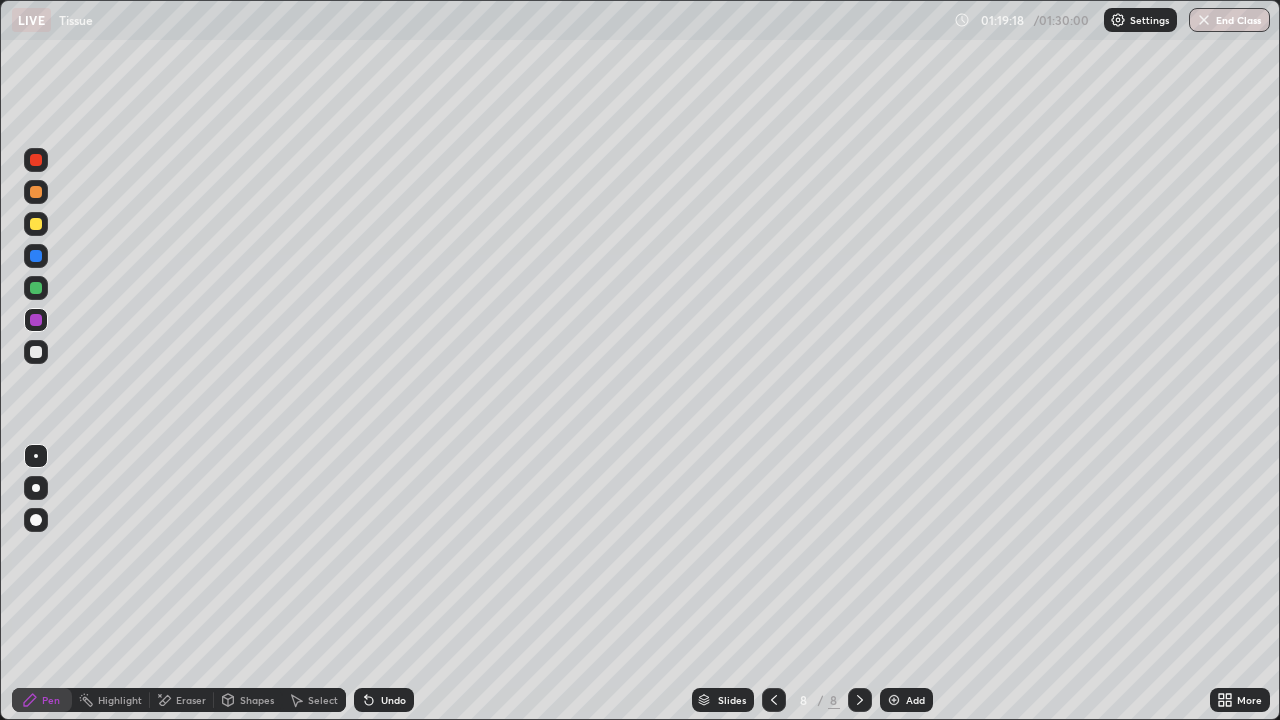 click on "Pen" at bounding box center (42, 700) 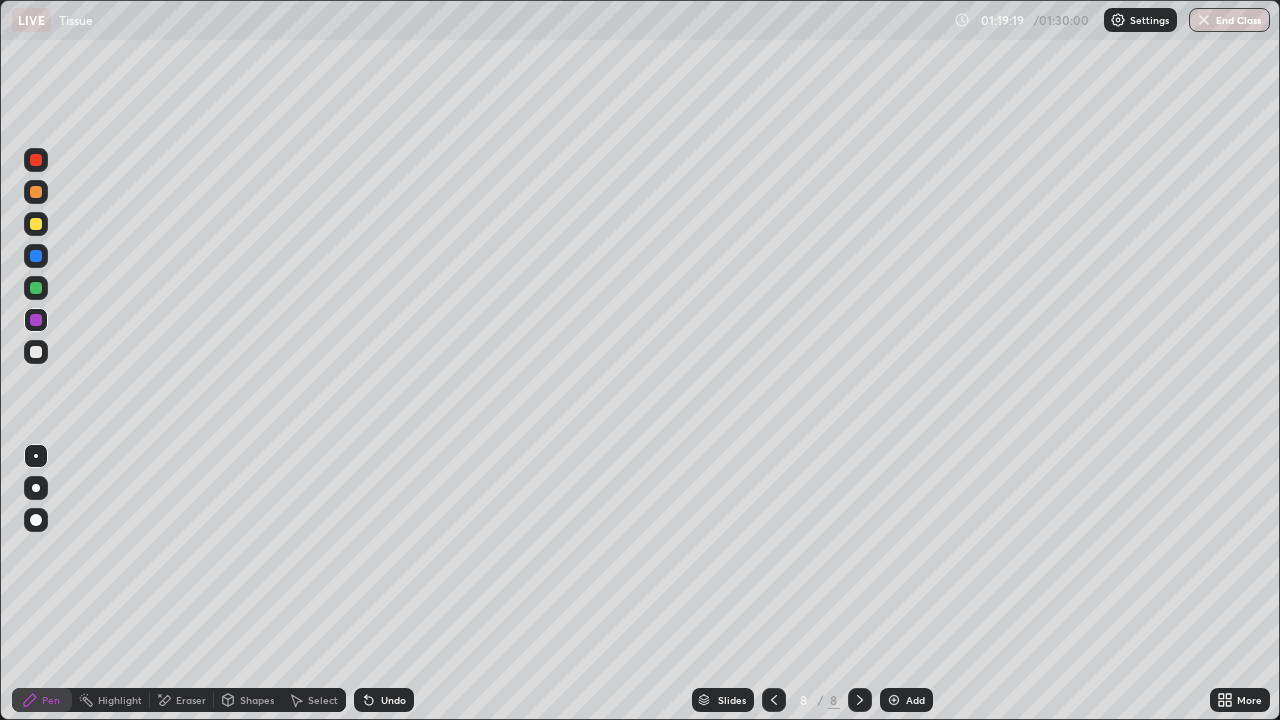 click at bounding box center (36, 352) 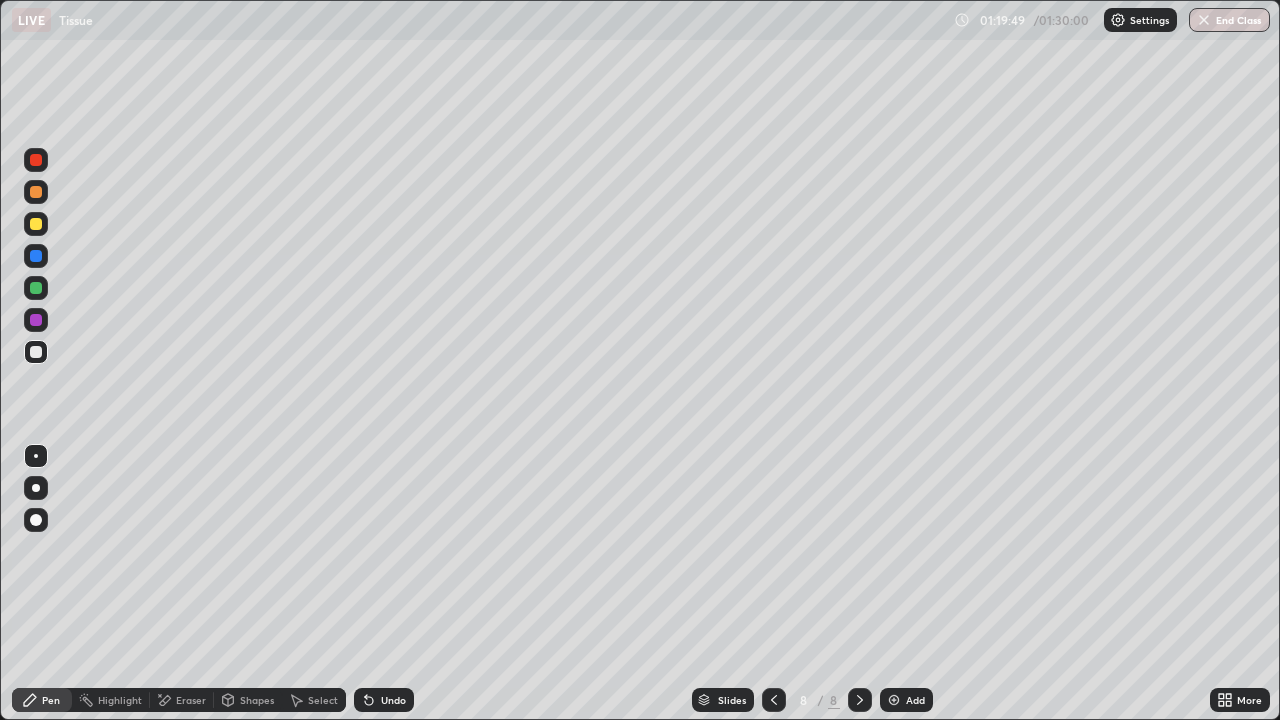 click at bounding box center [36, 320] 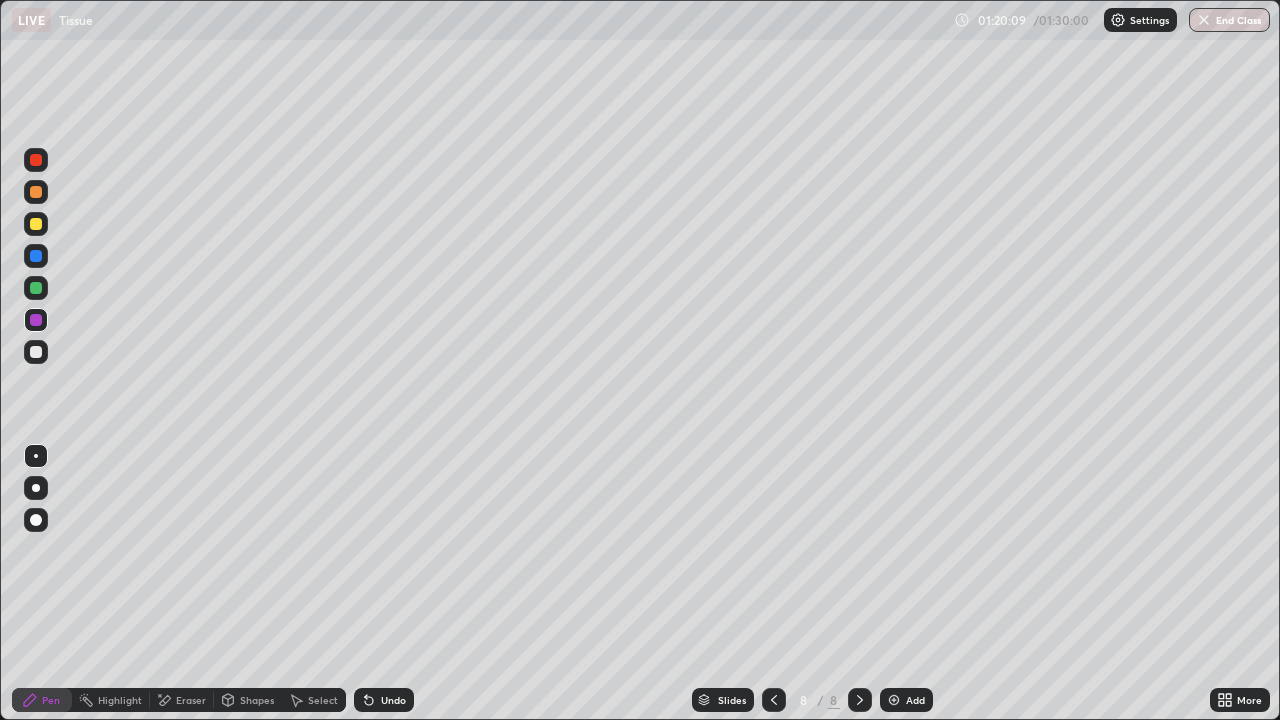 click on "Eraser" at bounding box center (191, 700) 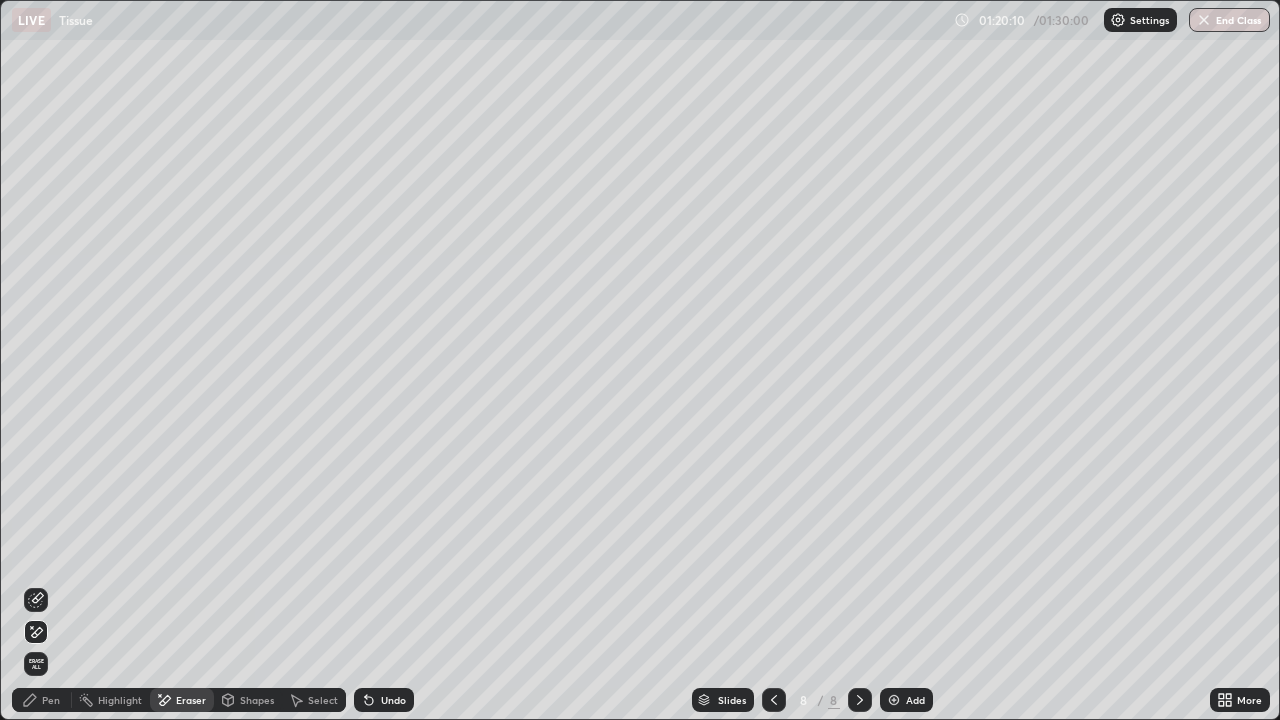 click 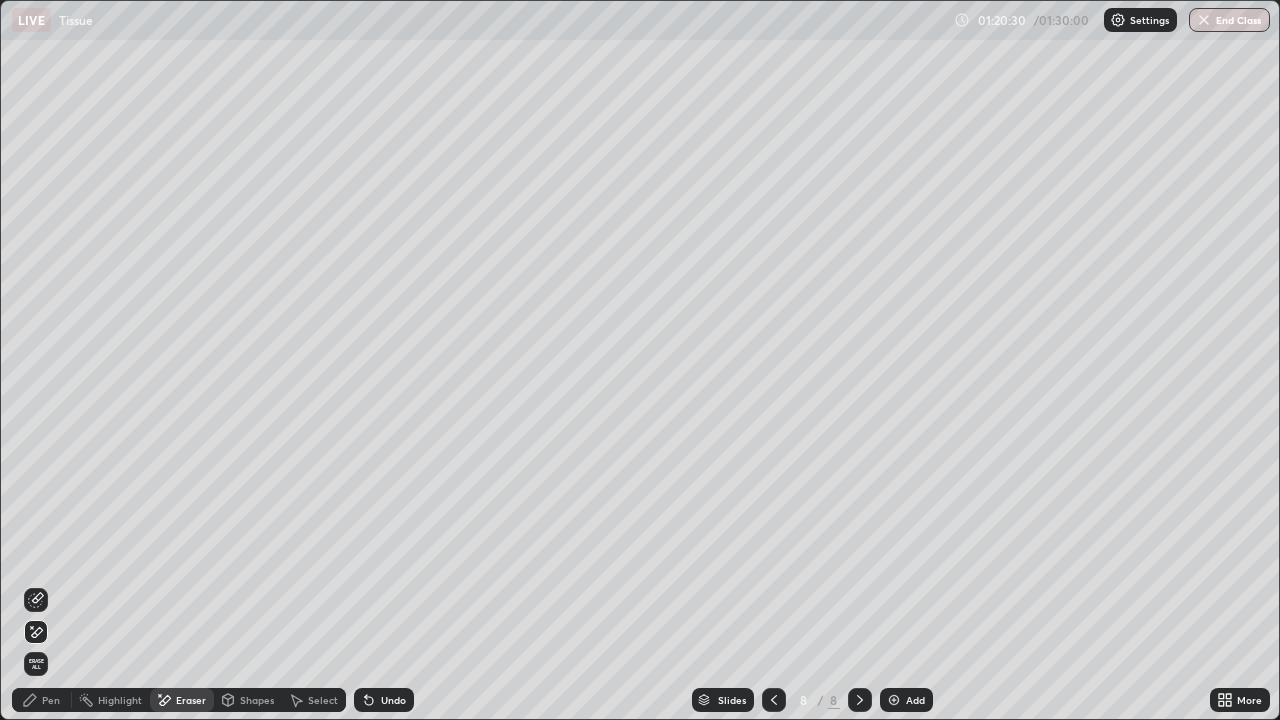 click 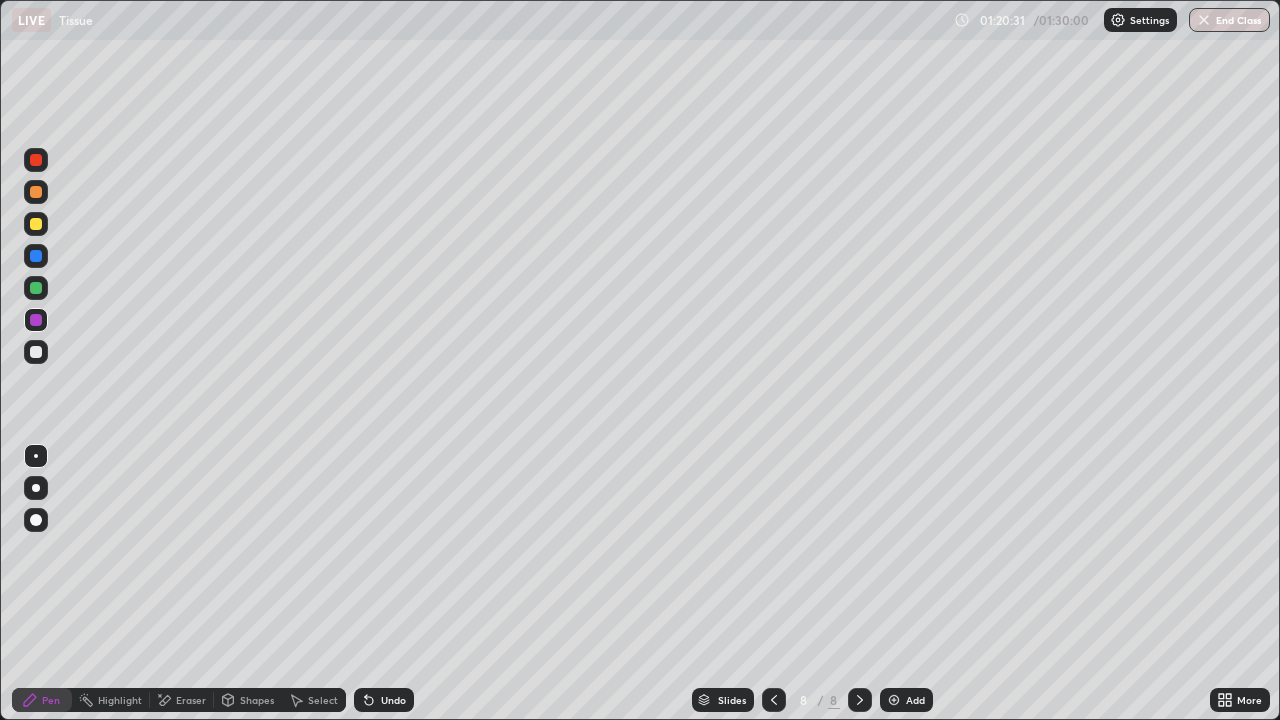 click at bounding box center [36, 352] 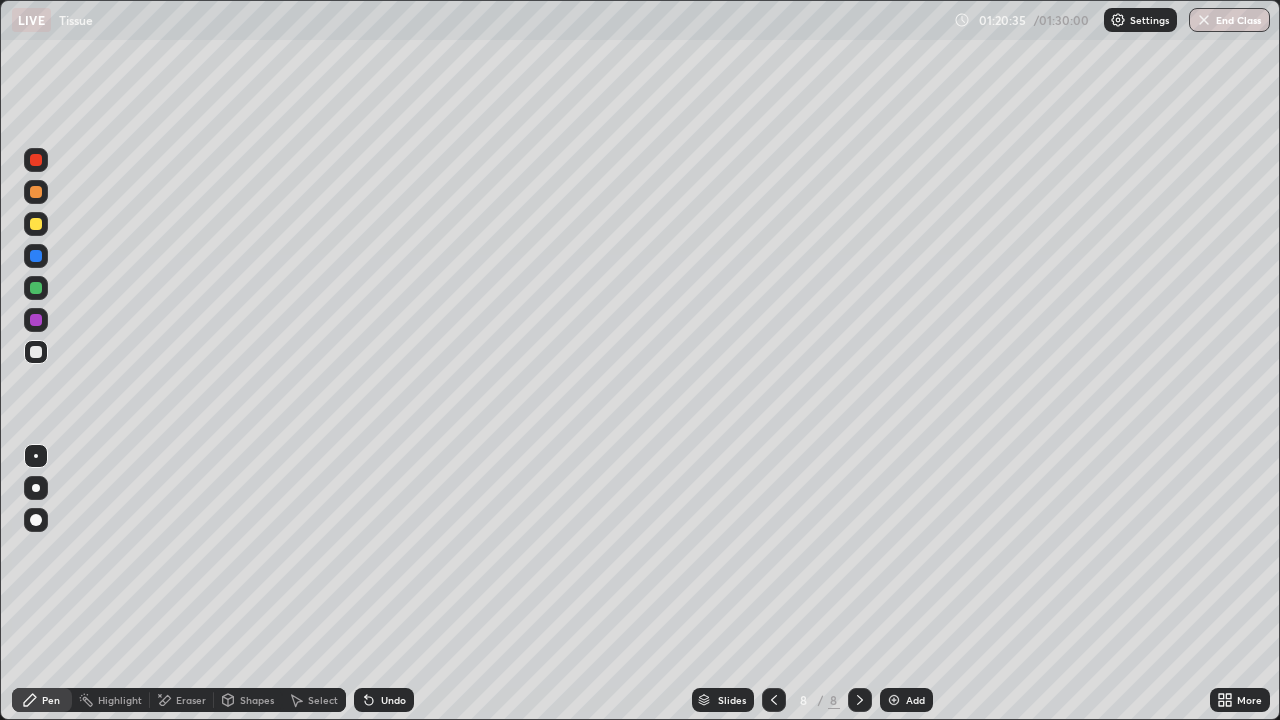 click 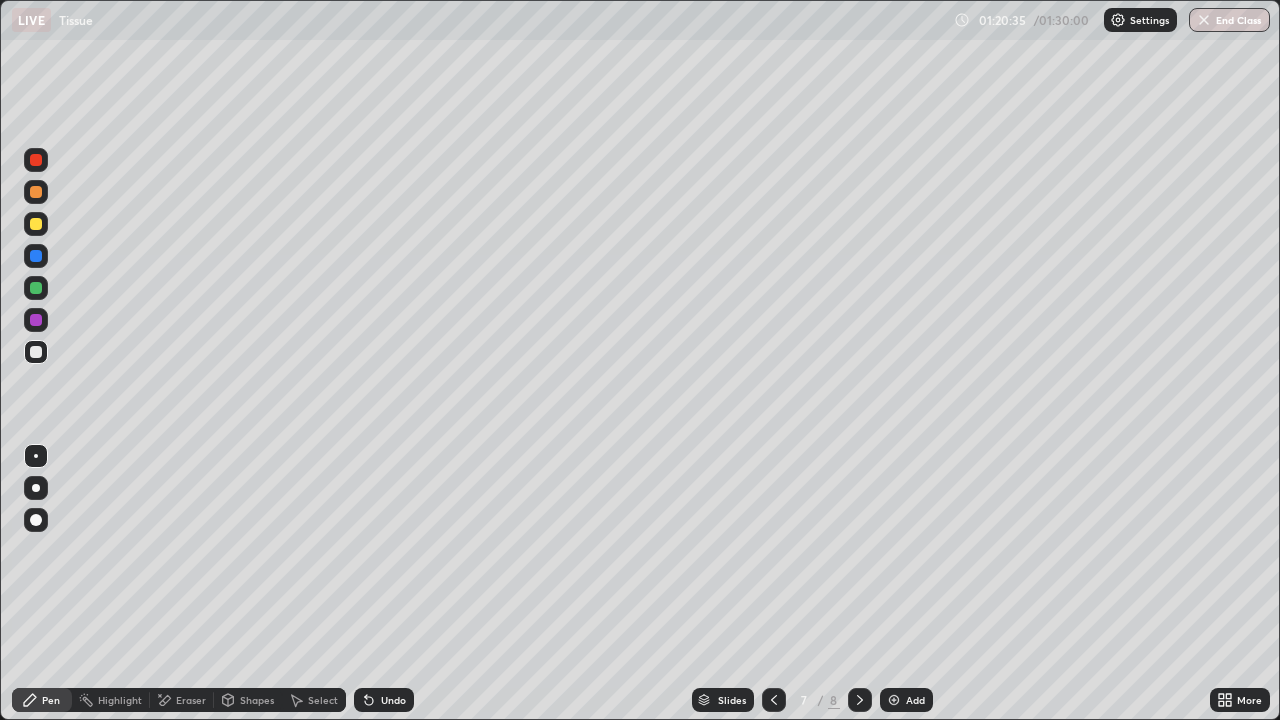 click 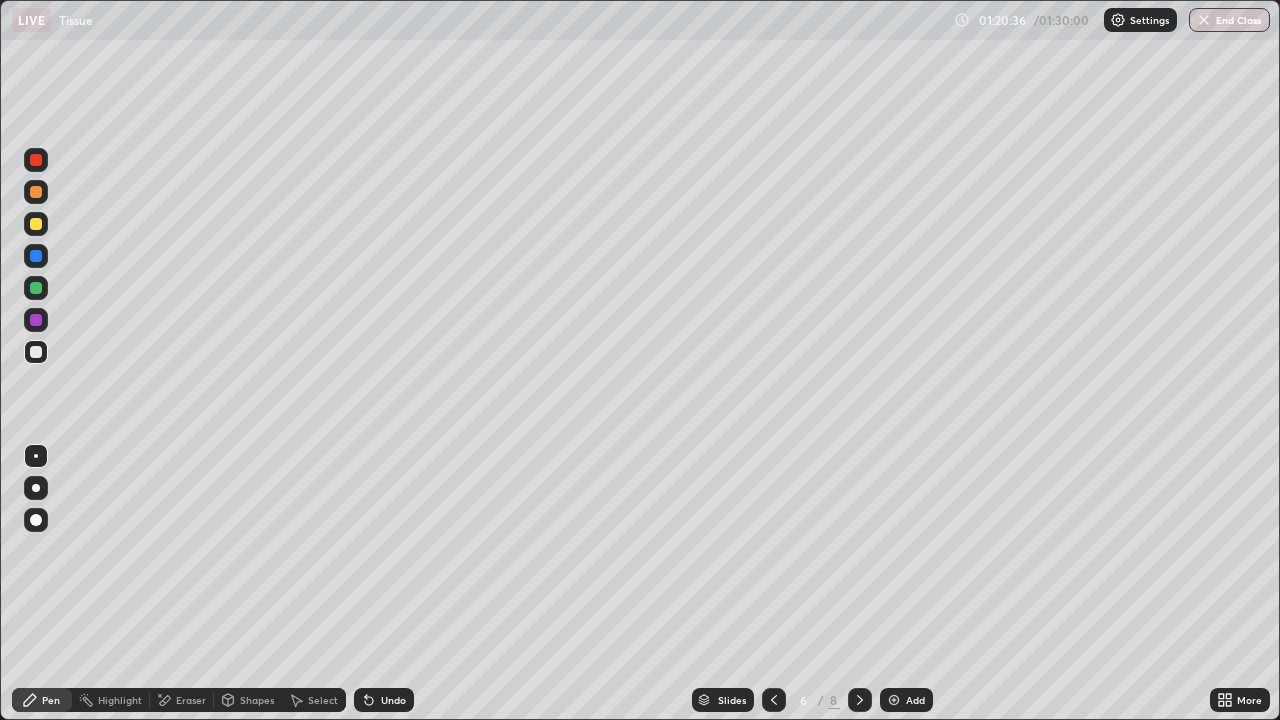 click 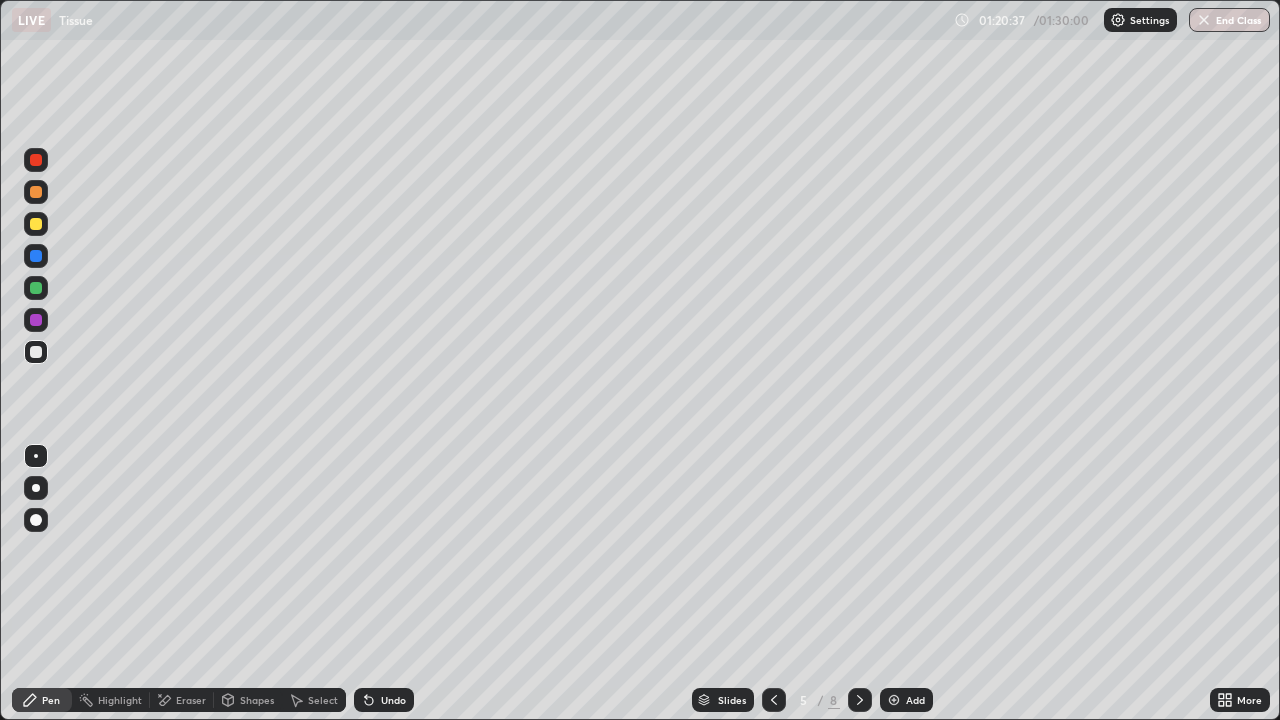 click 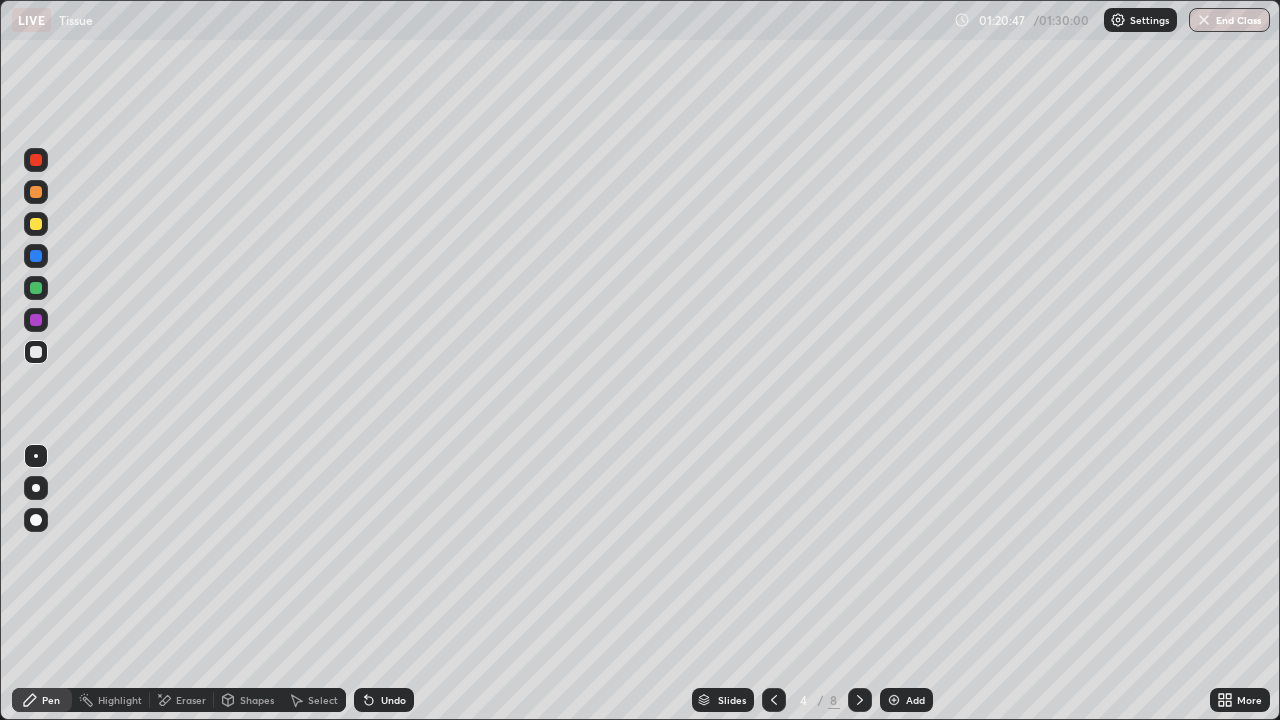click 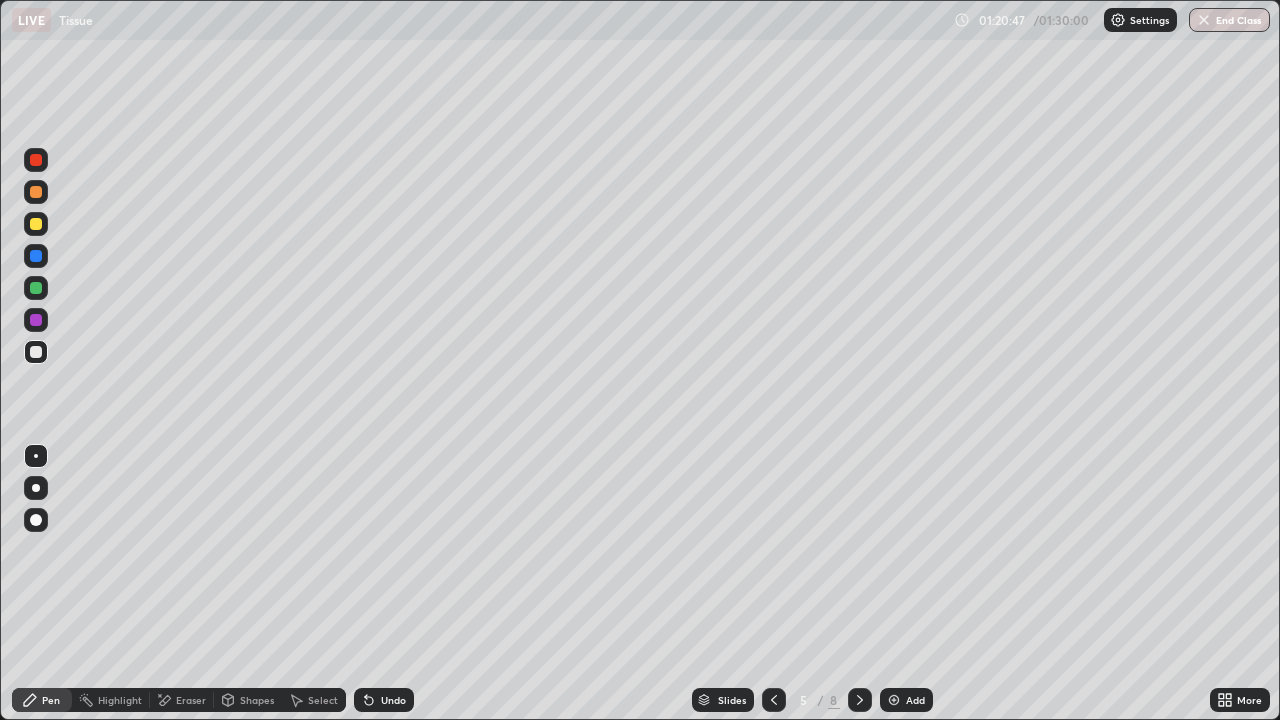 click 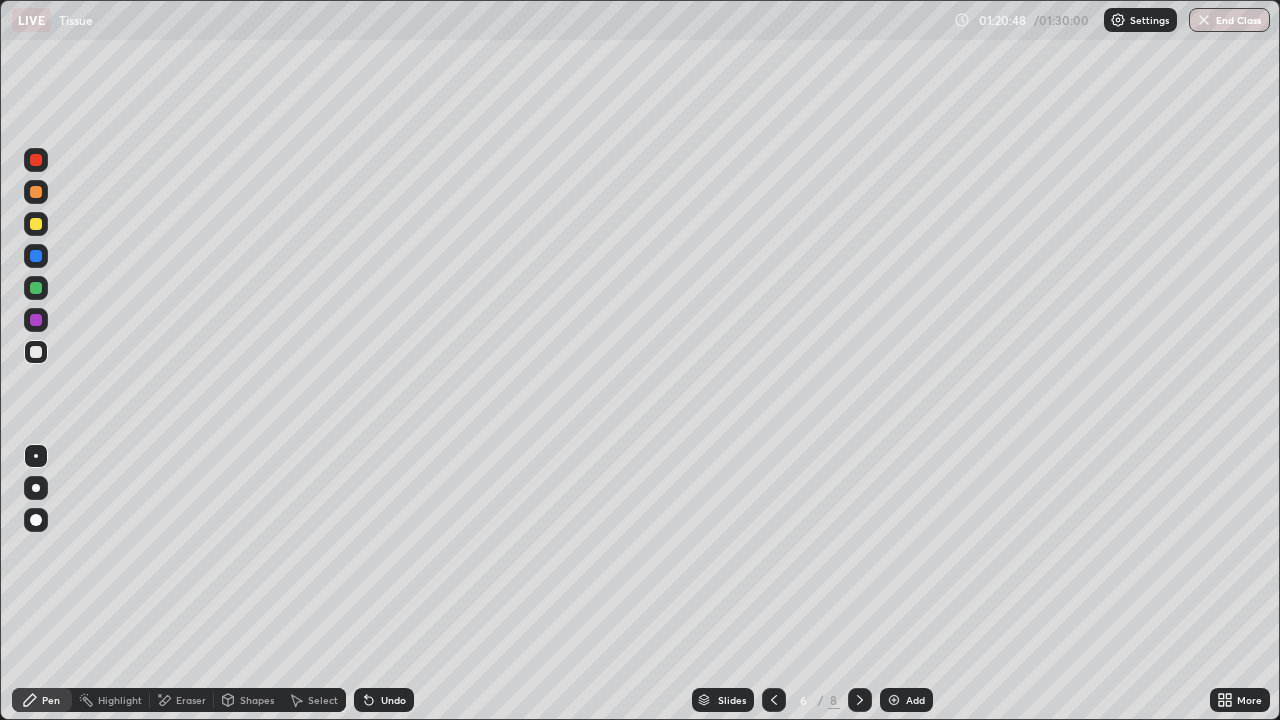 click at bounding box center [860, 700] 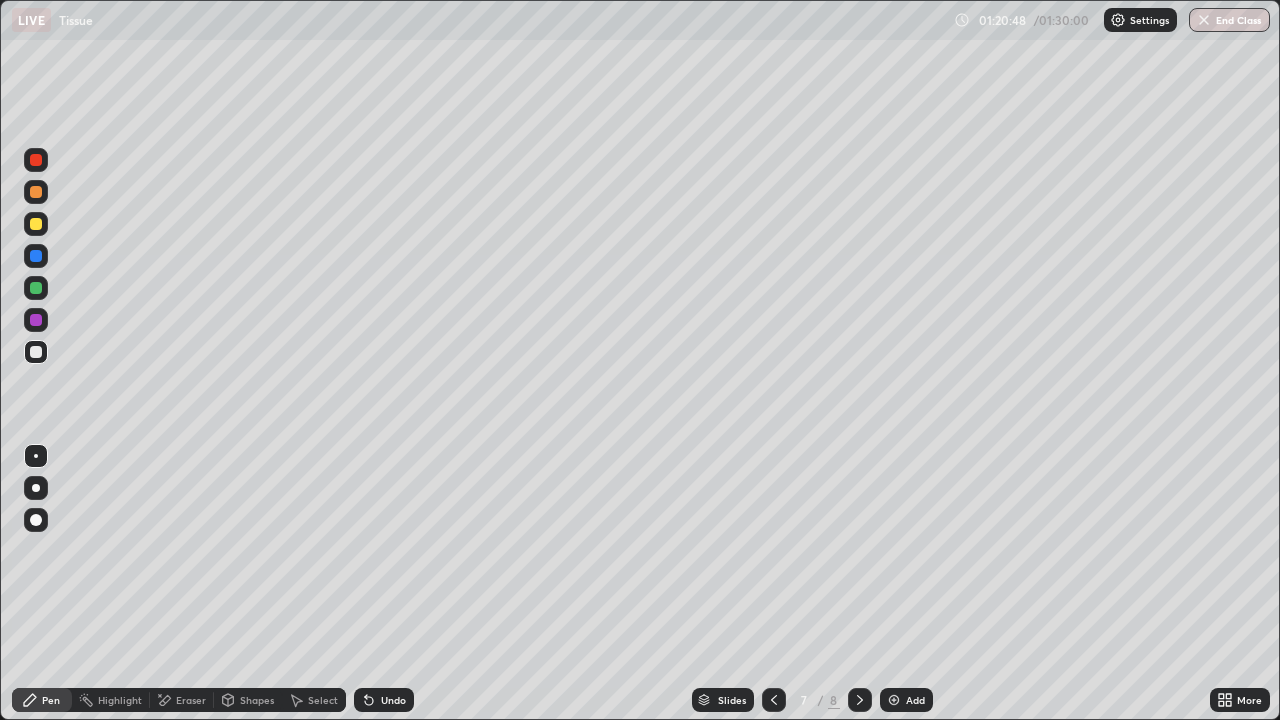 click 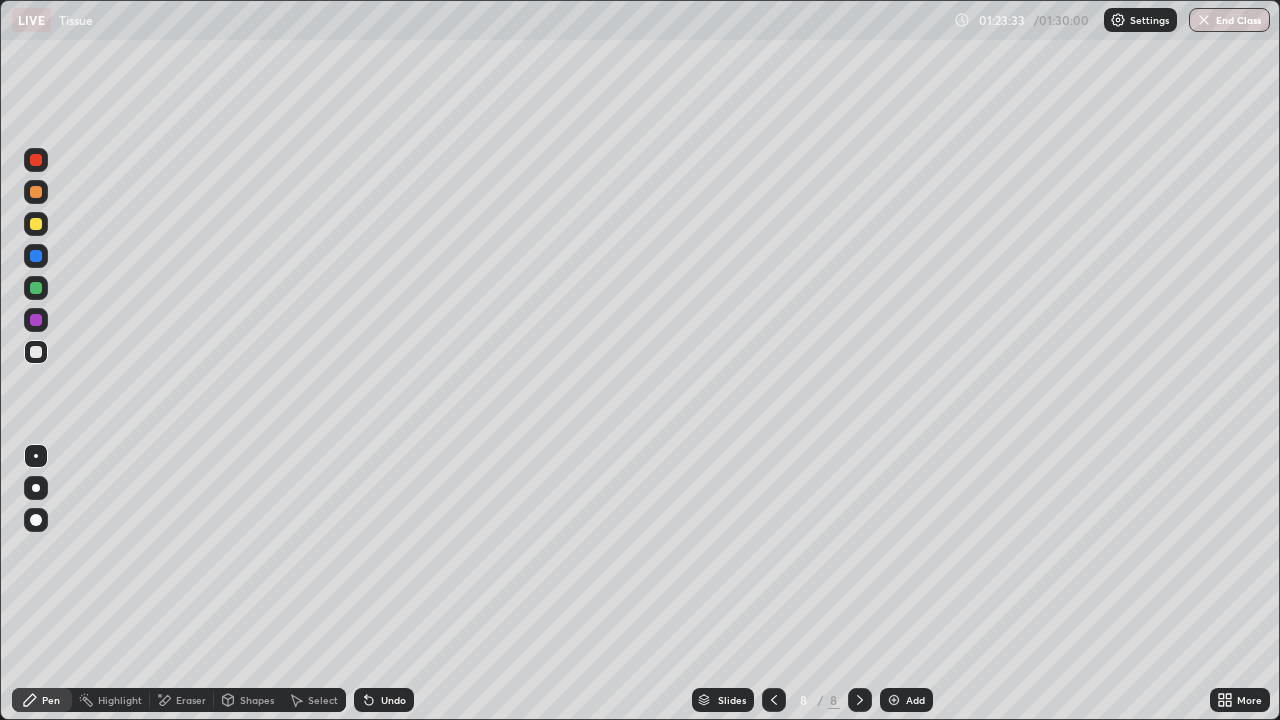 click on "End Class" at bounding box center [1229, 20] 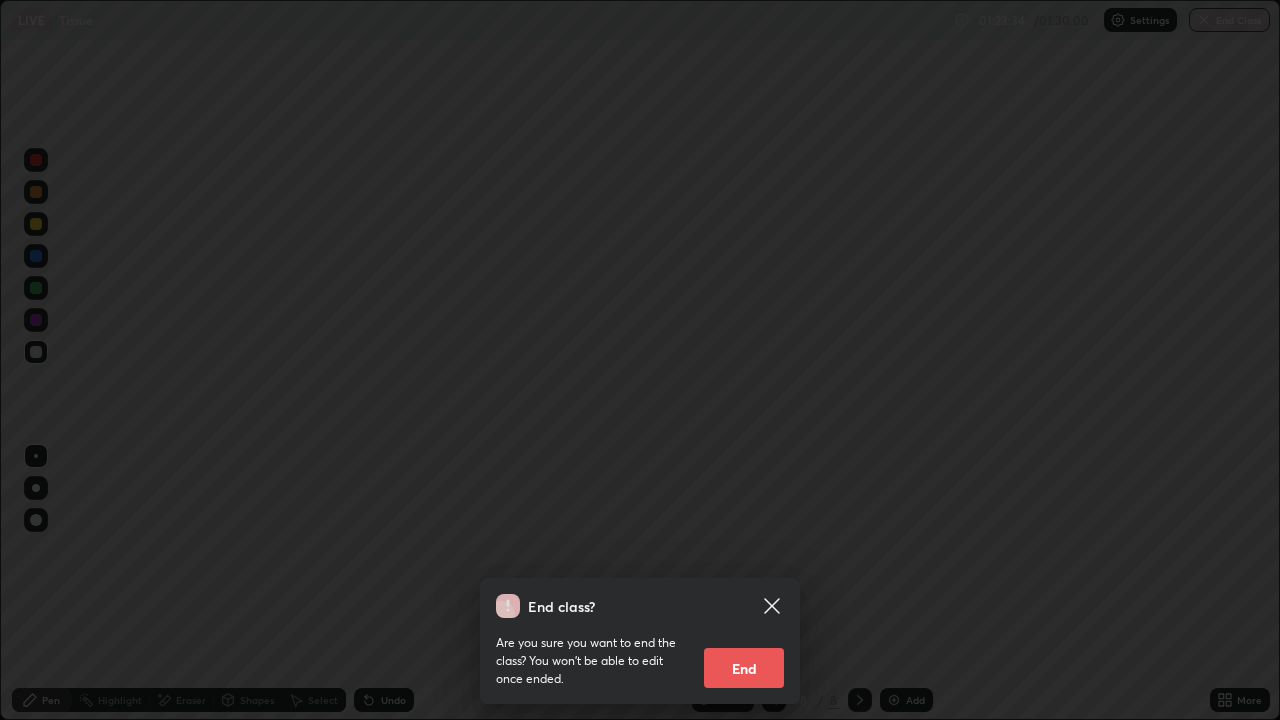 click on "End" at bounding box center (744, 668) 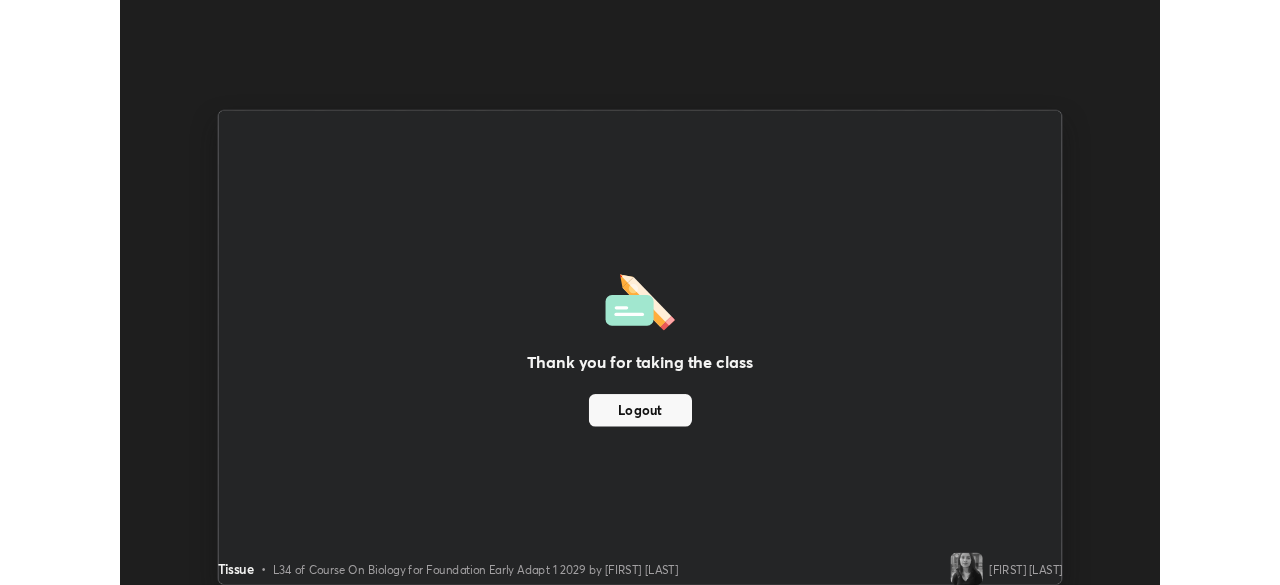scroll, scrollTop: 585, scrollLeft: 1280, axis: both 